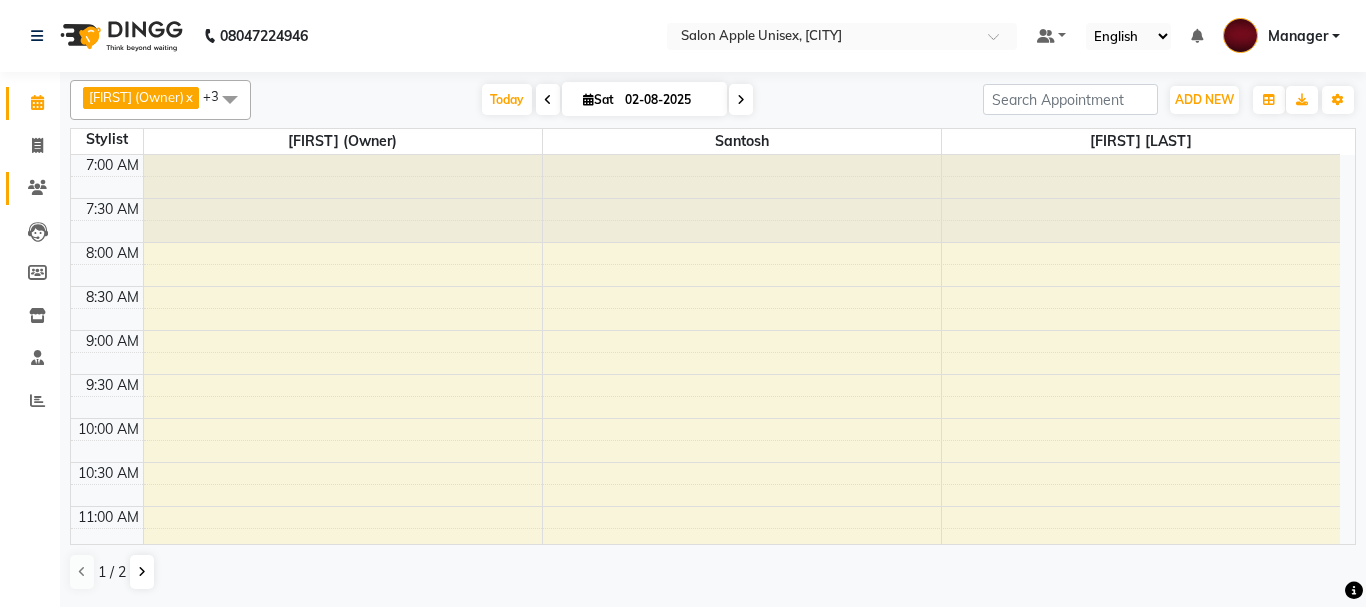 scroll, scrollTop: 0, scrollLeft: 0, axis: both 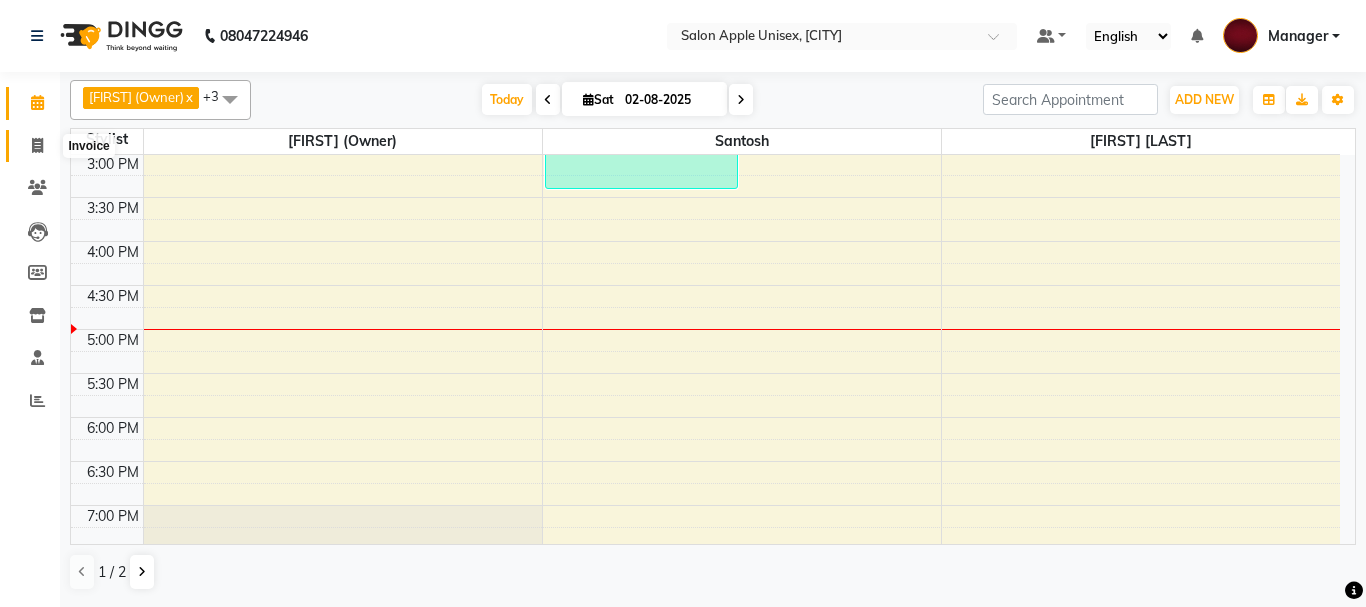 click 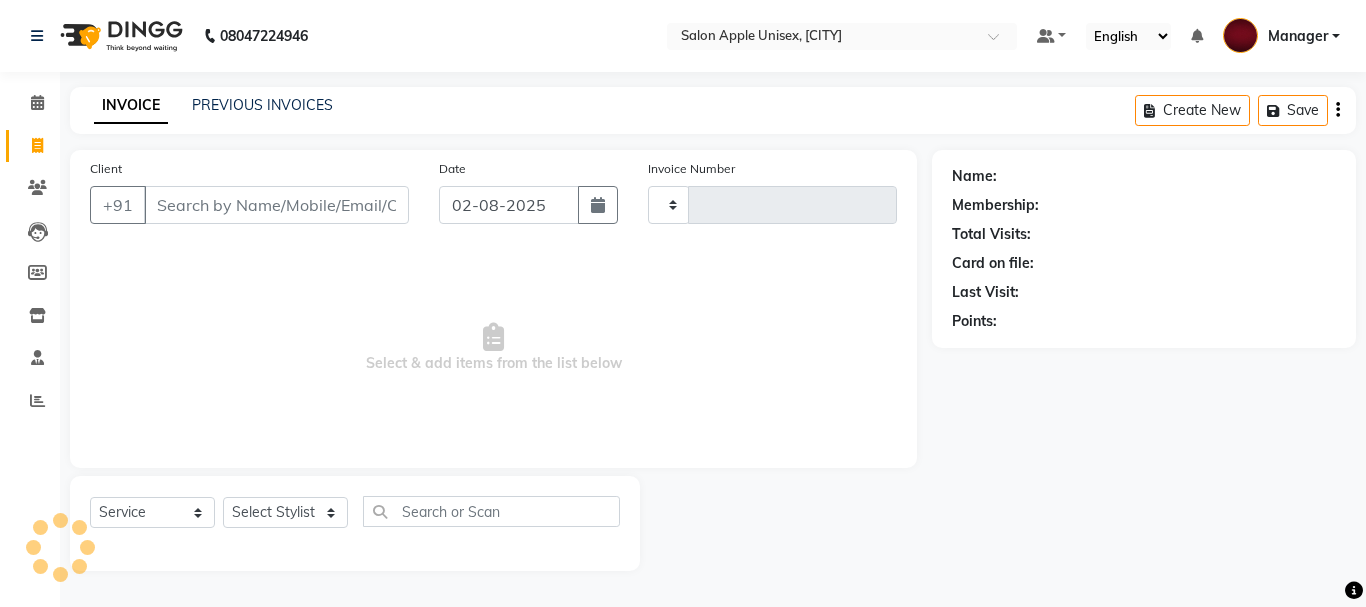 type on "0722" 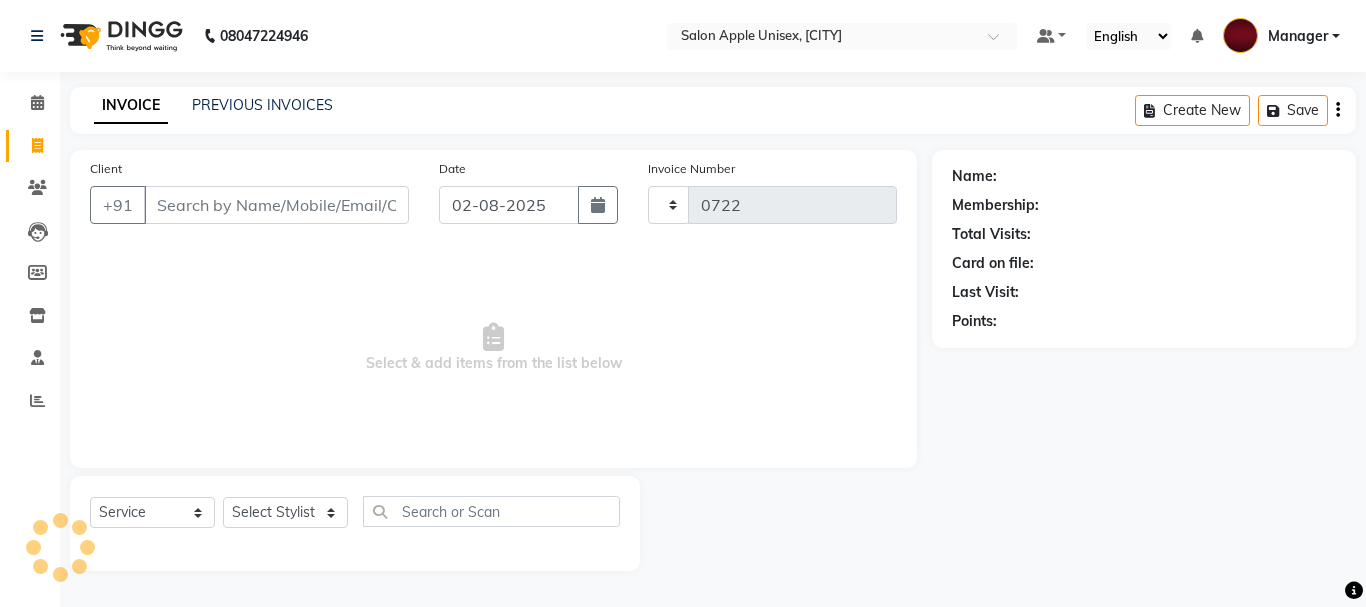 select on "112" 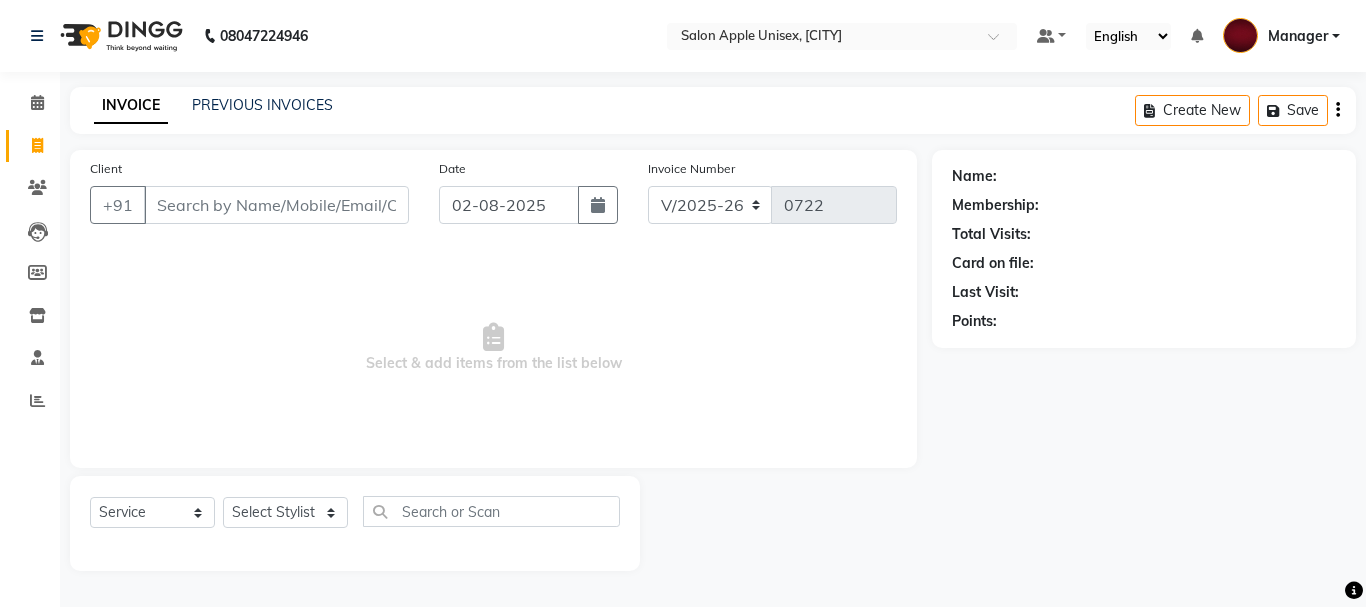 click on "Client" at bounding box center (276, 205) 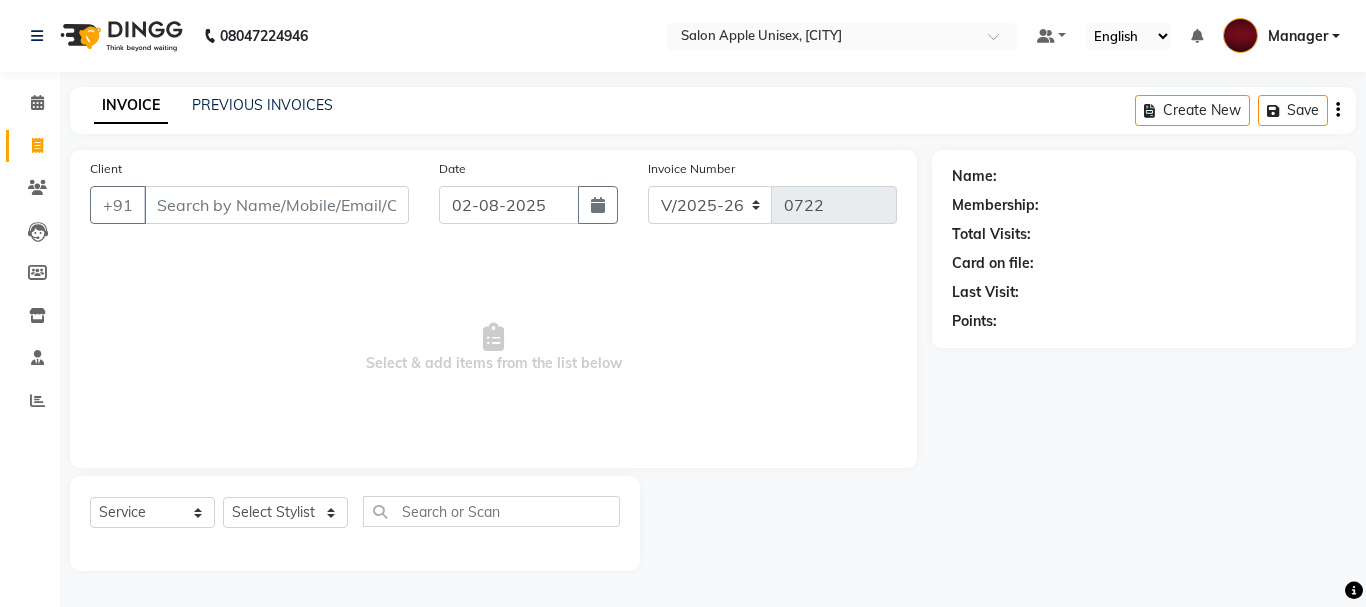 click on "Client" at bounding box center [276, 205] 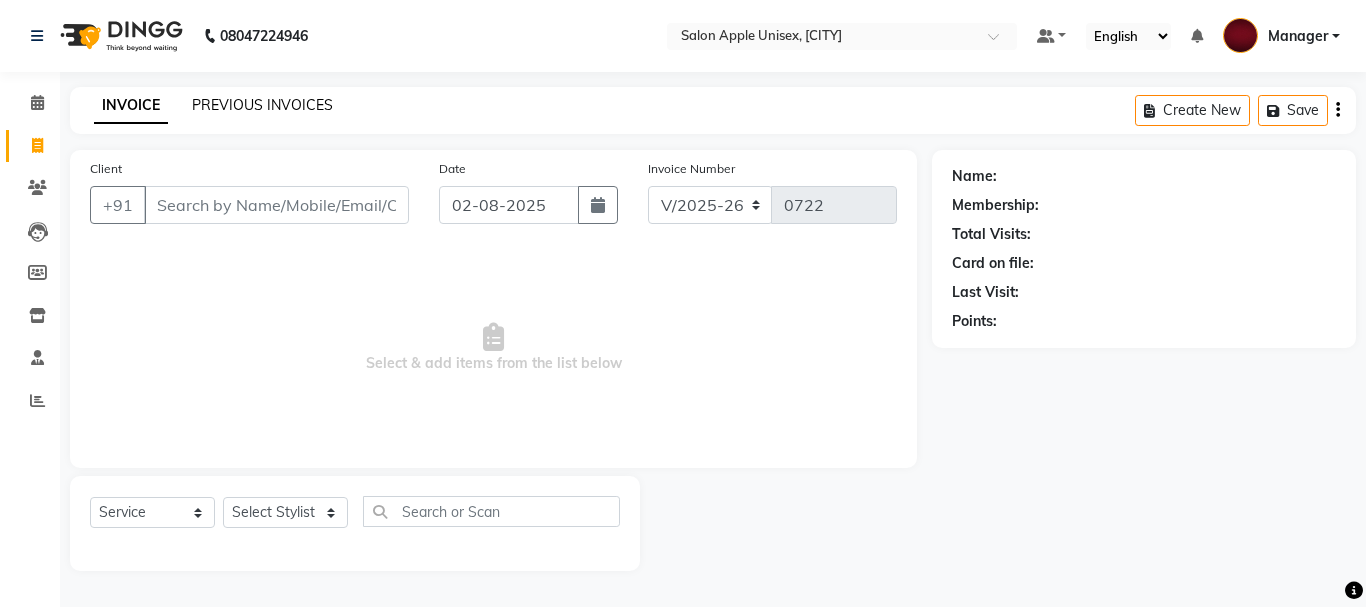 click on "PREVIOUS INVOICES" 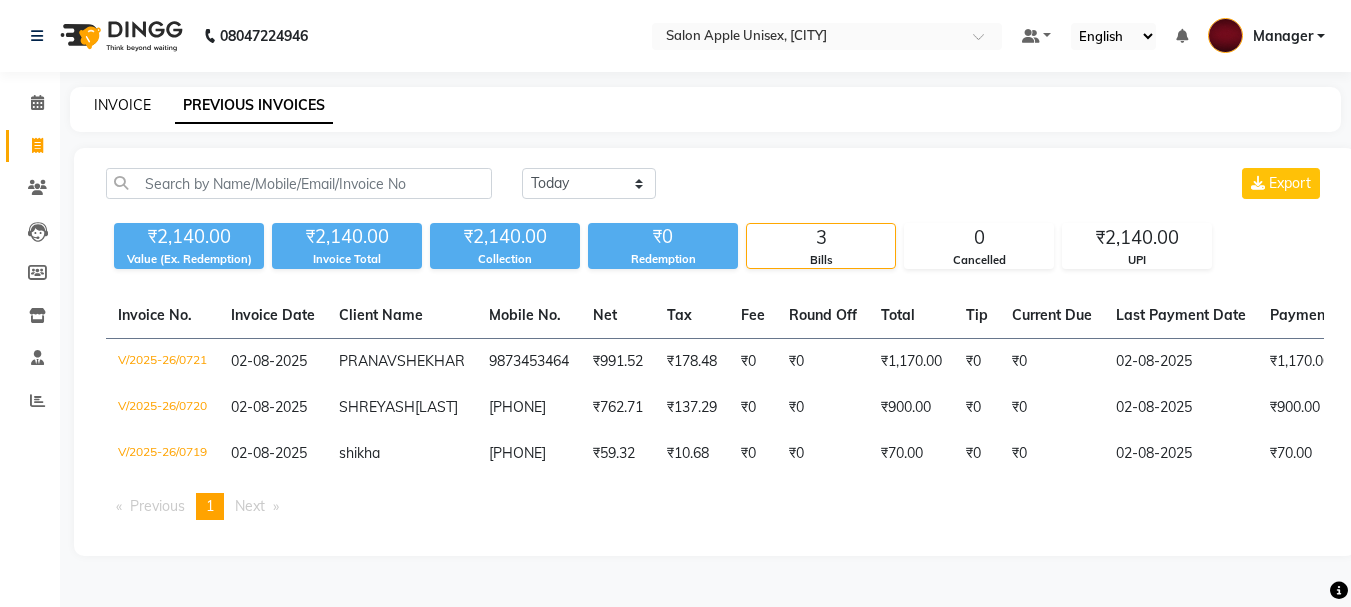 click on "INVOICE" 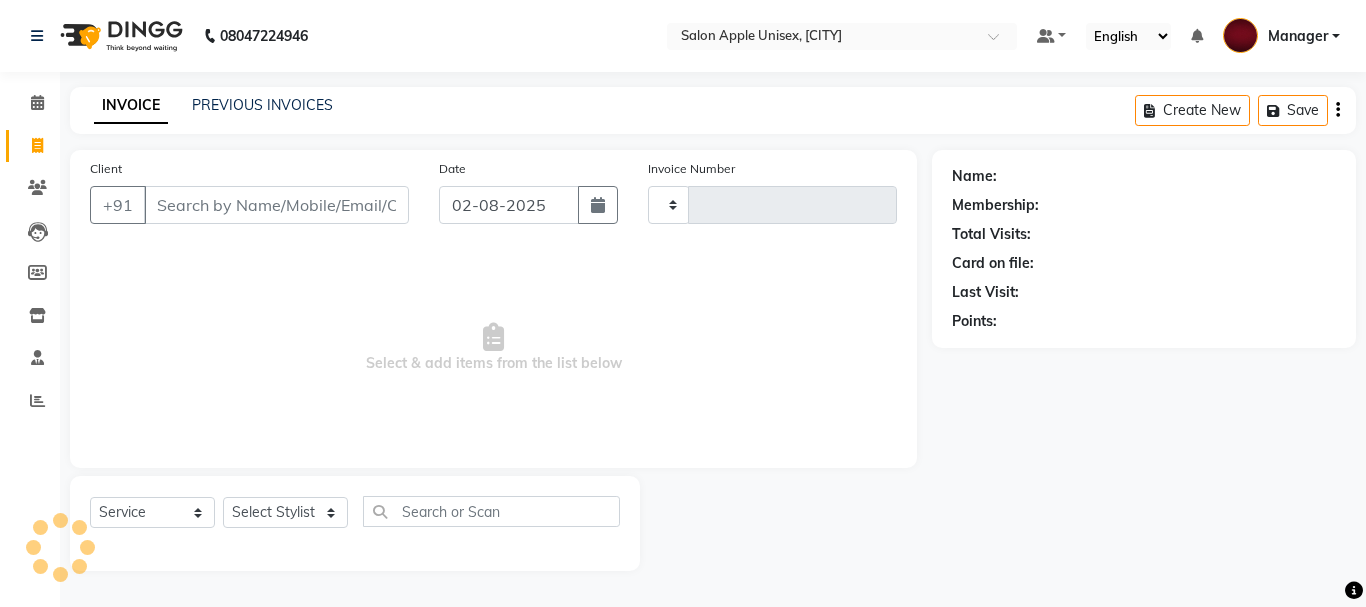 type on "0722" 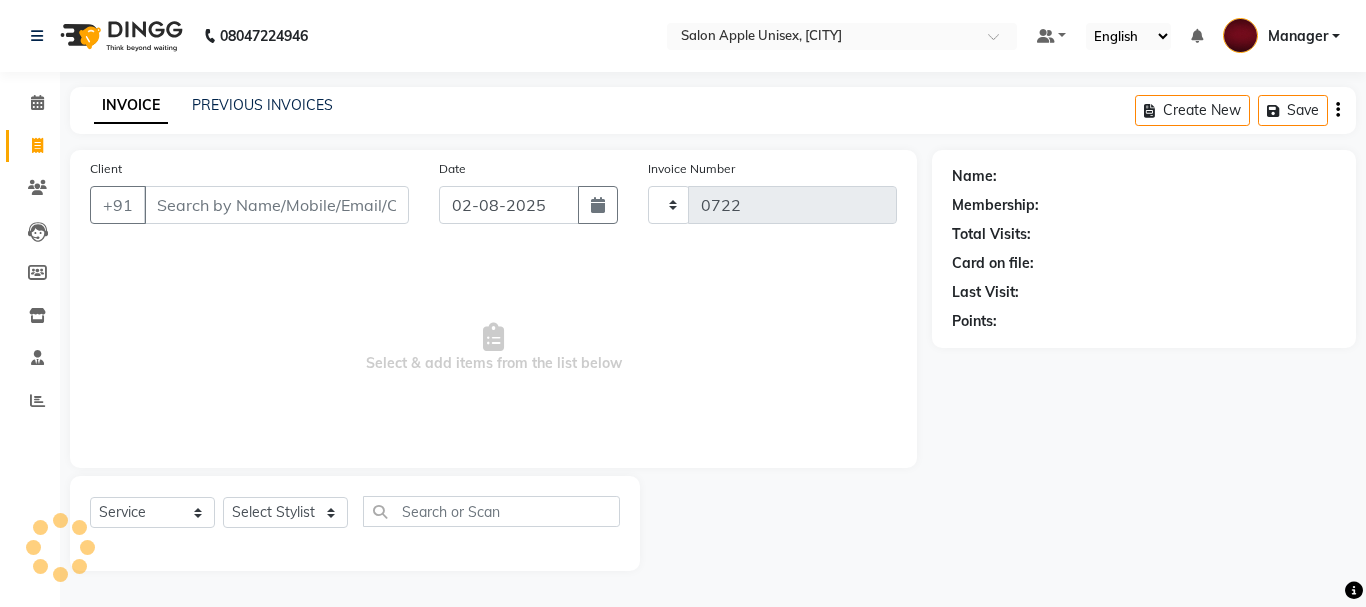 select on "112" 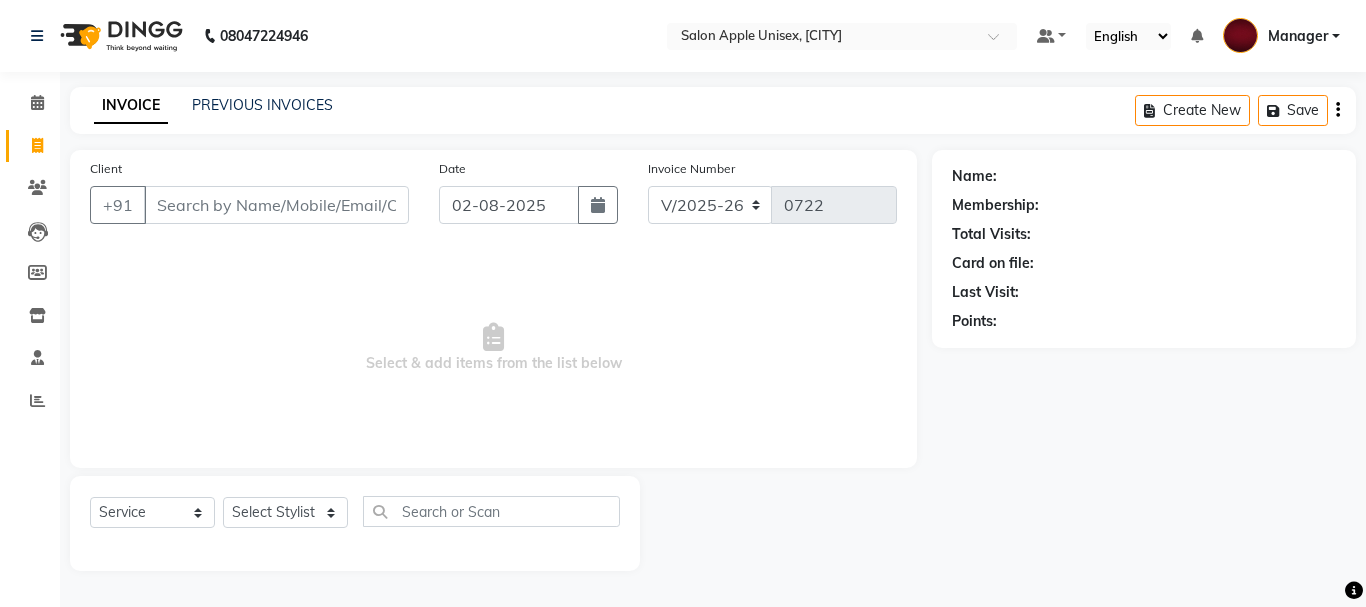 click on "Client" at bounding box center (276, 205) 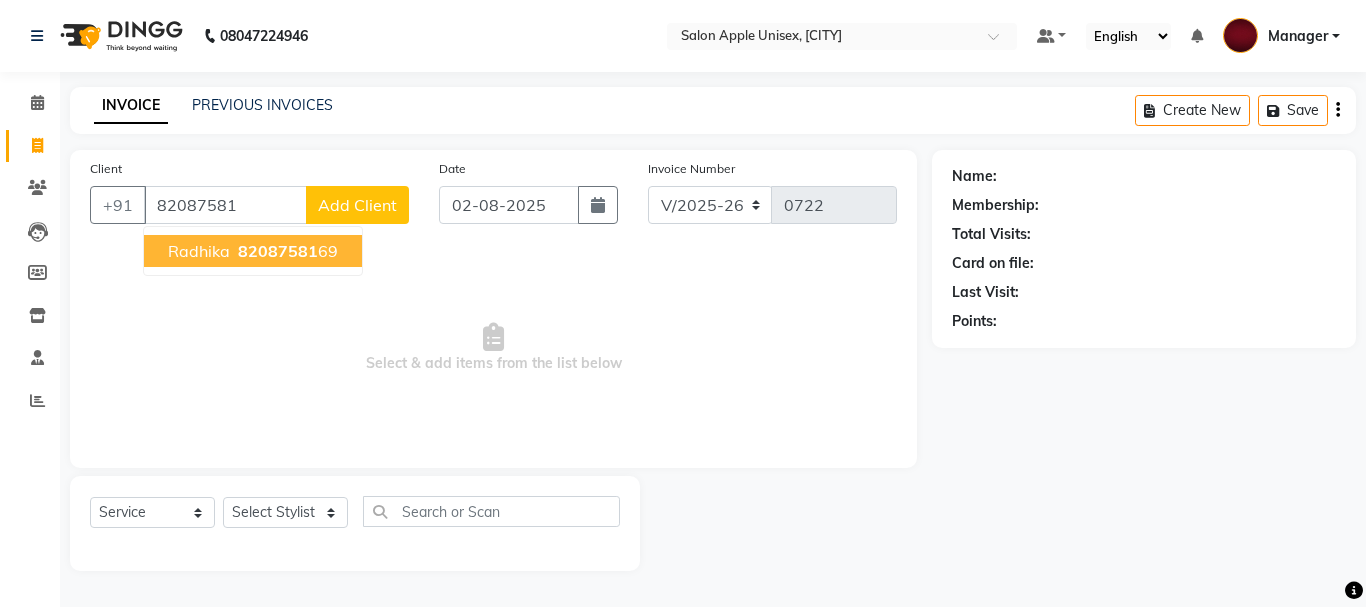 click on "82087581" at bounding box center (278, 251) 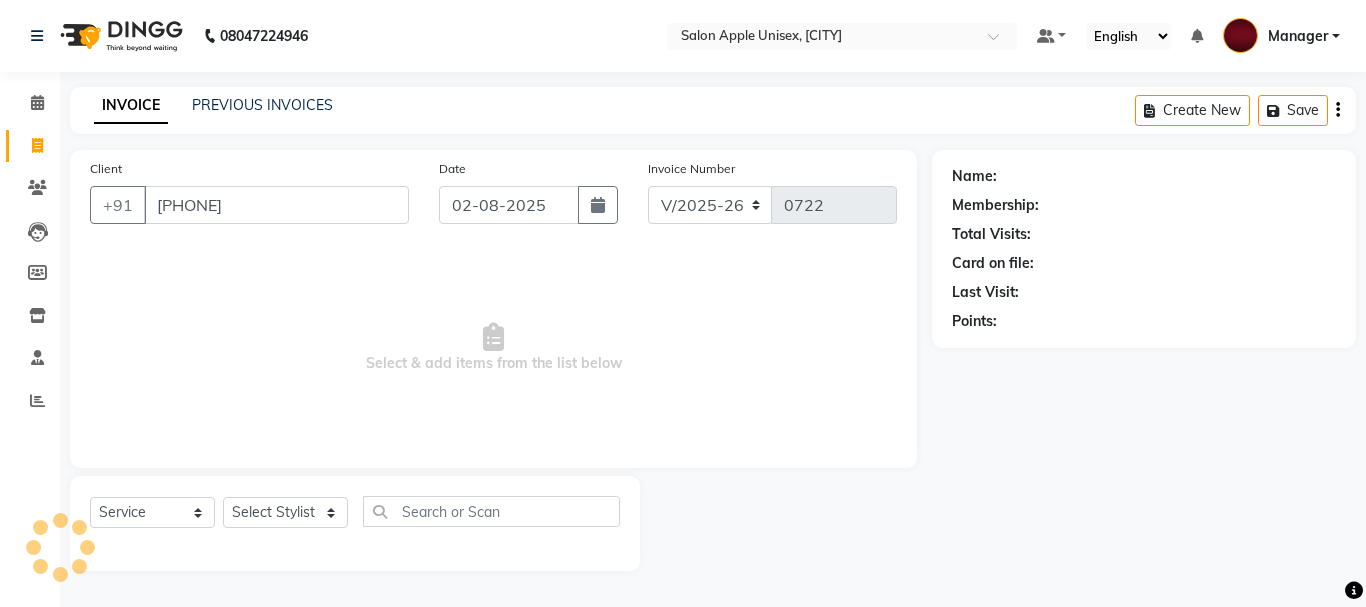 type on "[PHONE]" 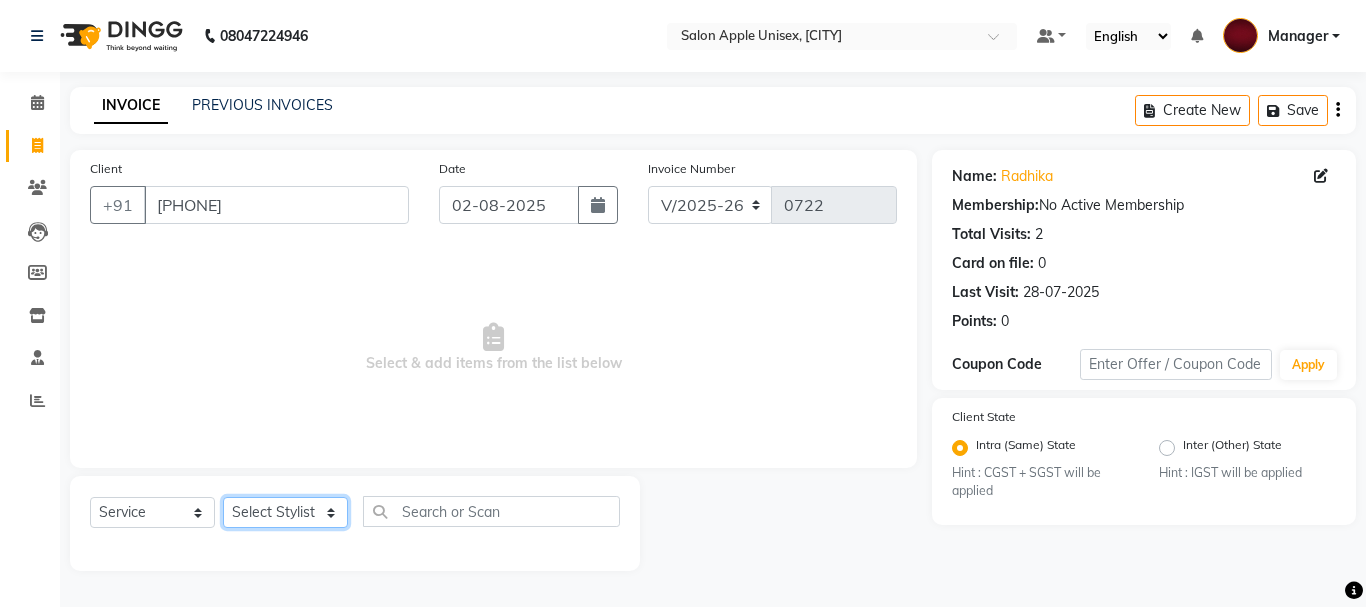 click on "Select Stylist [FIRST] (Owner) Manager [FIRST] (Owner) [FIRST] [LAST] [FIRST] [LAST]  [FIRST] [LAST] [FIRST] [LAST] [FIRST] [LAST] [FIRST] [LAST] [FIRST] [LAST] [FIRST] [LAST] [FIRST] [LAST]" 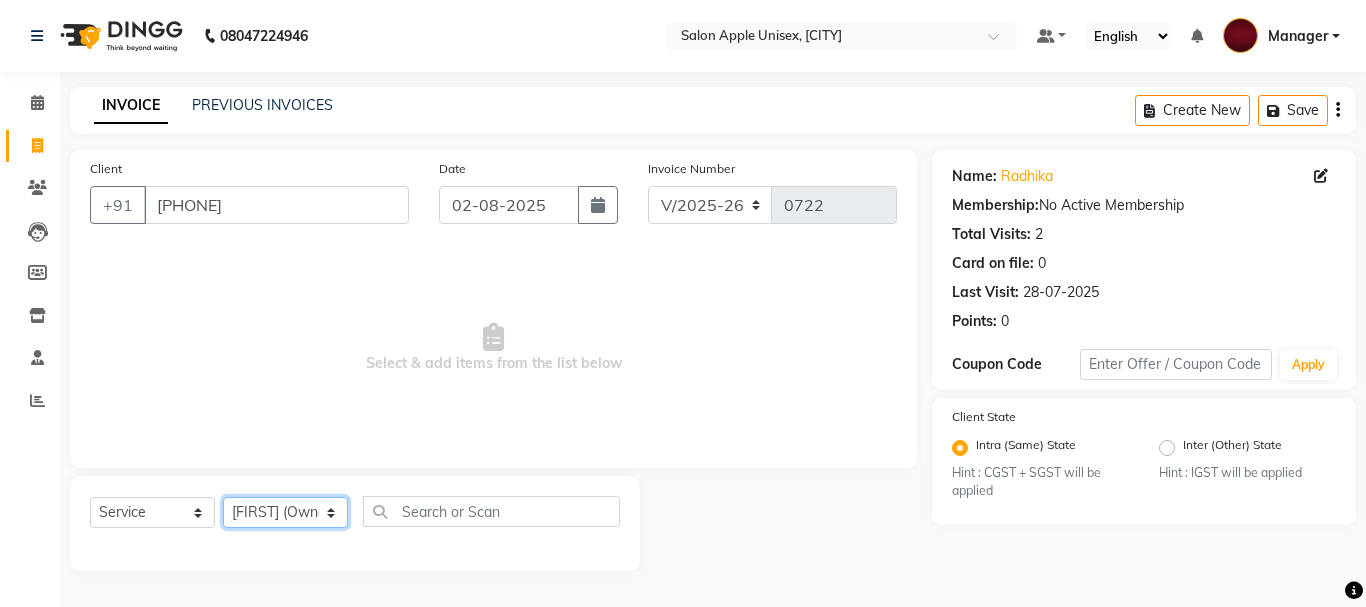 click on "Select Stylist [FIRST] (Owner) Manager [FIRST] (Owner) [FIRST] [LAST] [FIRST] [LAST]  [FIRST] [LAST] [FIRST] [LAST] [FIRST] [LAST] [FIRST] [LAST] [FIRST] [LAST] [FIRST] [LAST] [FIRST] [LAST]" 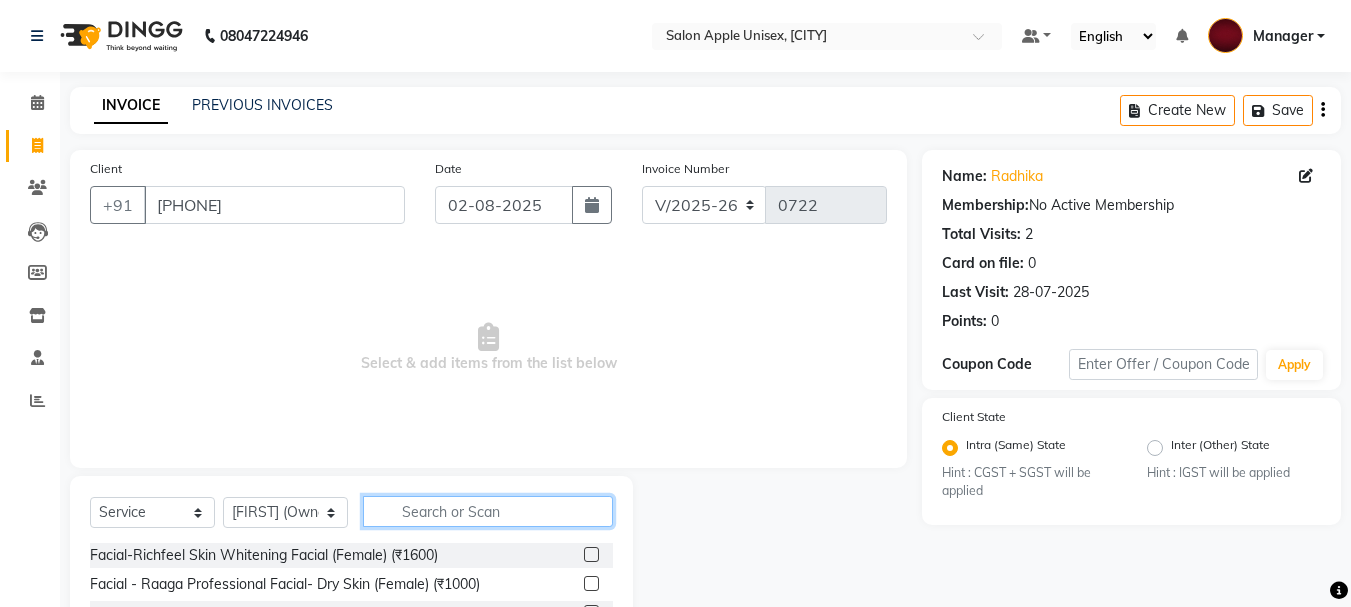 click 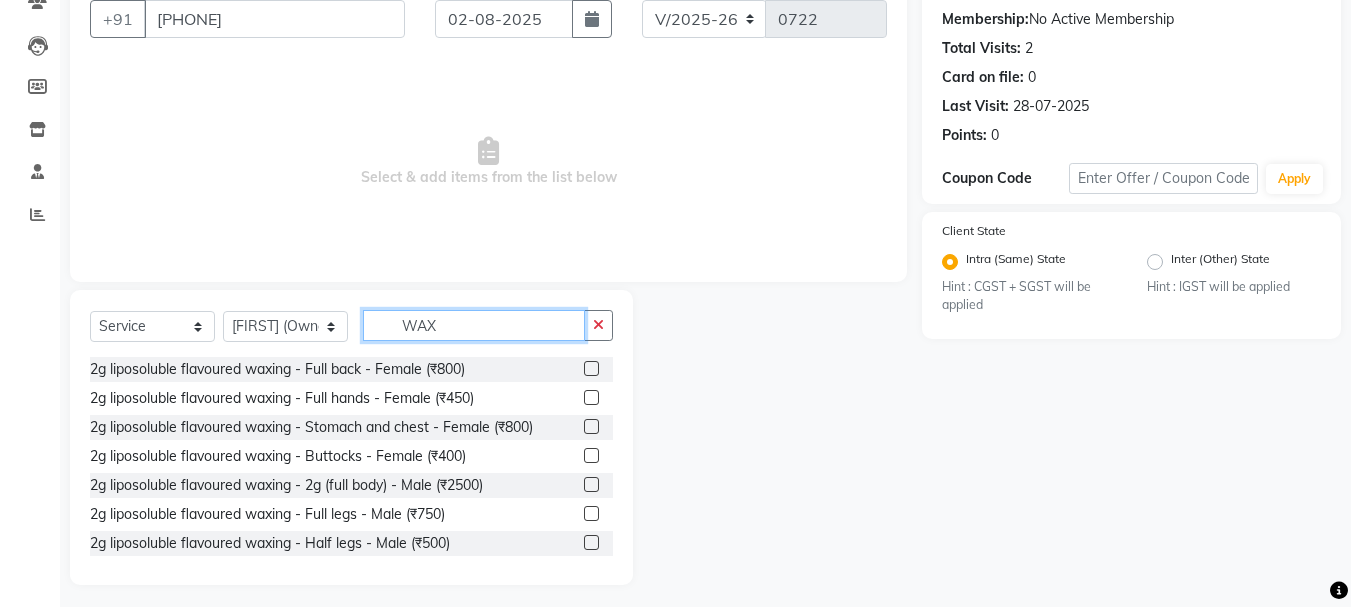 scroll, scrollTop: 194, scrollLeft: 0, axis: vertical 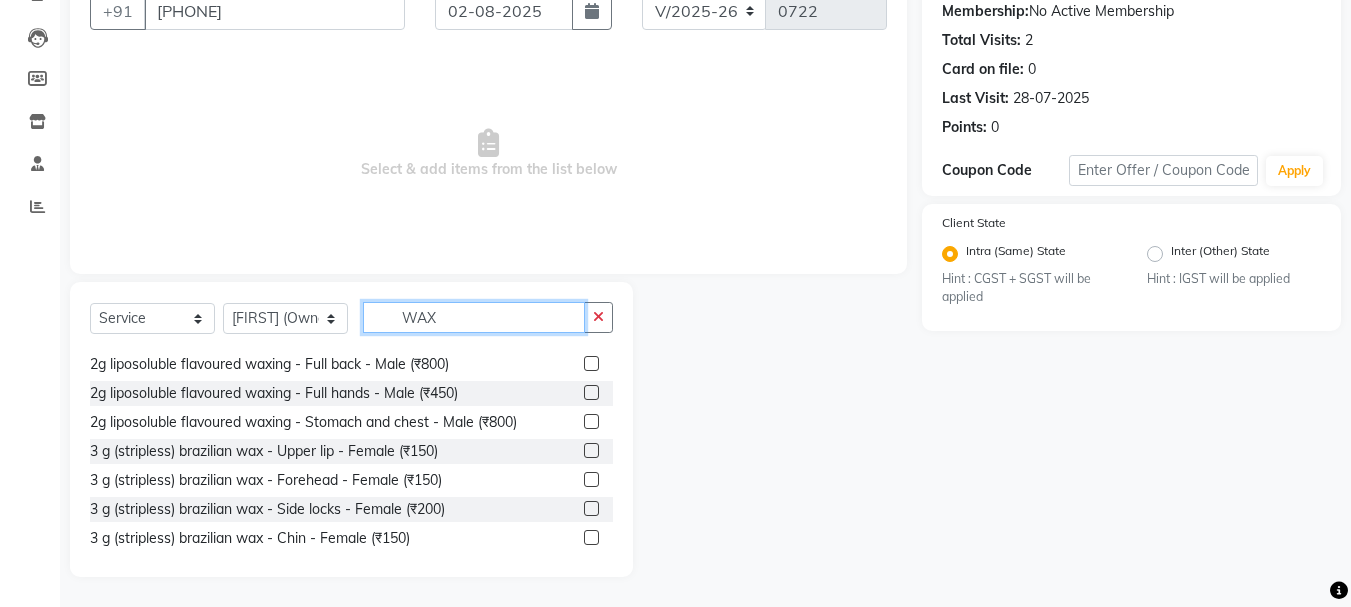 type on "WAX" 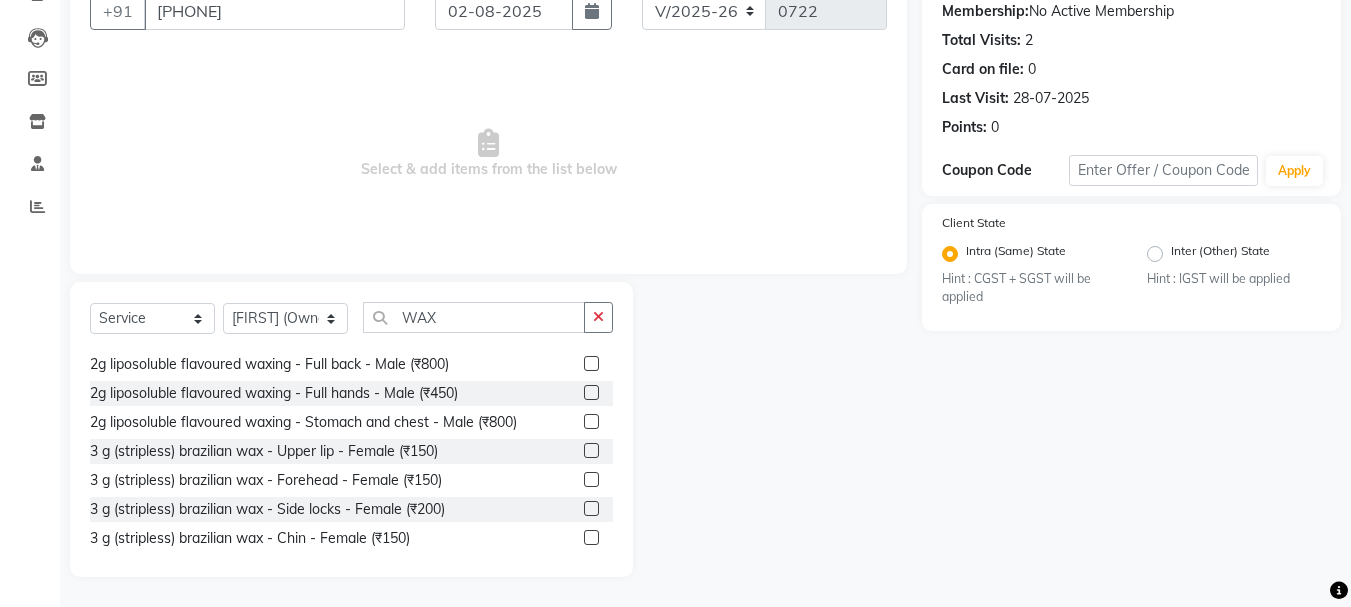 click 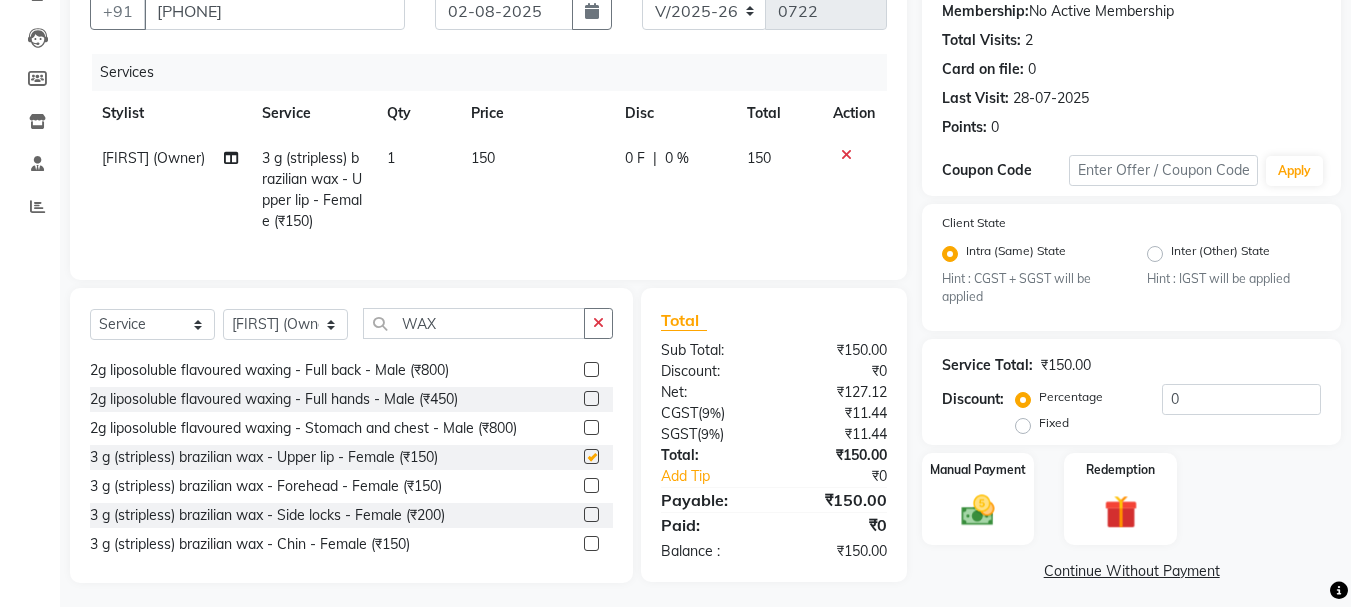 checkbox on "false" 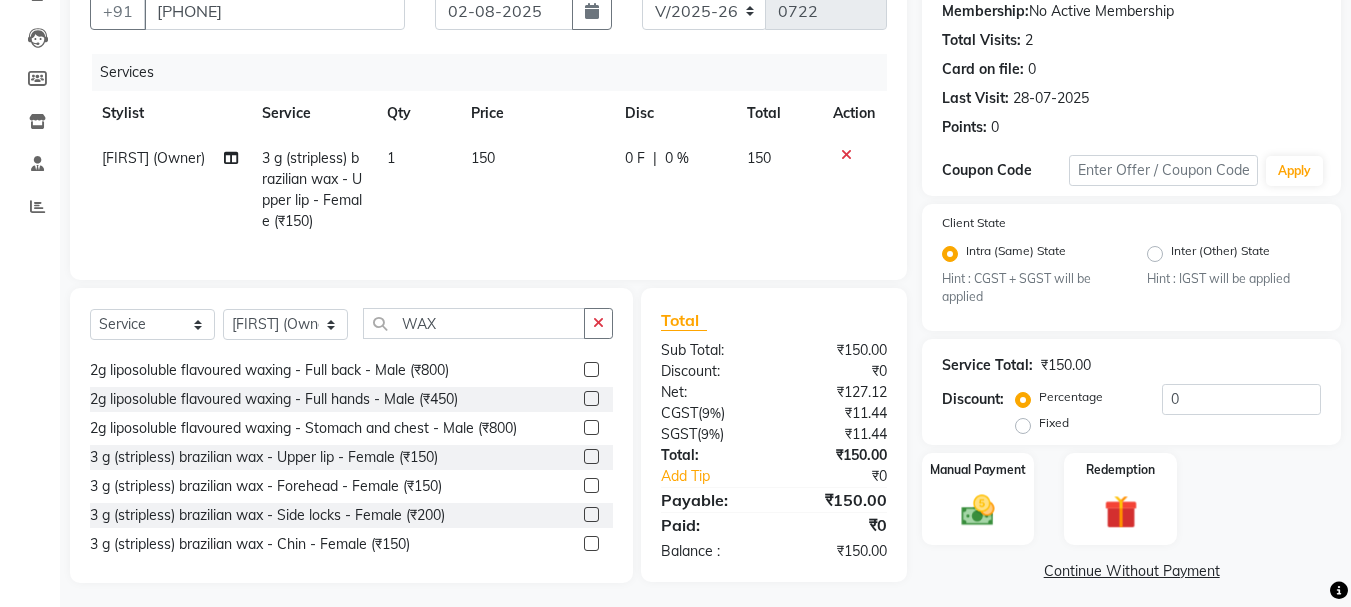click 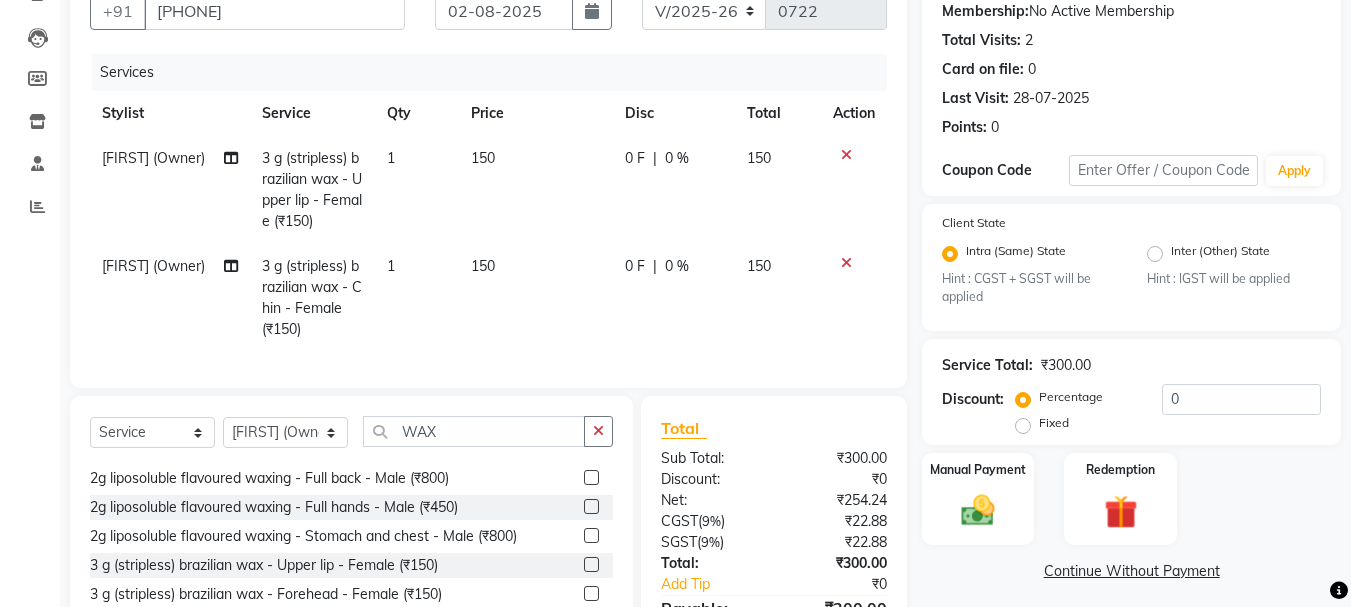 checkbox on "false" 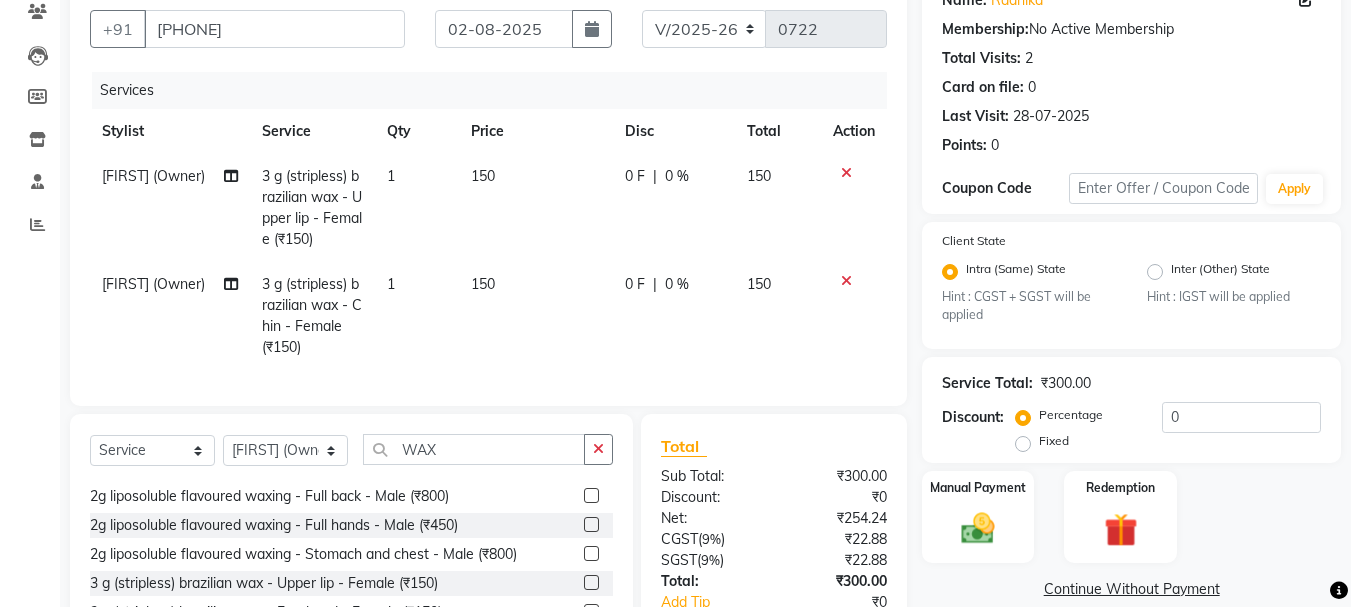 scroll, scrollTop: 200, scrollLeft: 0, axis: vertical 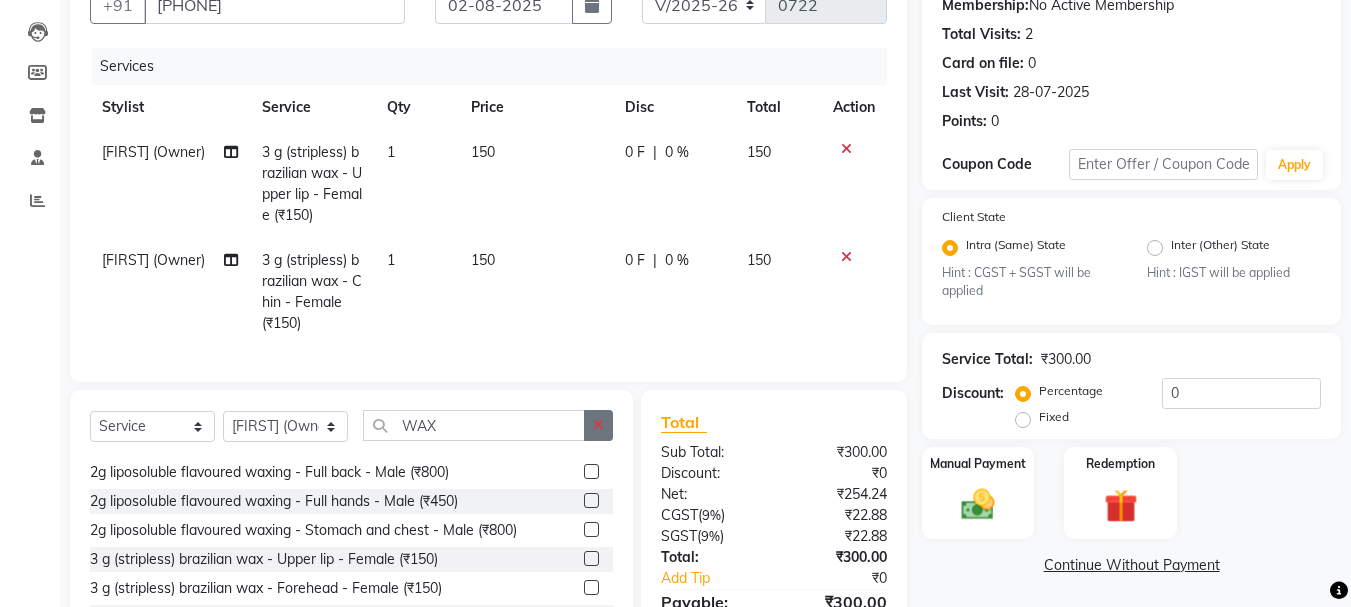 click 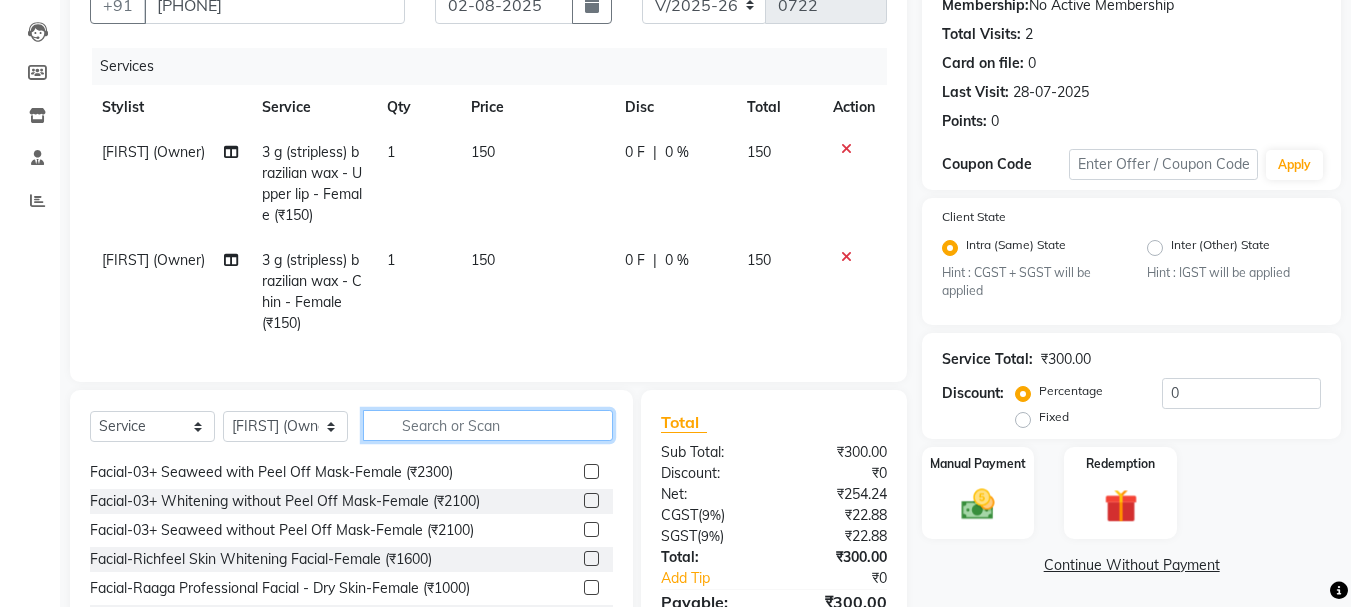 scroll, scrollTop: 1070, scrollLeft: 0, axis: vertical 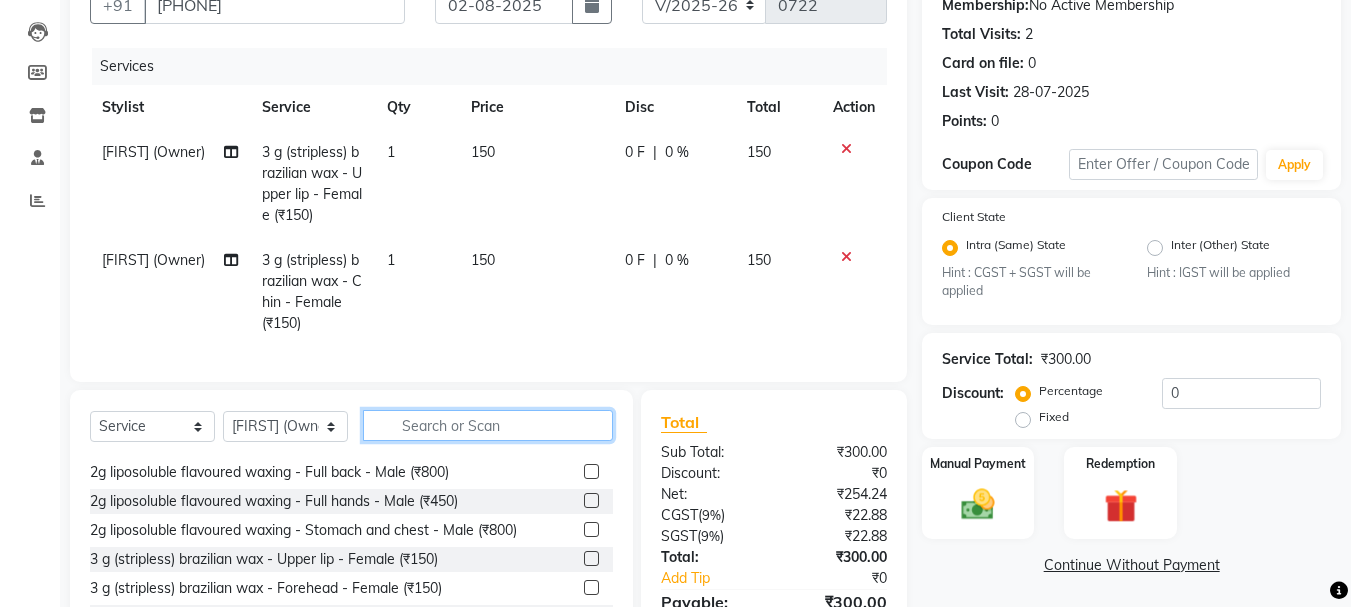 click 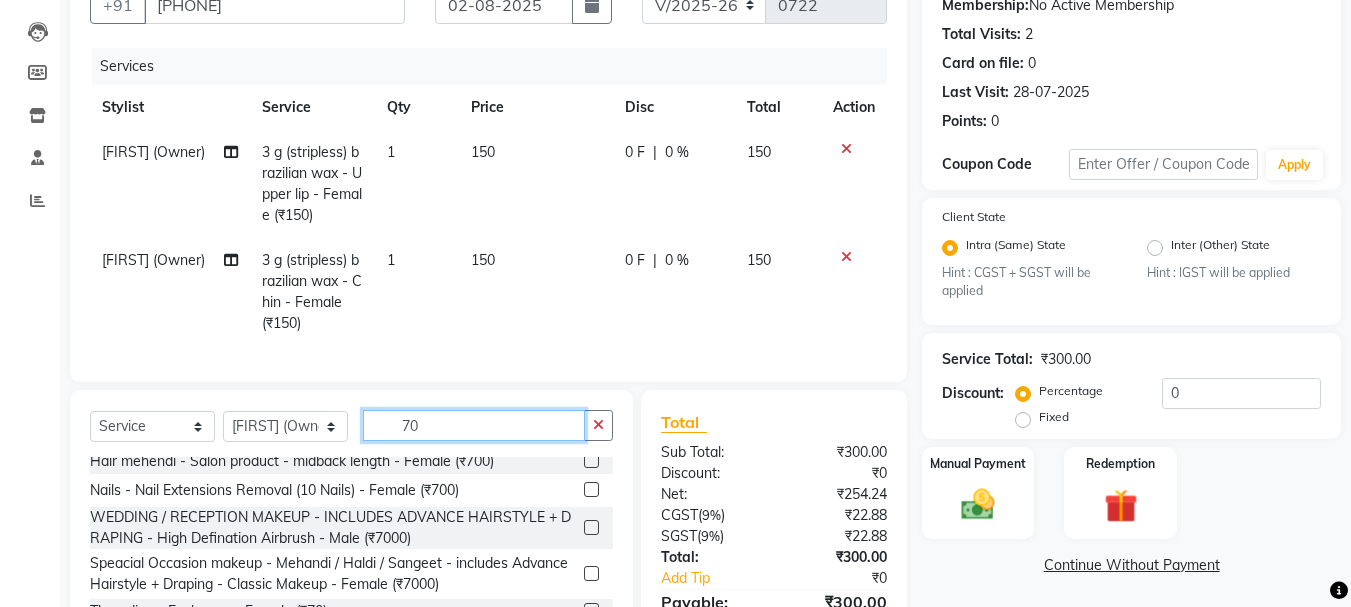 scroll, scrollTop: 700, scrollLeft: 0, axis: vertical 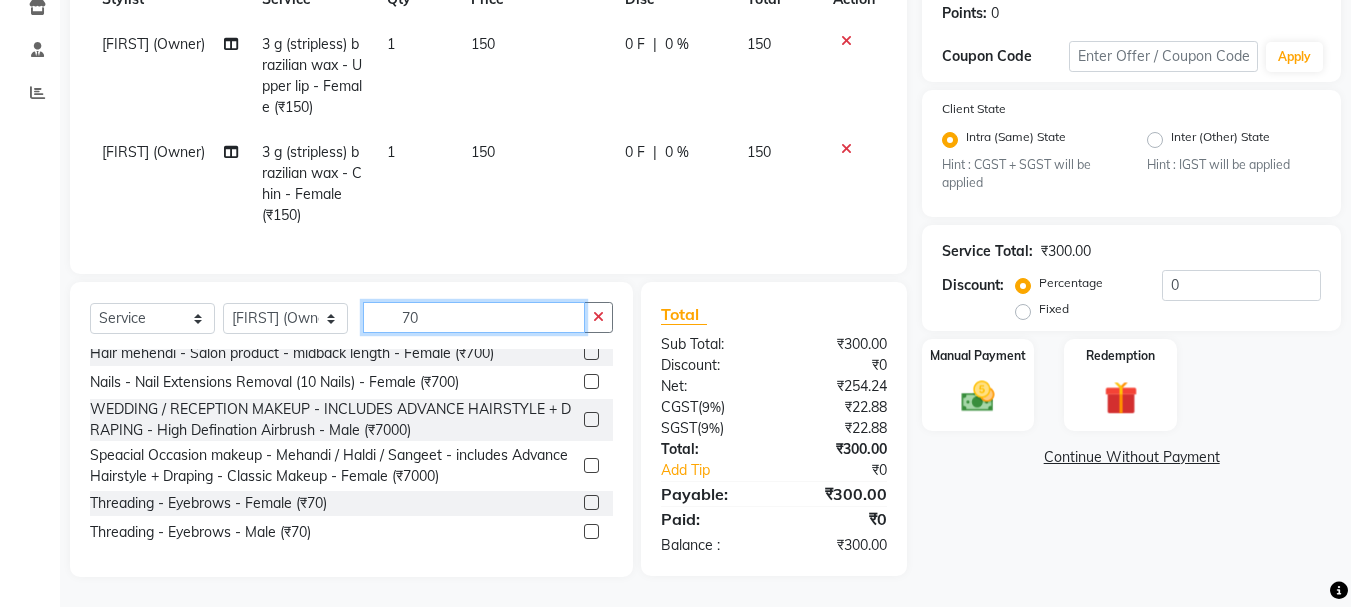type on "70" 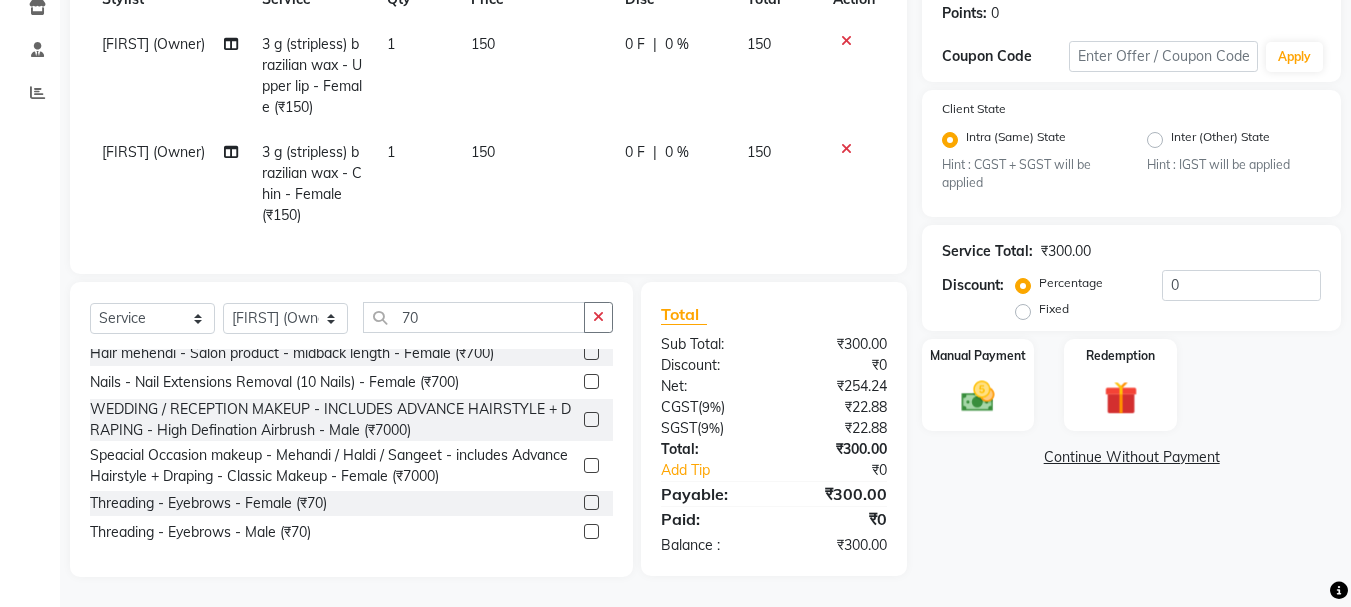 click 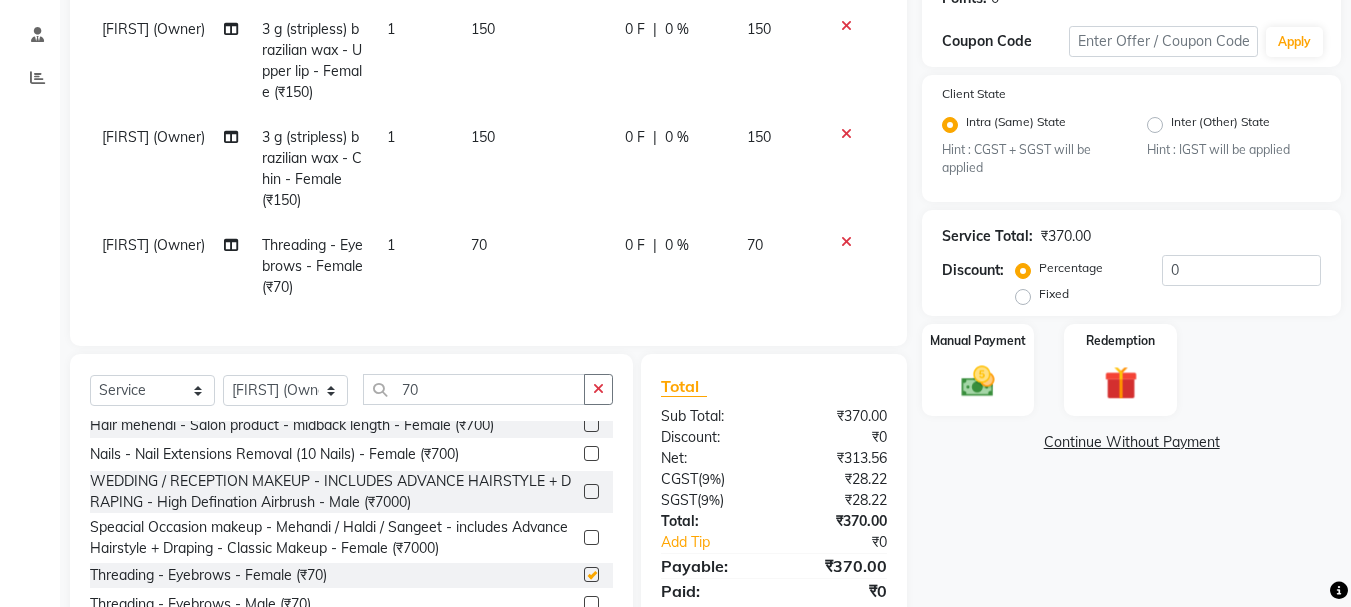 checkbox on "false" 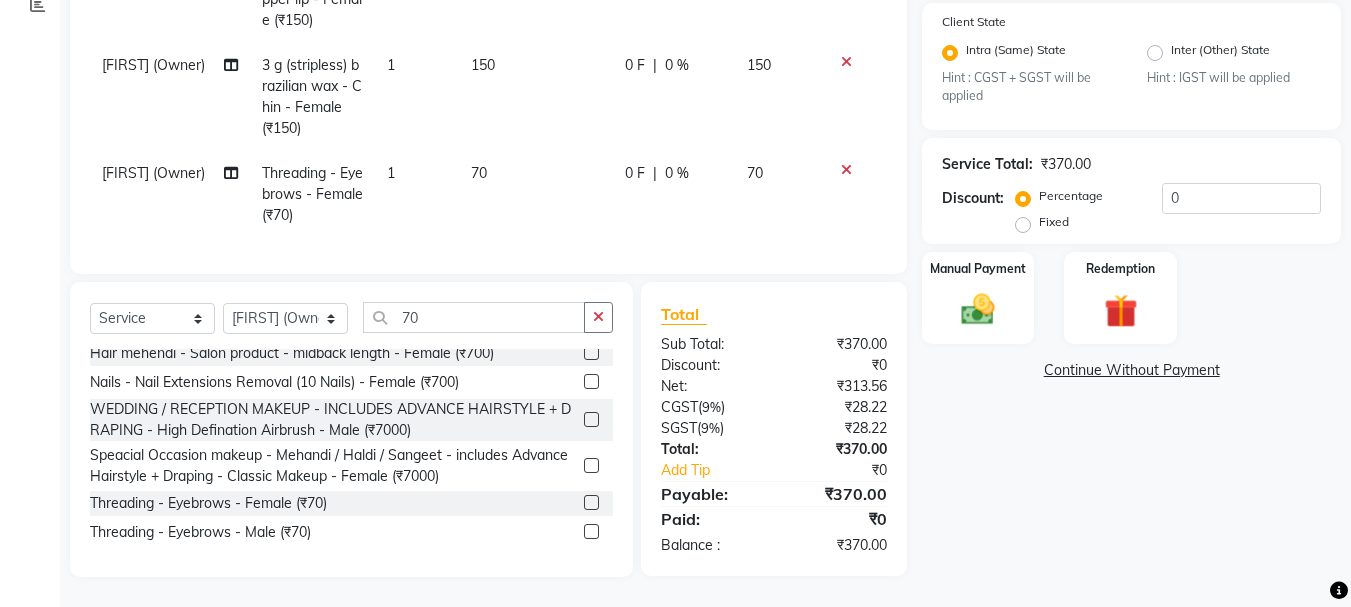 scroll, scrollTop: 410, scrollLeft: 0, axis: vertical 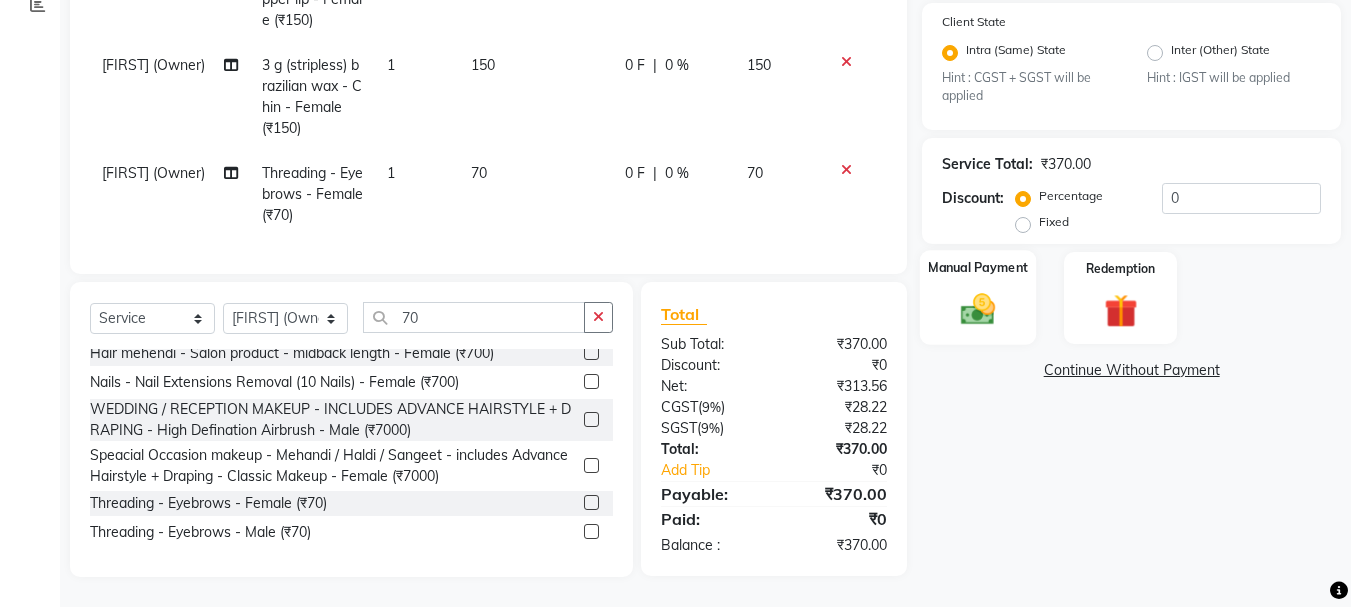 click on "Manual Payment" 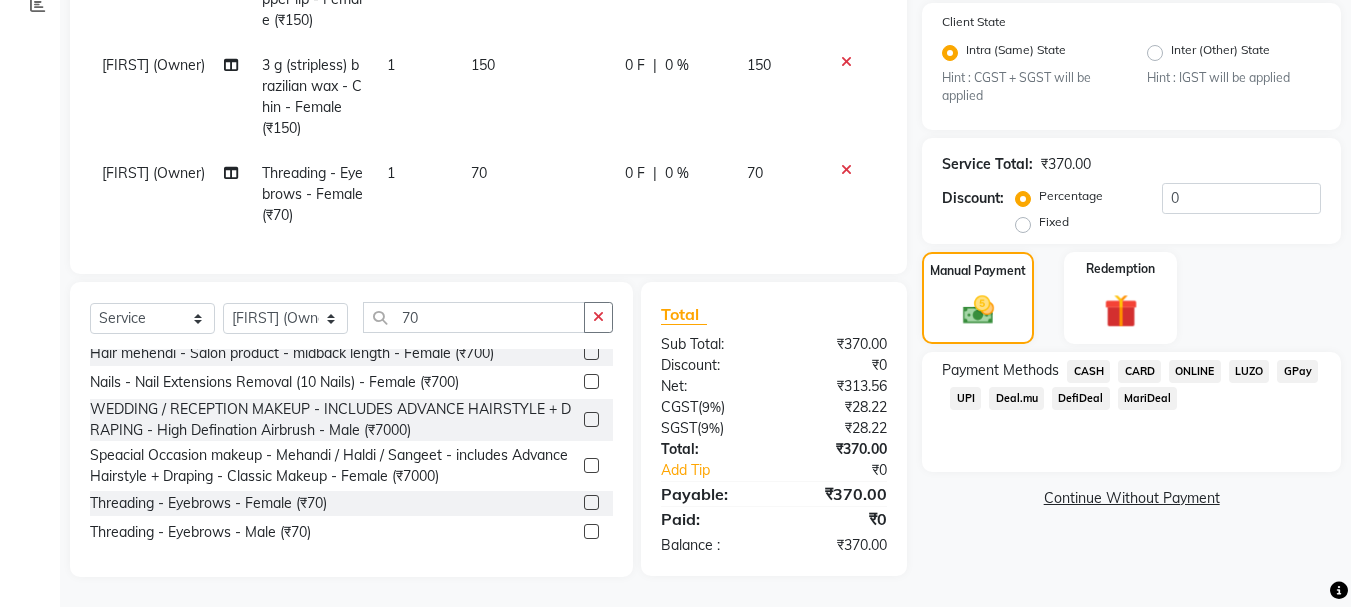 click on "UPI" 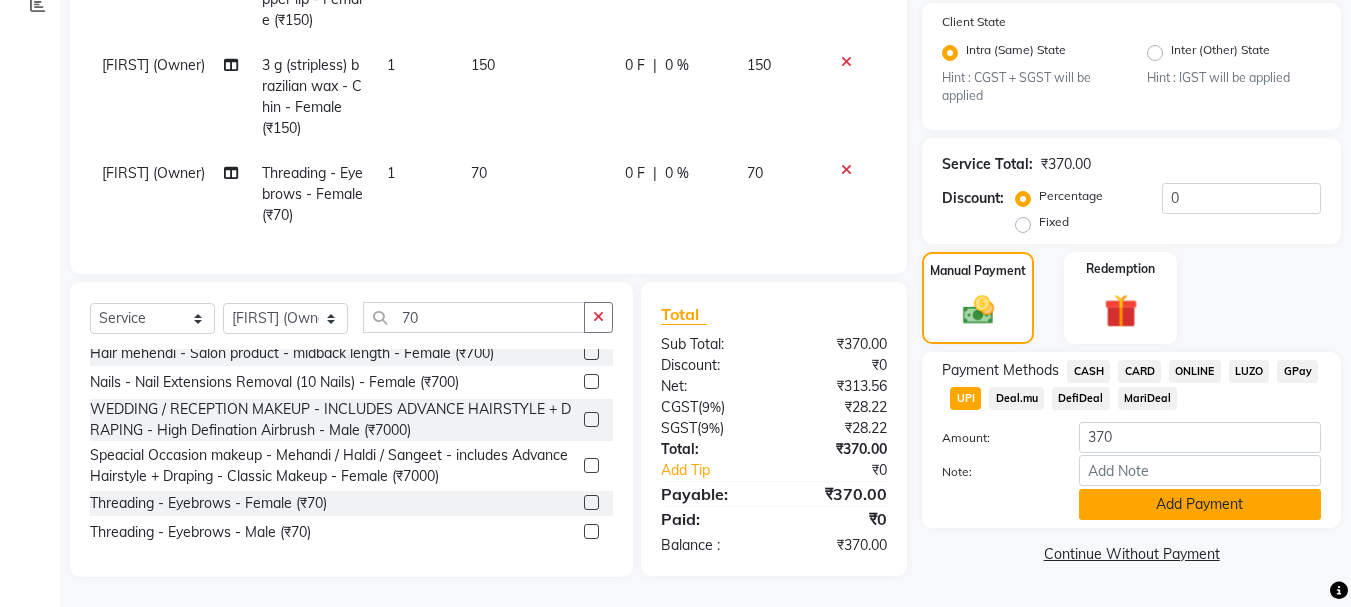 click on "Add Payment" 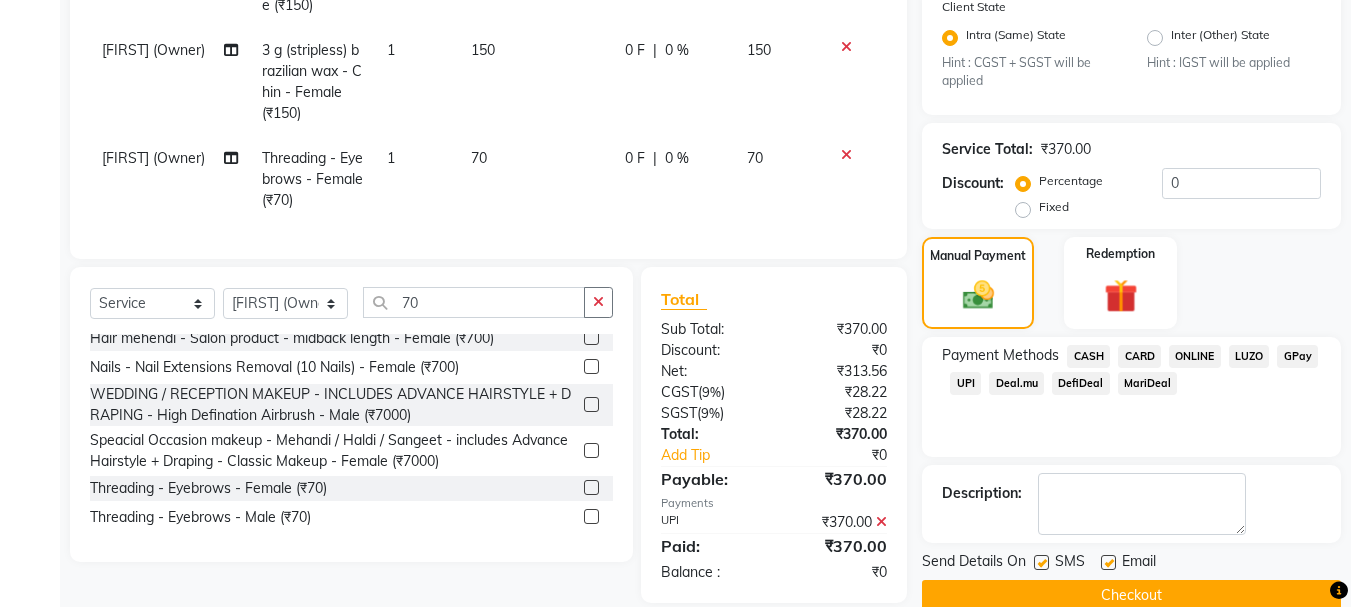 click 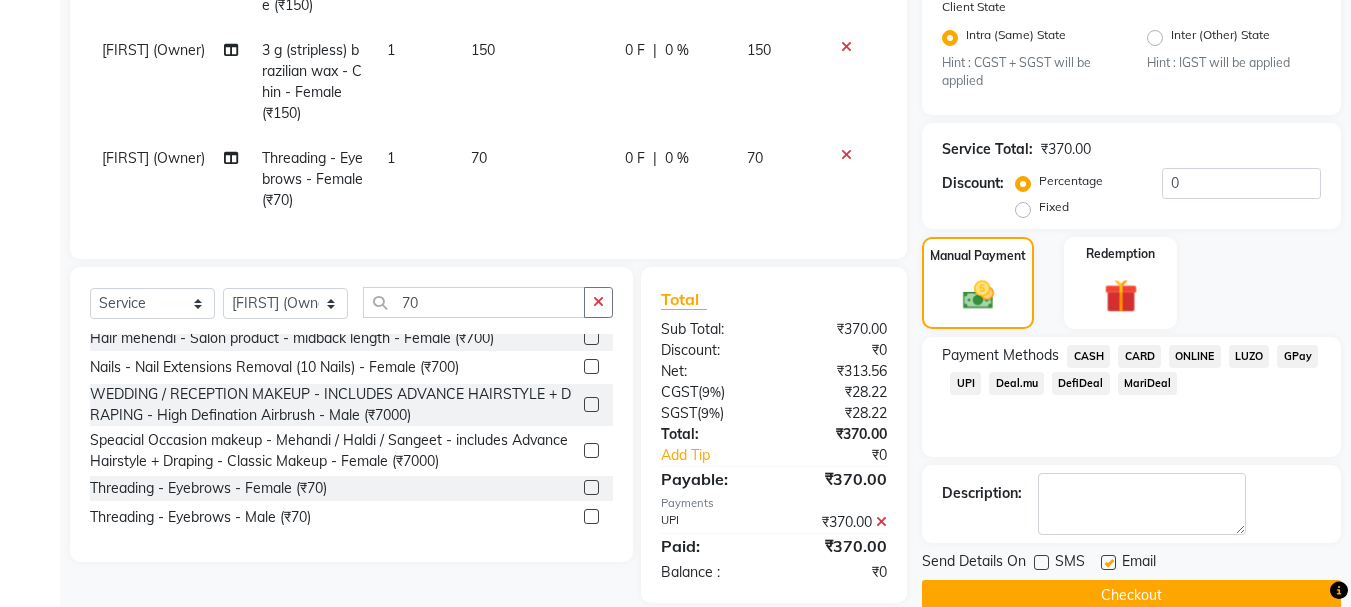 click 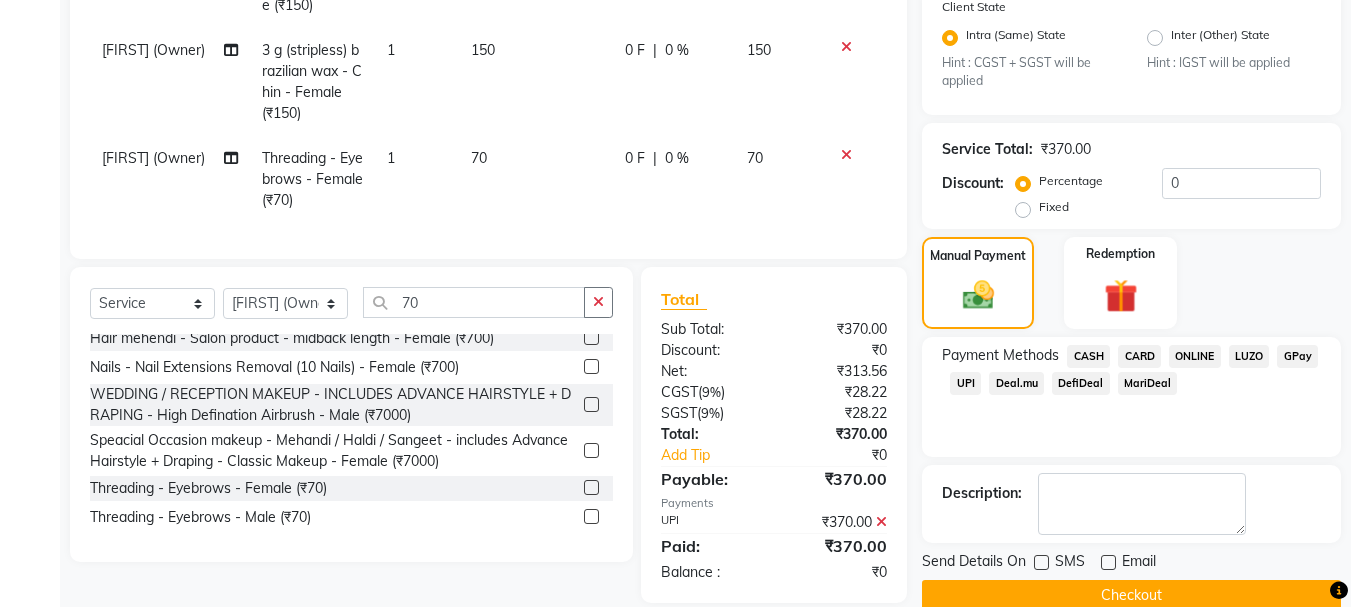 click on "Checkout" 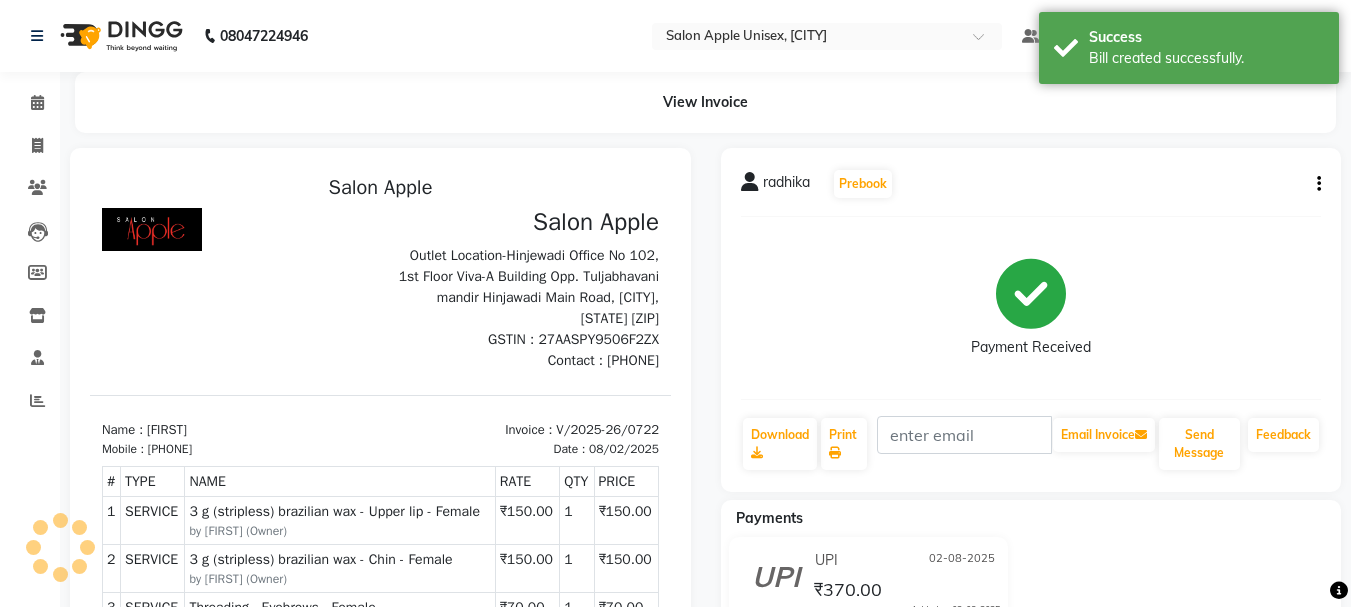scroll, scrollTop: 0, scrollLeft: 0, axis: both 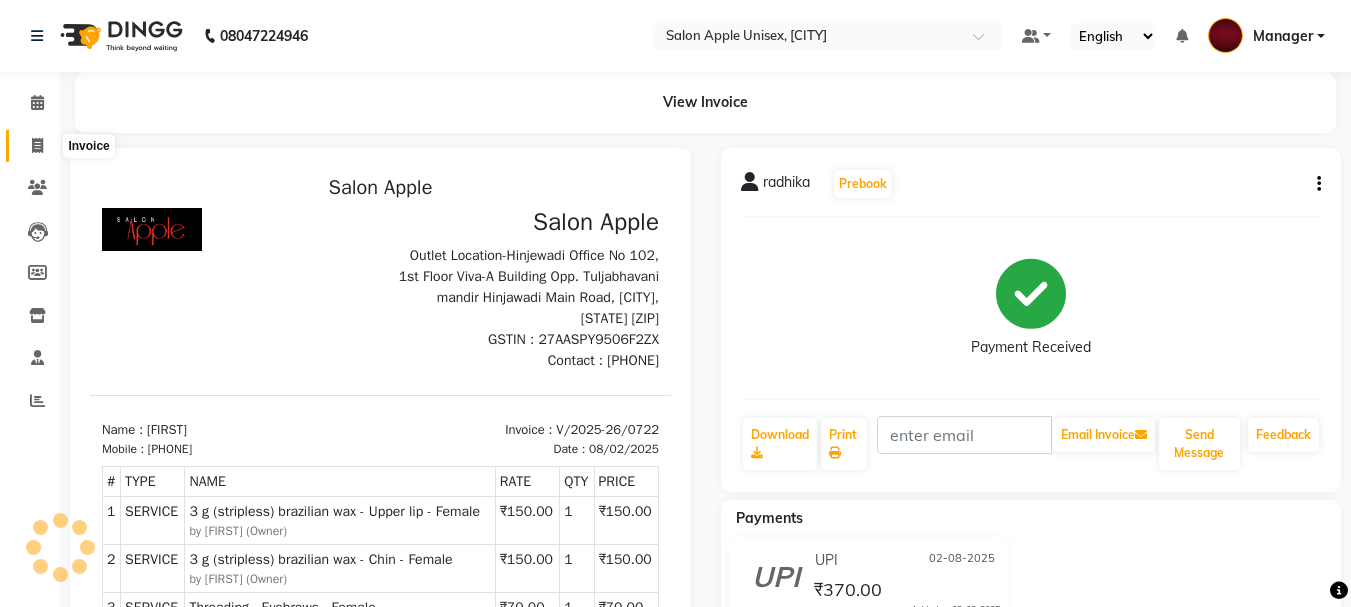 click 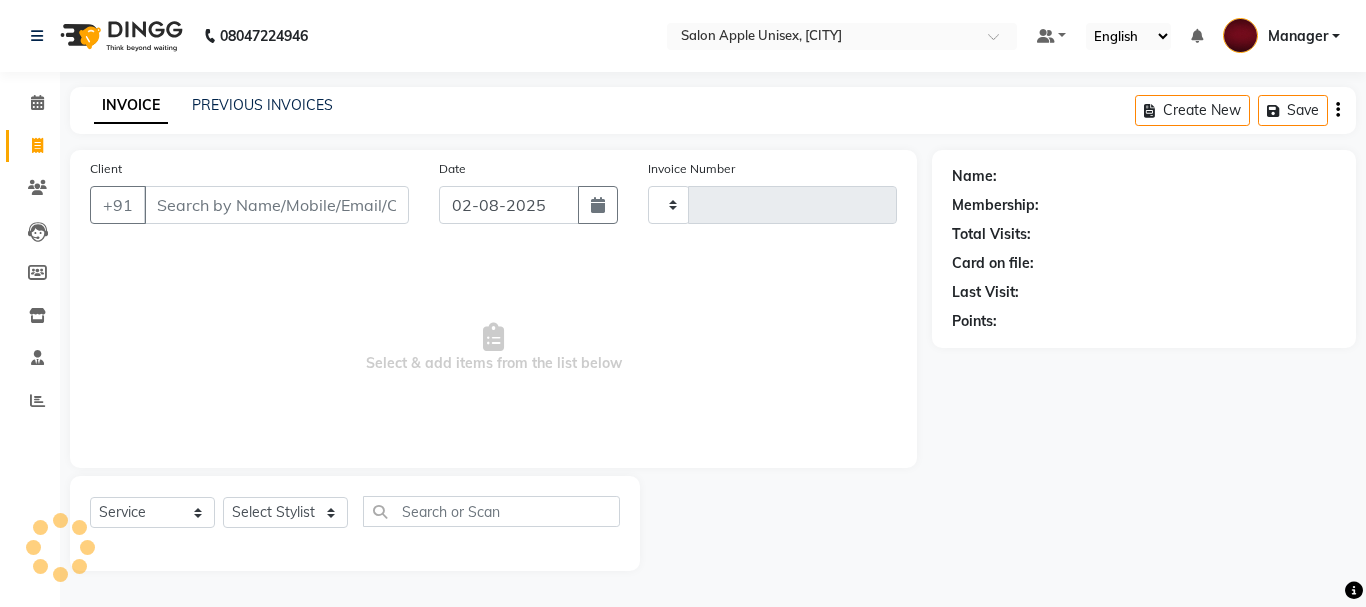 type on "0723" 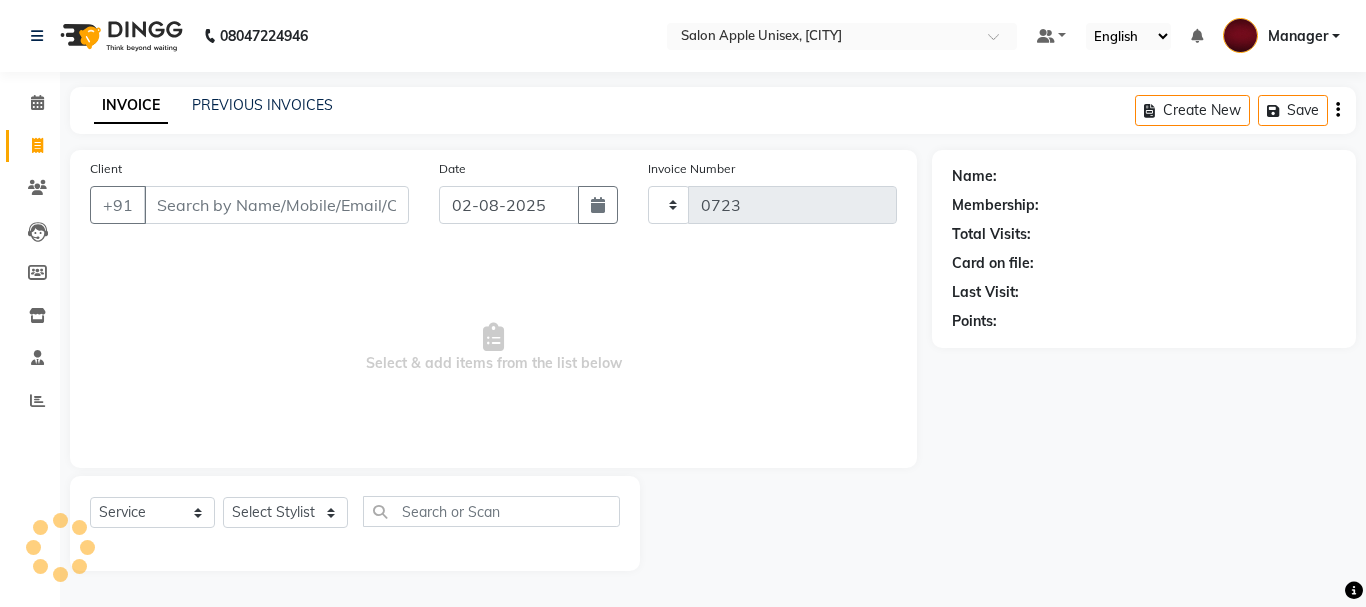 select on "112" 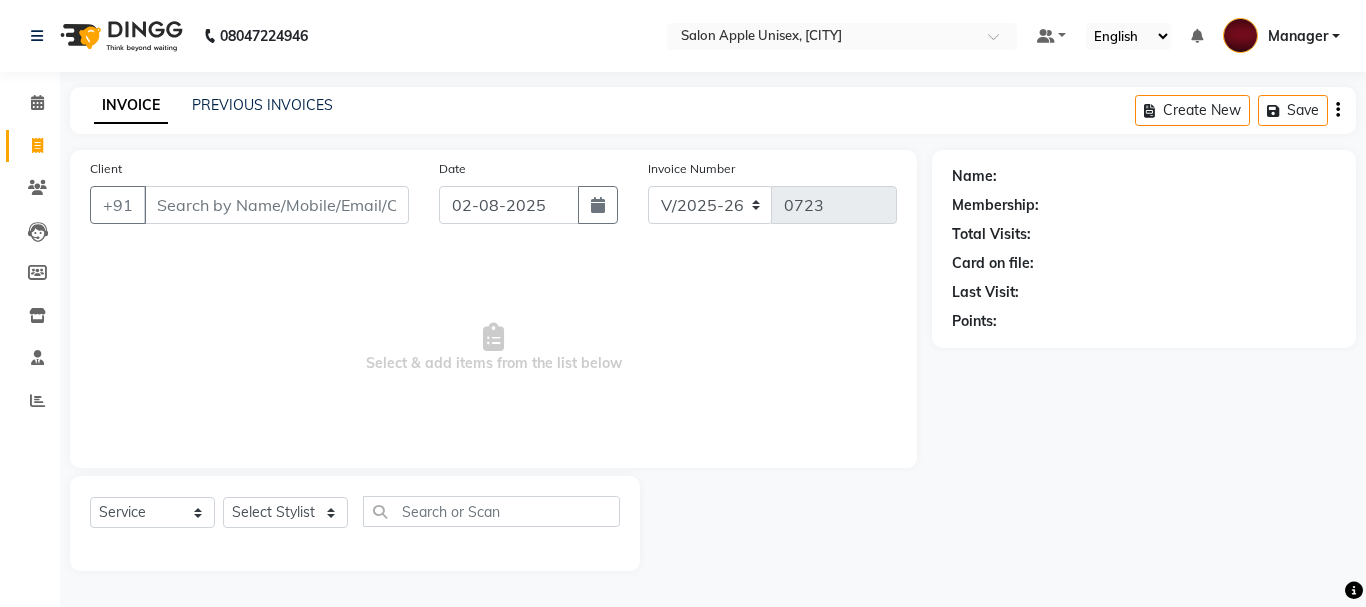 click on "Client" at bounding box center (276, 205) 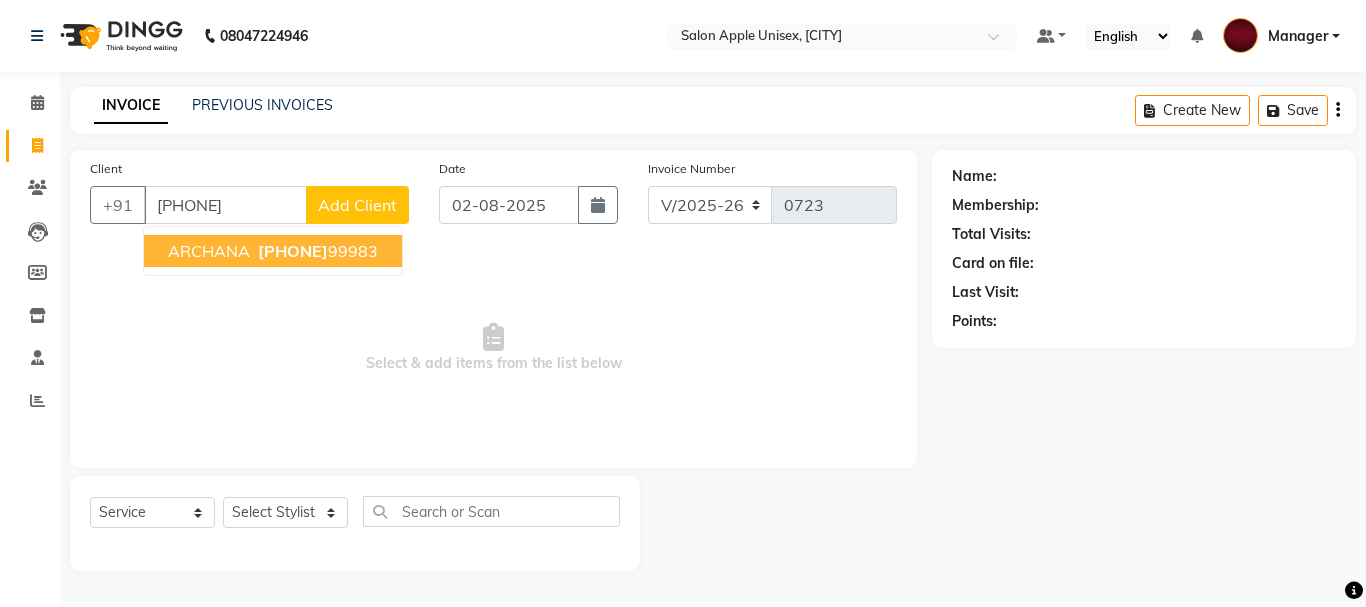 click on "[PHONE]" at bounding box center (293, 251) 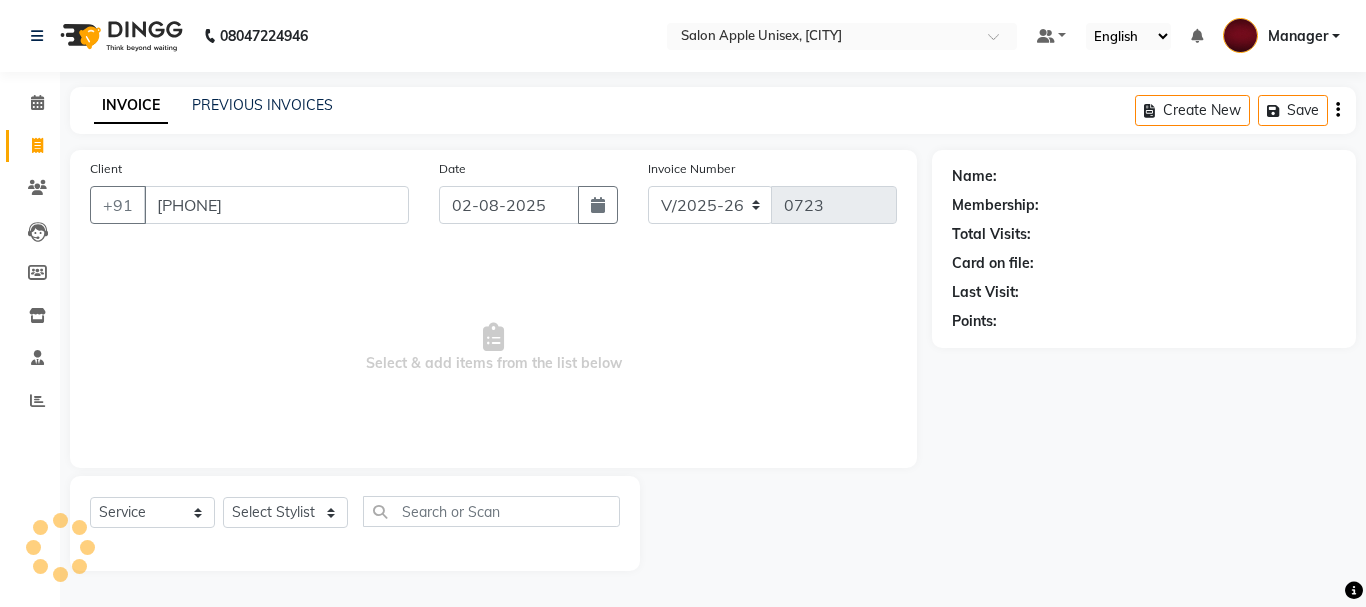 type on "[PHONE]" 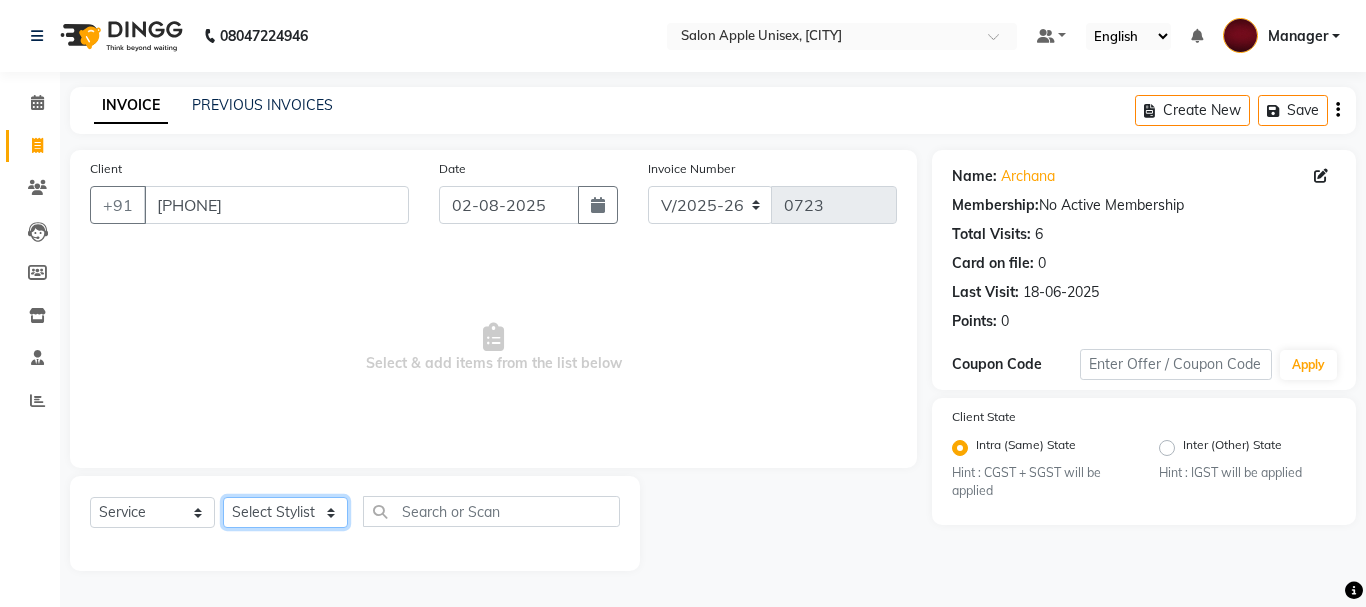 drag, startPoint x: 321, startPoint y: 518, endPoint x: 314, endPoint y: 550, distance: 32.75668 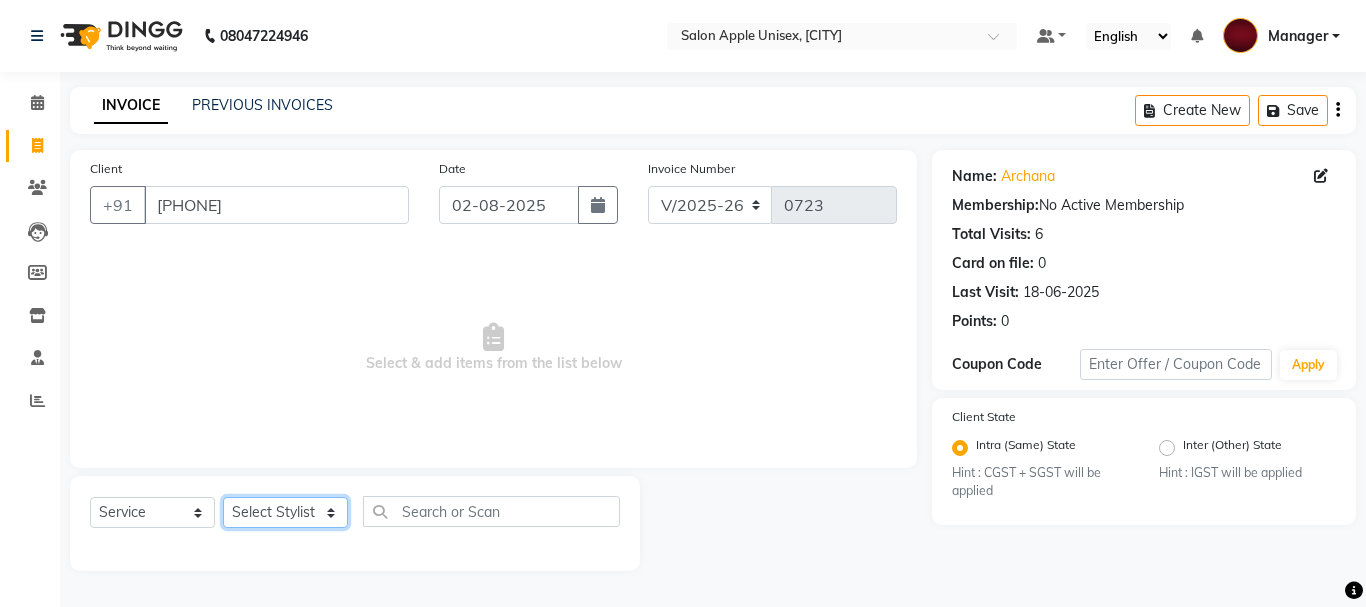 select on "47178" 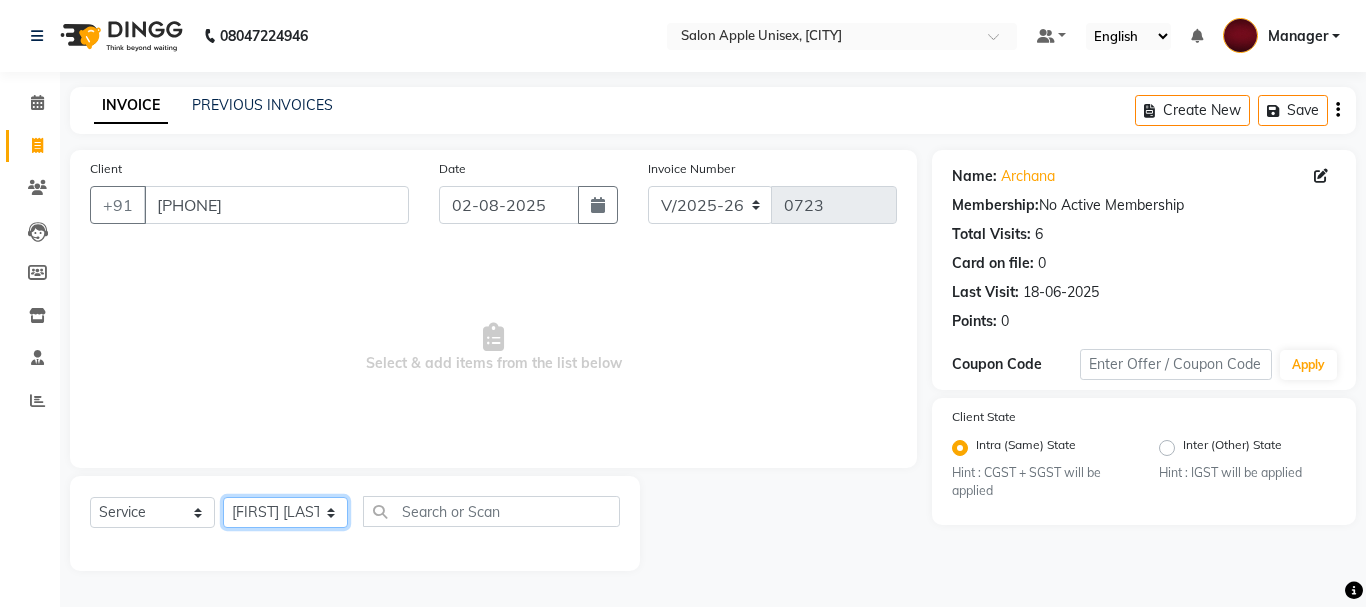click on "Select Stylist [FIRST] (Owner) Manager [FIRST] (Owner) [FIRST] [LAST] [FIRST] [LAST]  [FIRST] [LAST] [FIRST] [LAST] [FIRST] [LAST] [FIRST] [LAST] [FIRST] [LAST] [FIRST] [LAST] [FIRST] [LAST]" 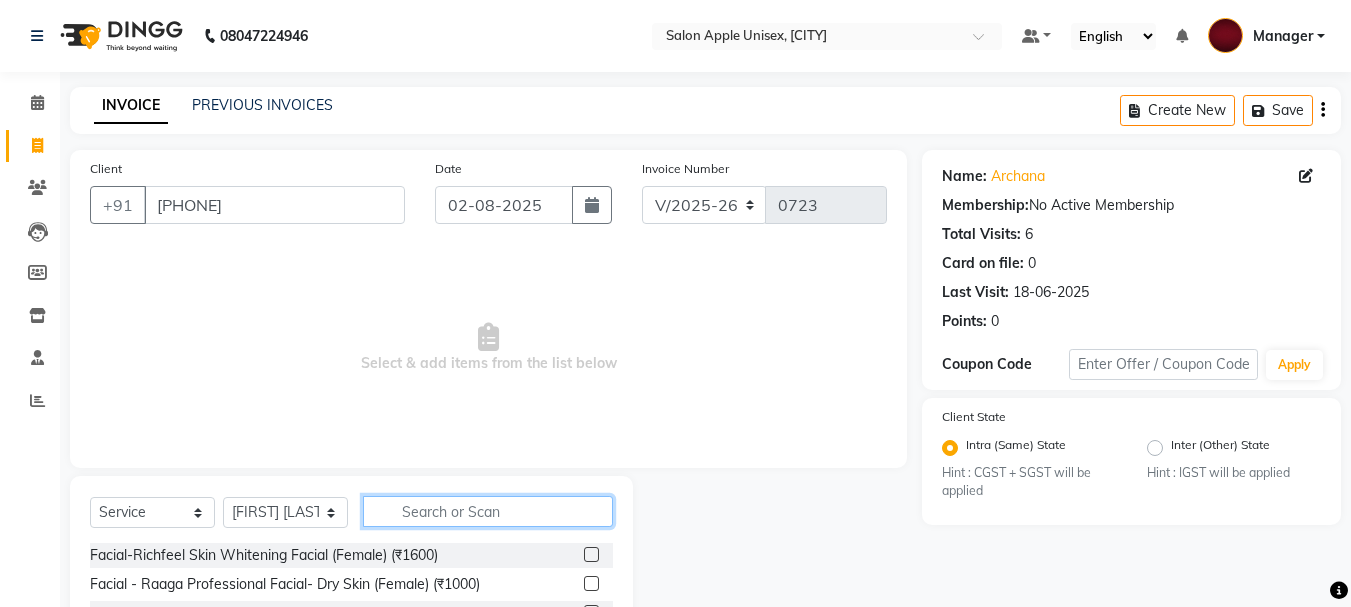 click 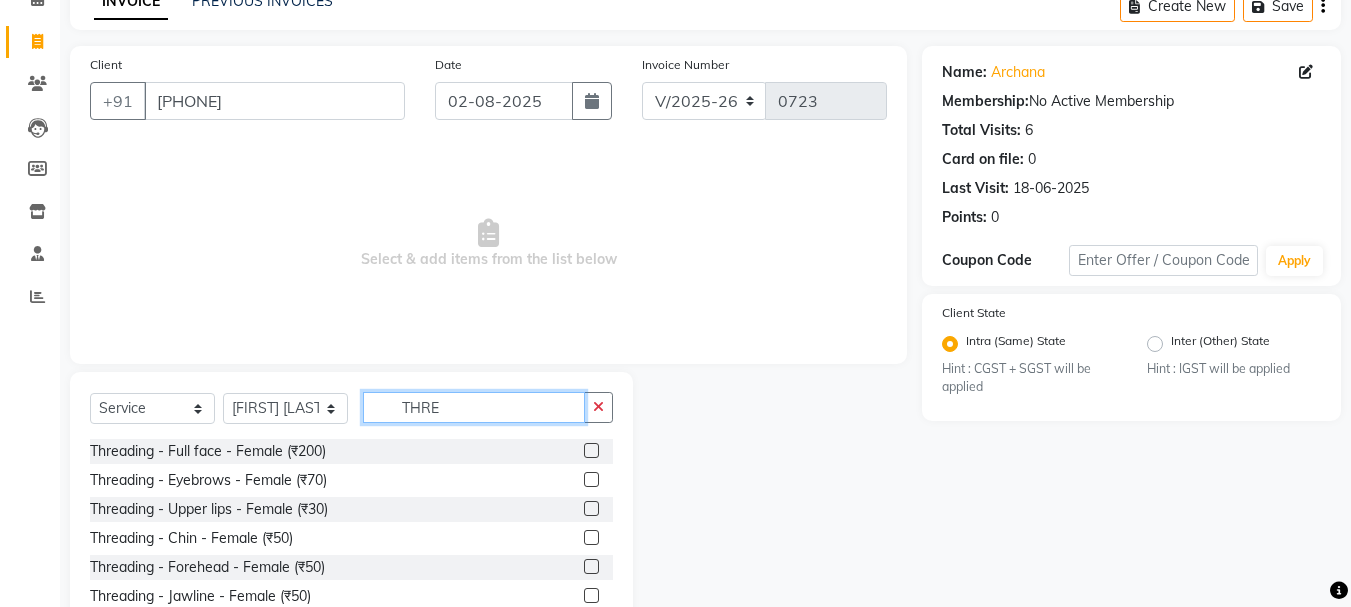 scroll, scrollTop: 194, scrollLeft: 0, axis: vertical 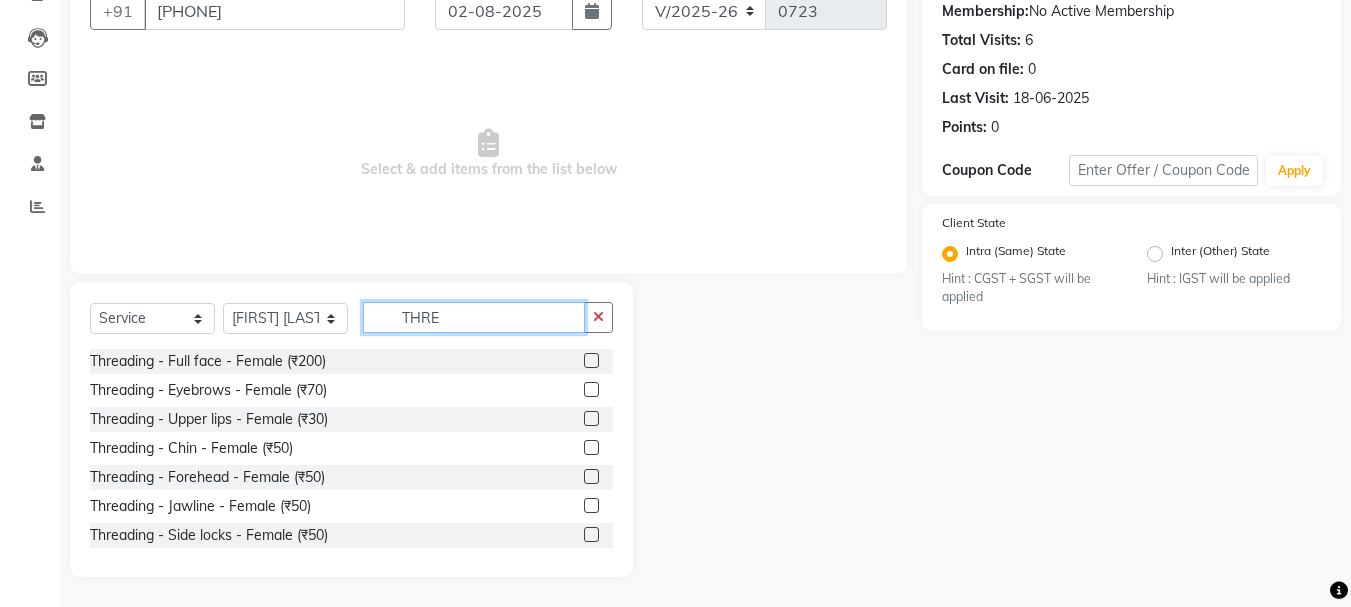 type on "THRE" 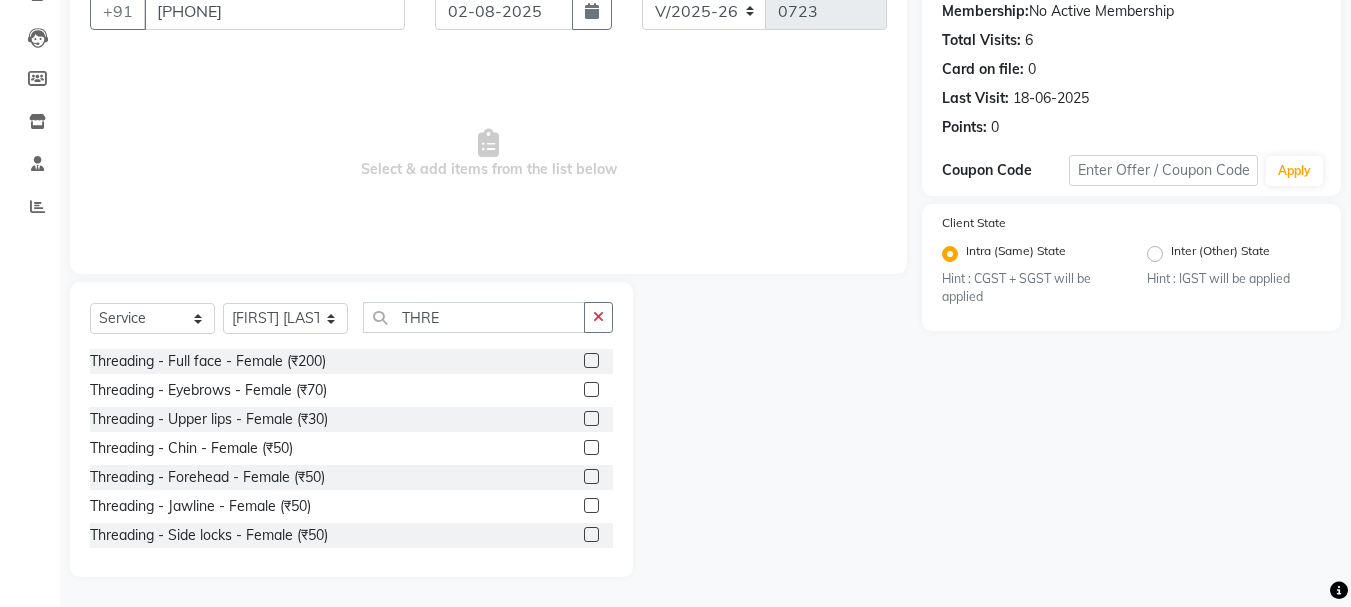 click 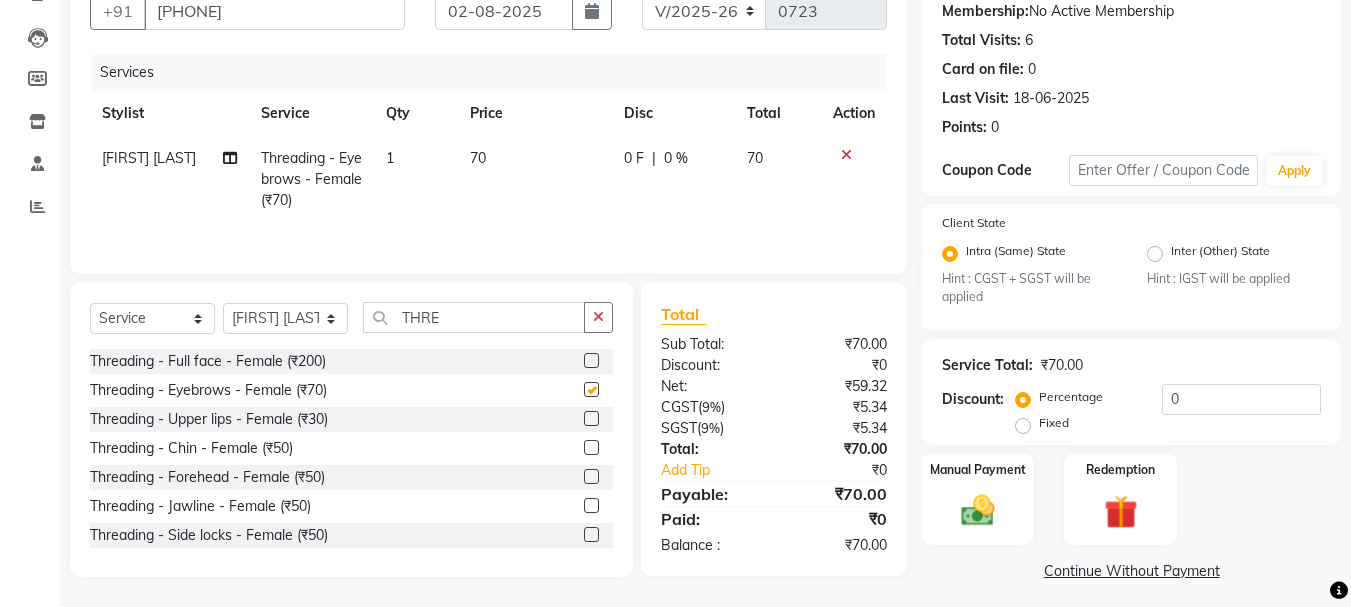 checkbox on "false" 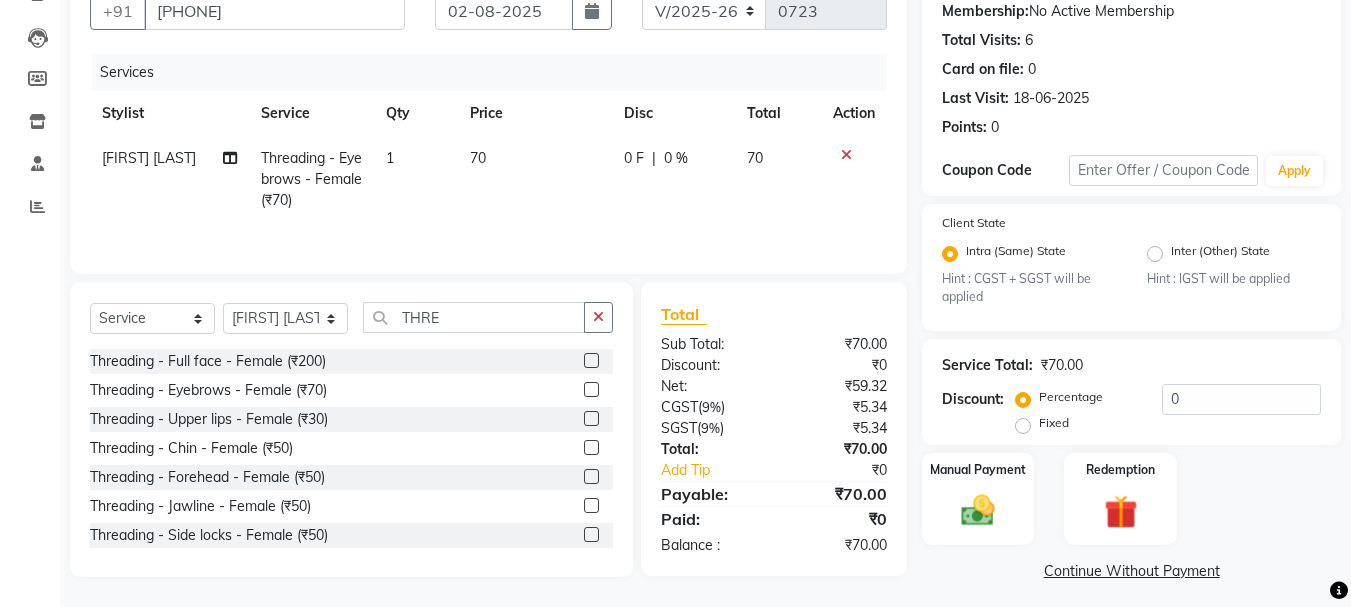 click 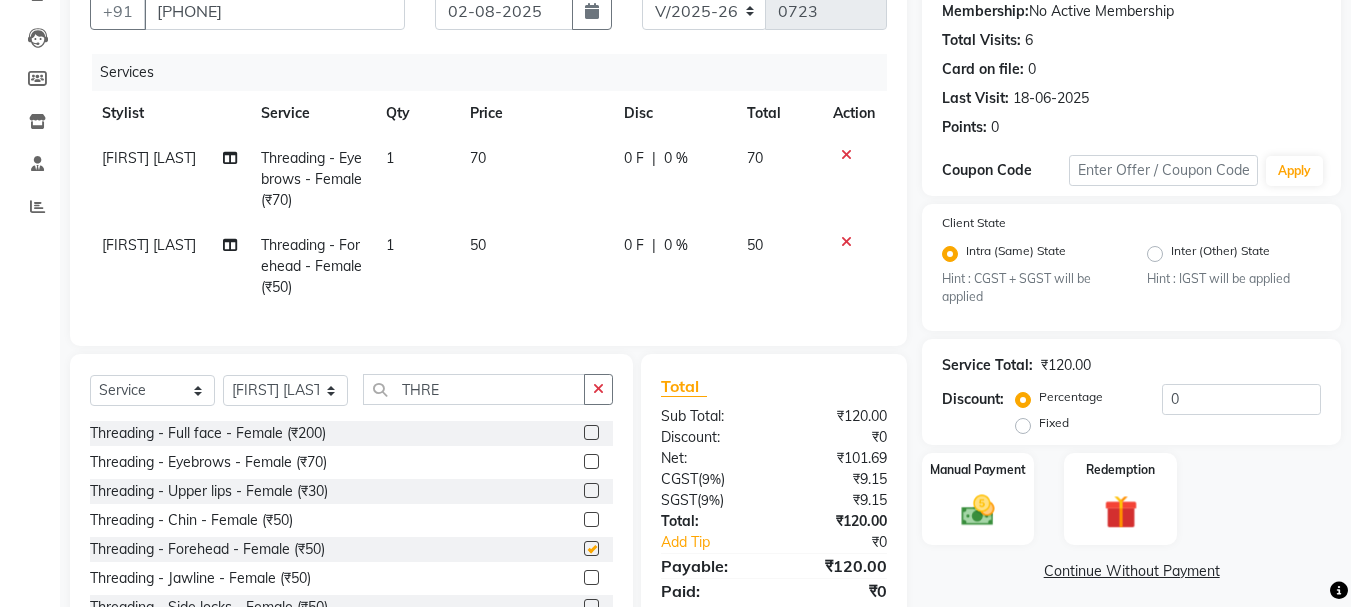 checkbox on "false" 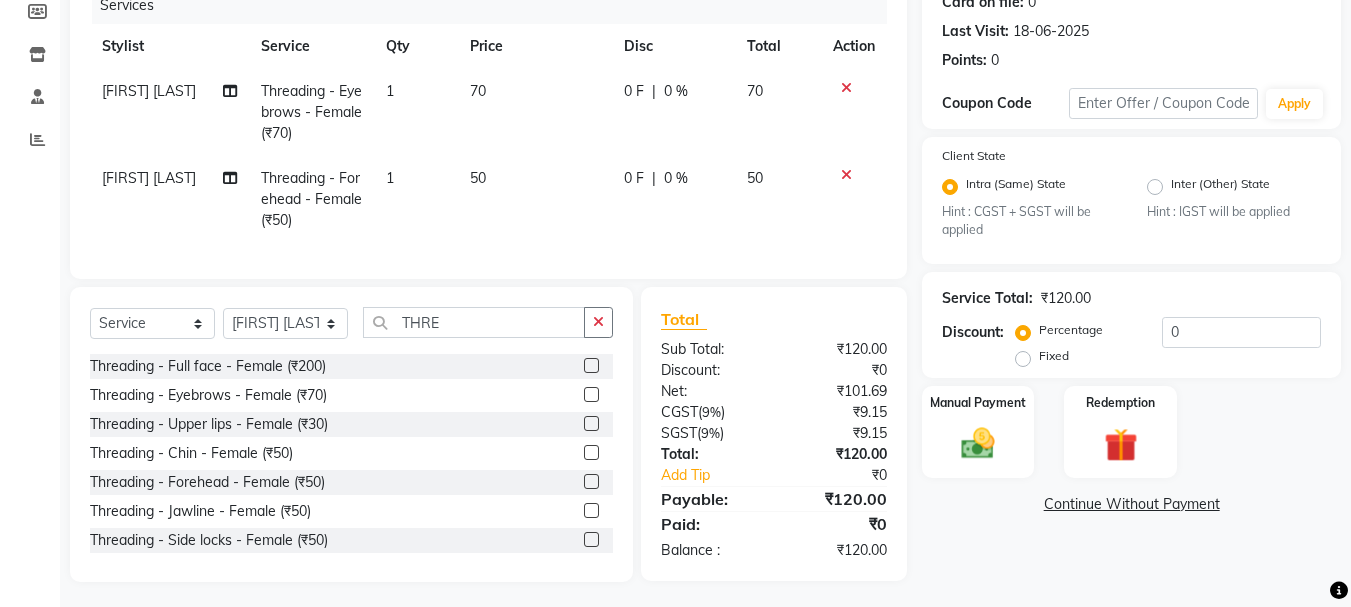 scroll, scrollTop: 281, scrollLeft: 0, axis: vertical 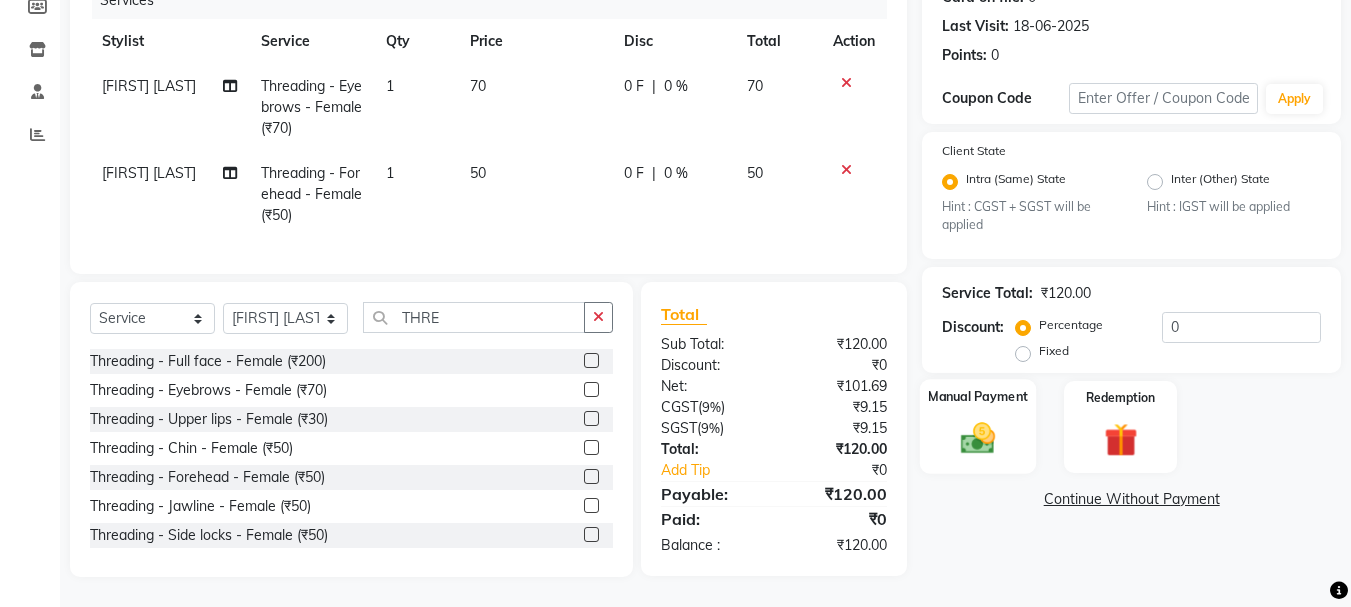 click 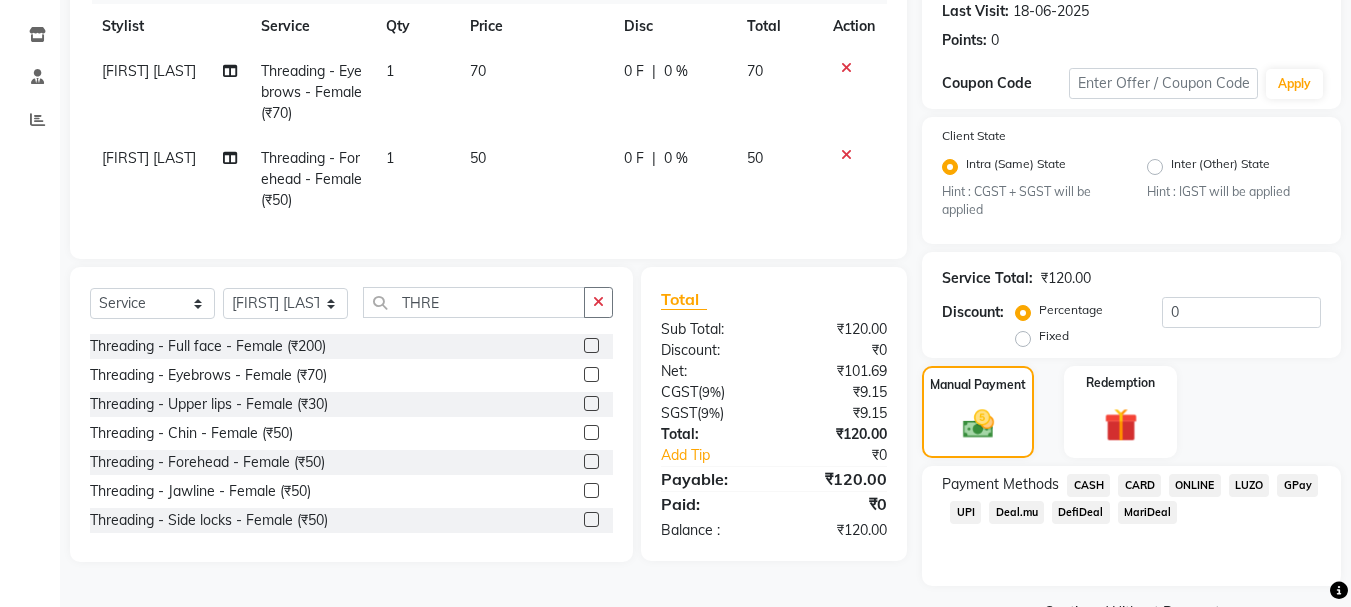 click on "CASH" 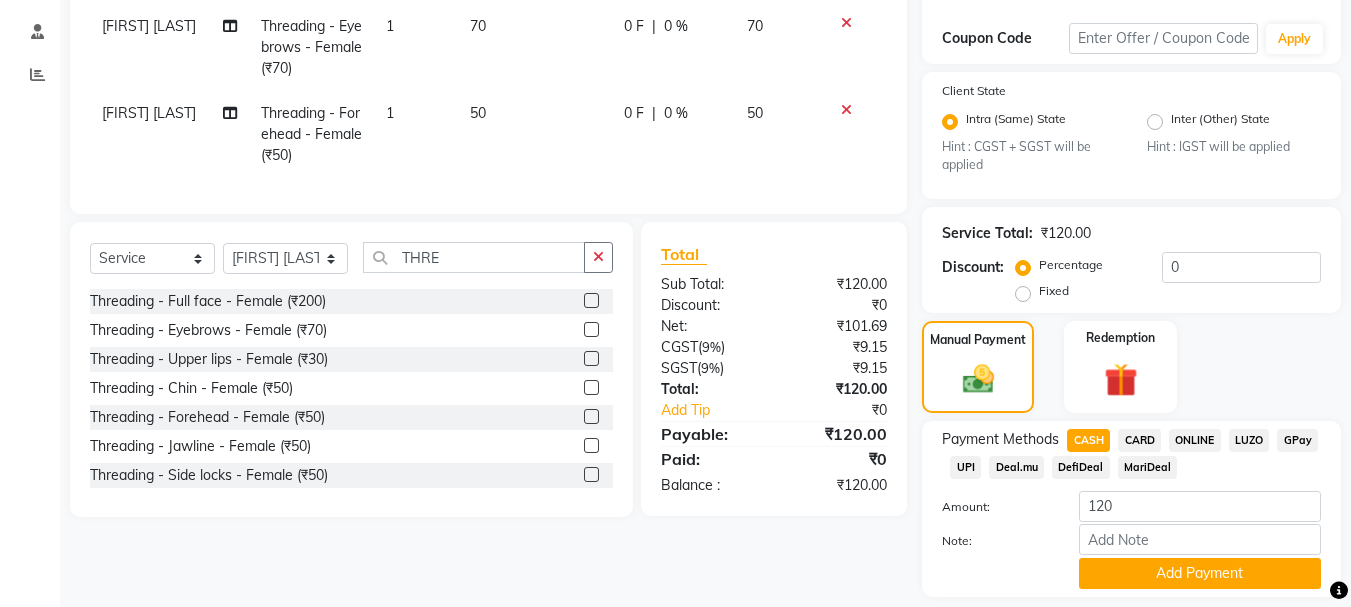 scroll, scrollTop: 387, scrollLeft: 0, axis: vertical 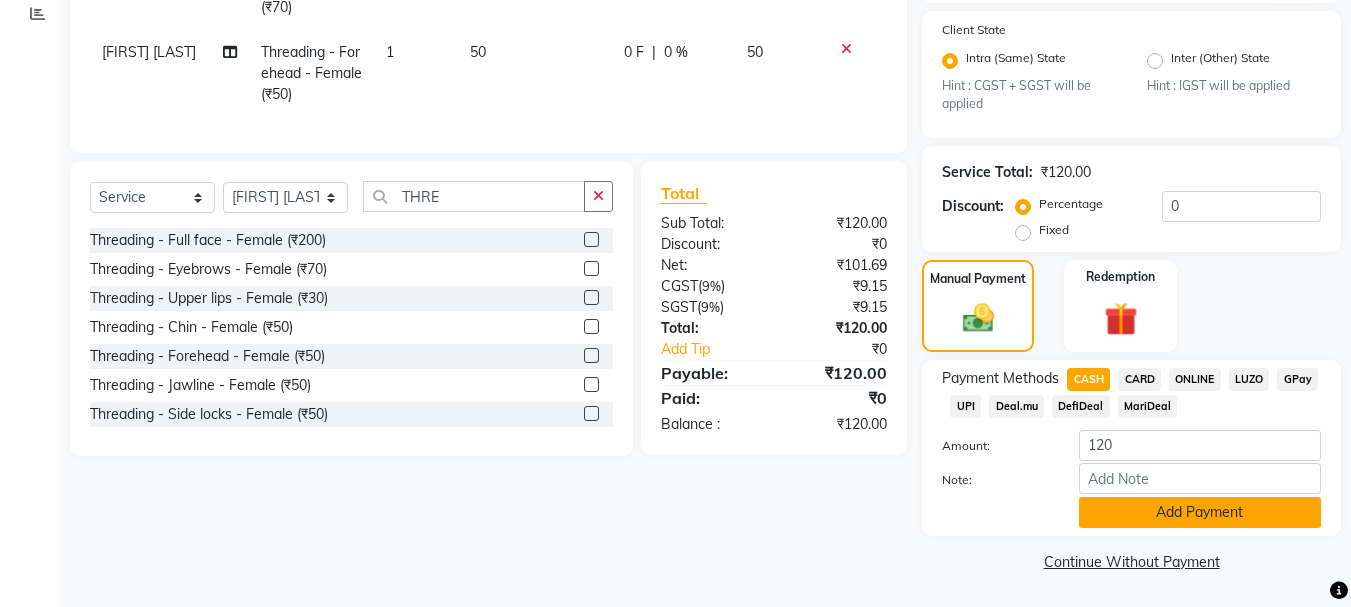 click on "Add Payment" 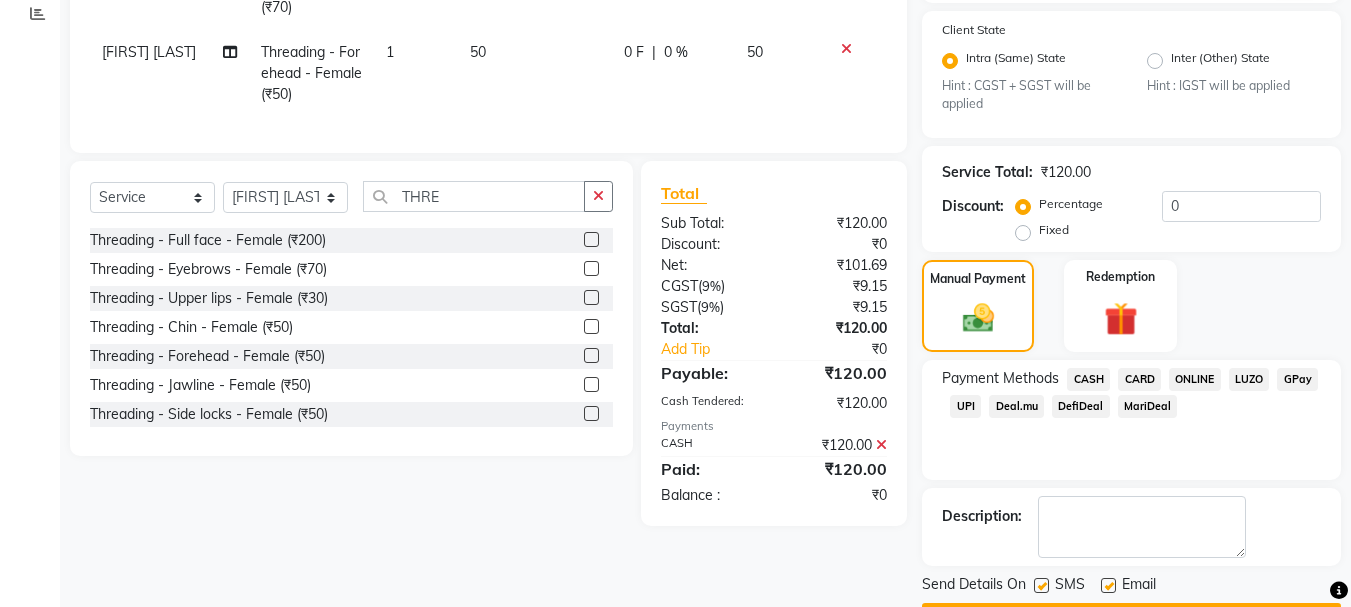 scroll, scrollTop: 444, scrollLeft: 0, axis: vertical 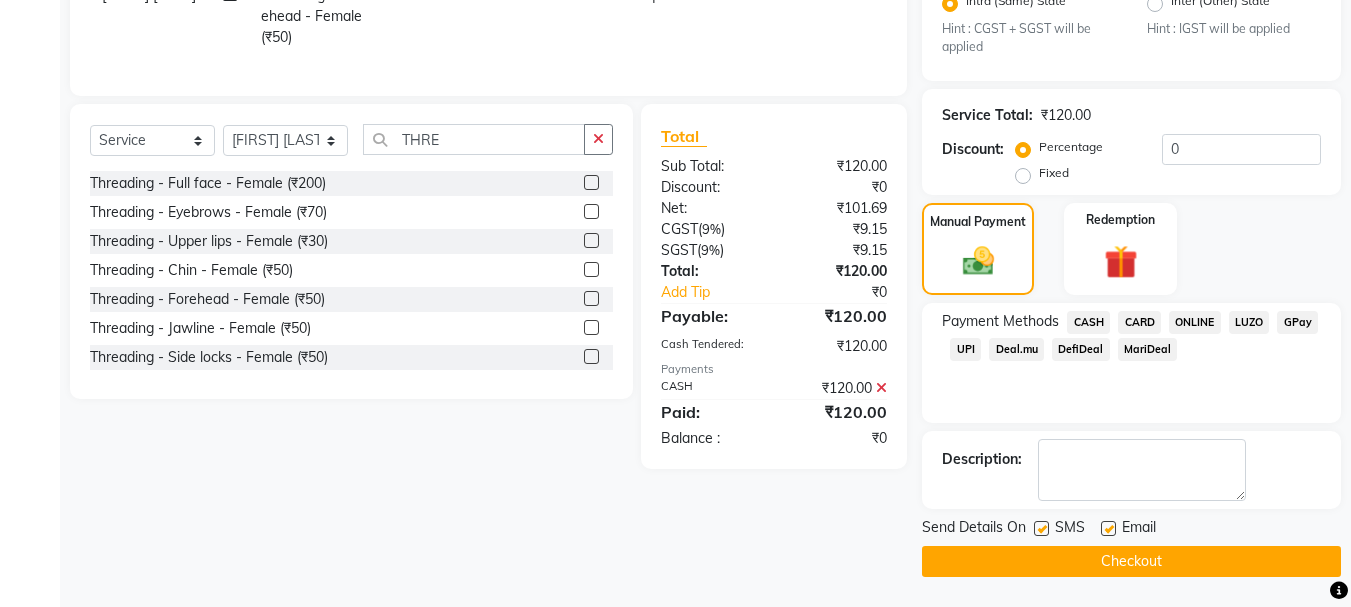 click 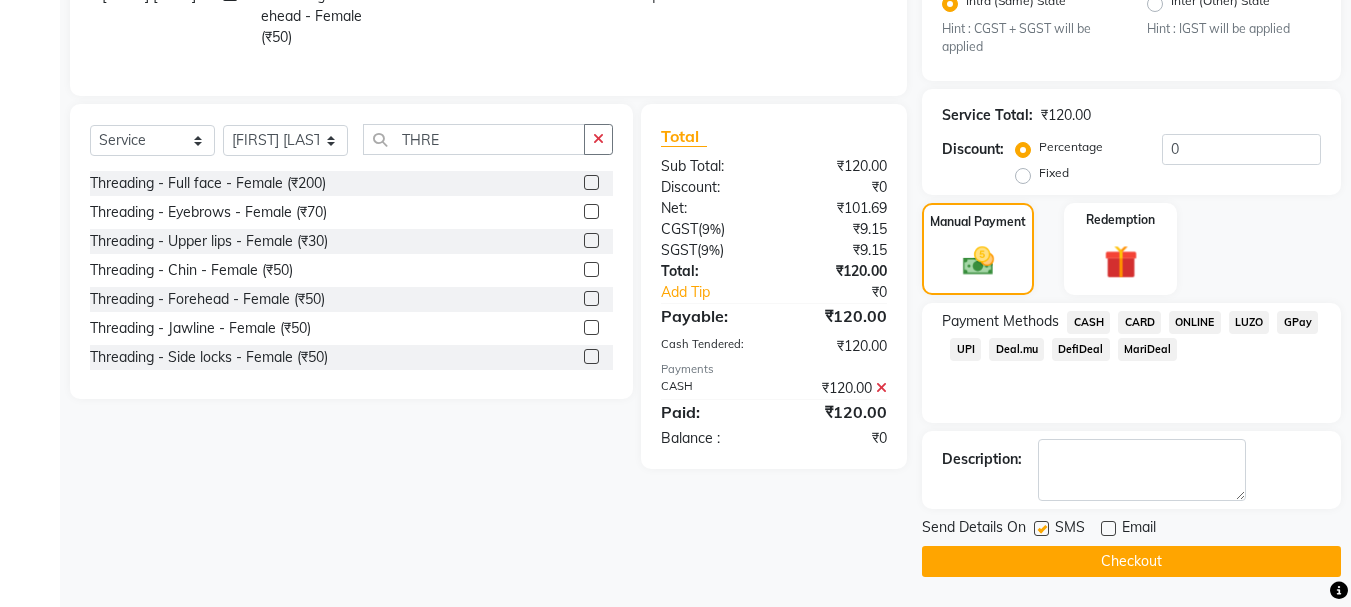 click 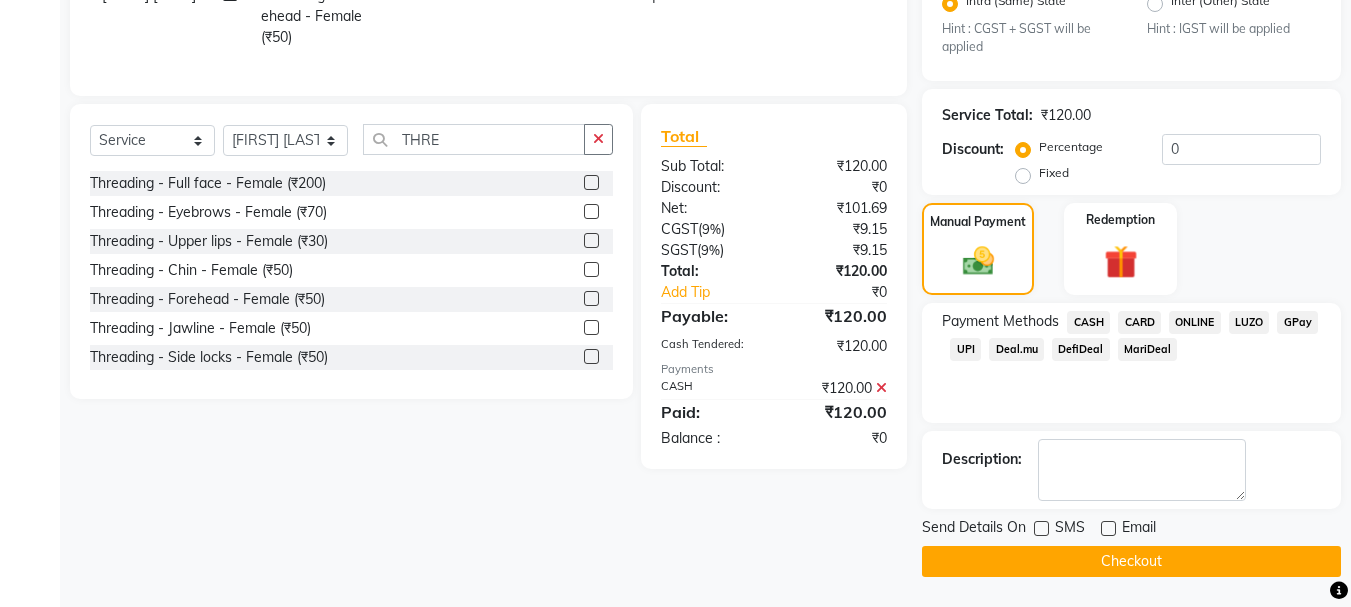click on "Checkout" 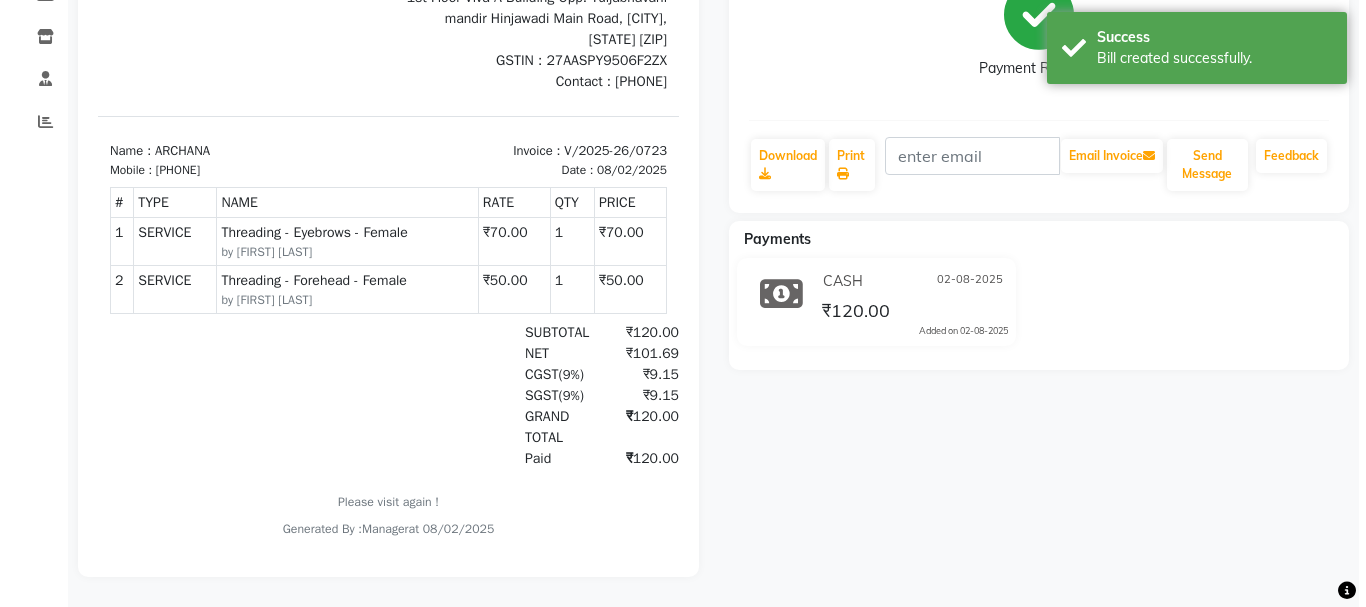 scroll, scrollTop: 0, scrollLeft: 0, axis: both 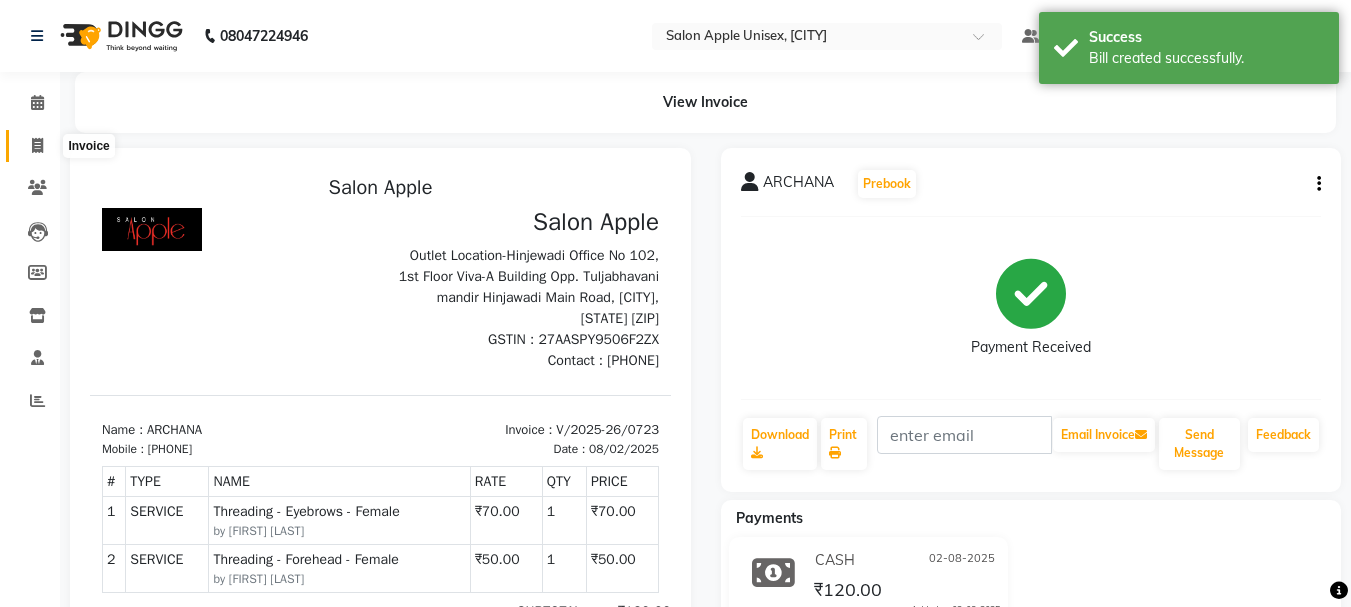 click 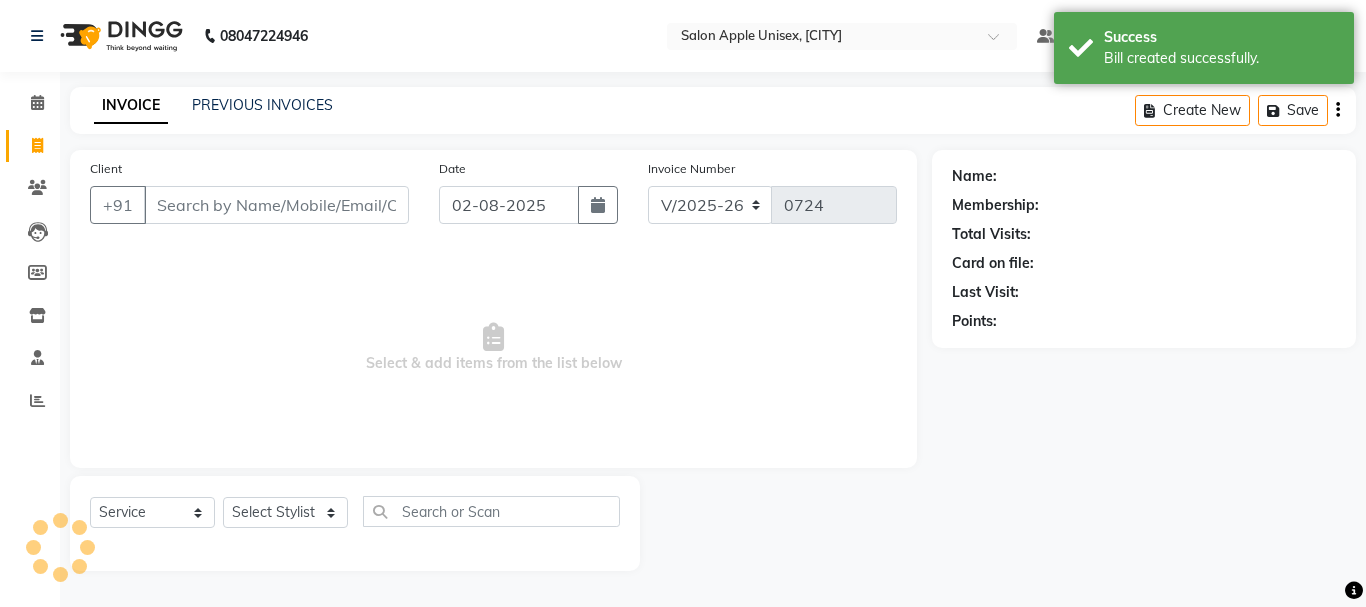 click on "Client" at bounding box center [276, 205] 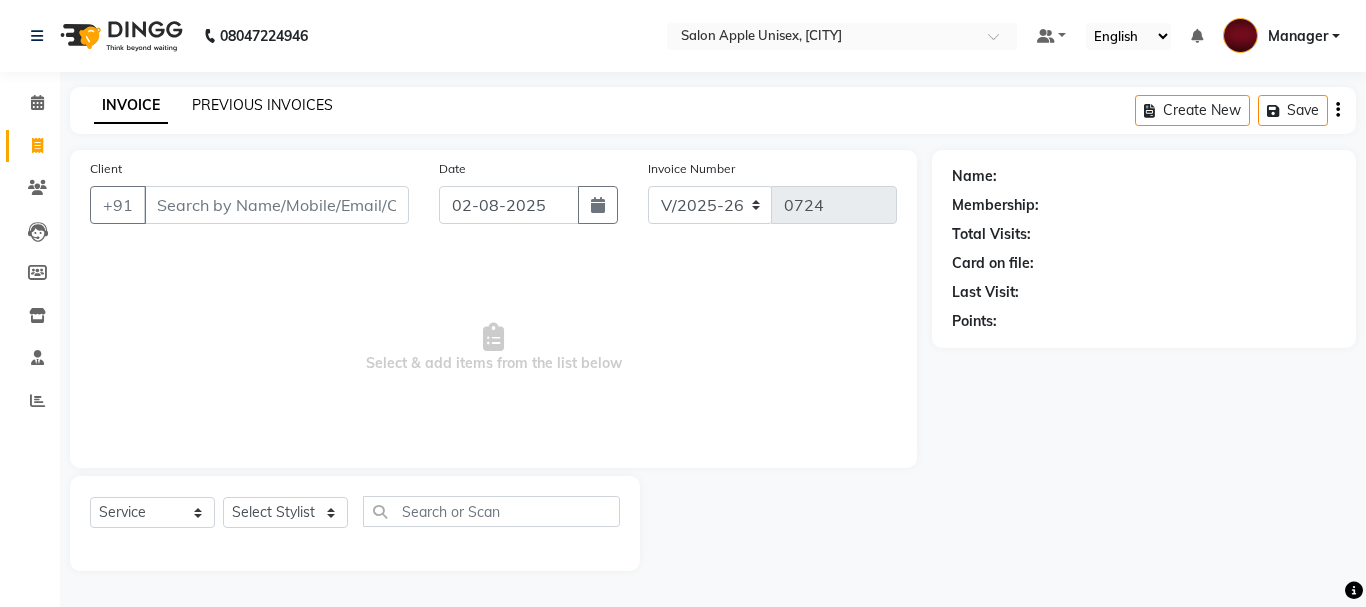 click on "PREVIOUS INVOICES" 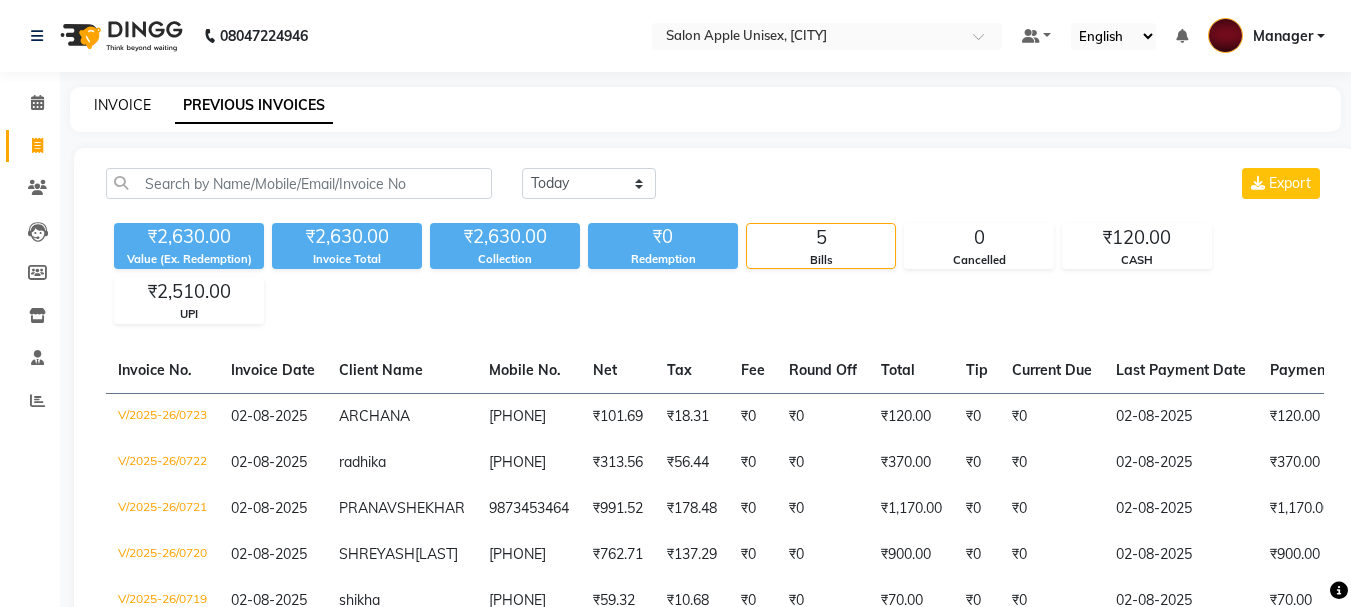 click on "INVOICE" 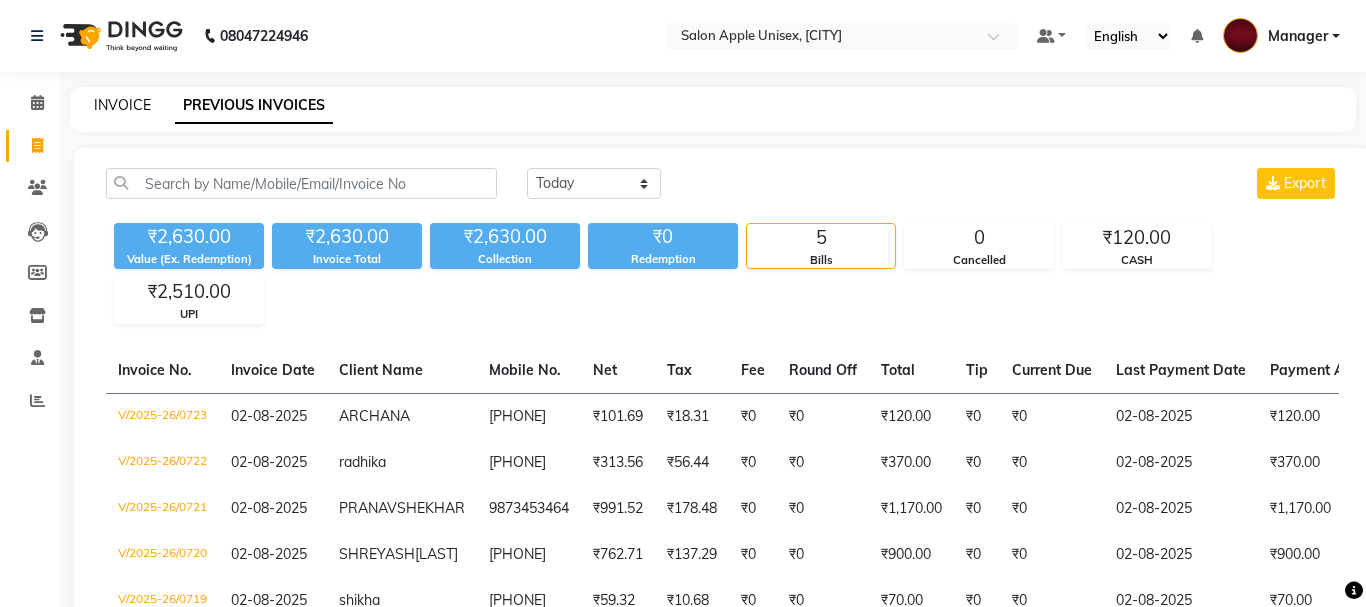 select on "112" 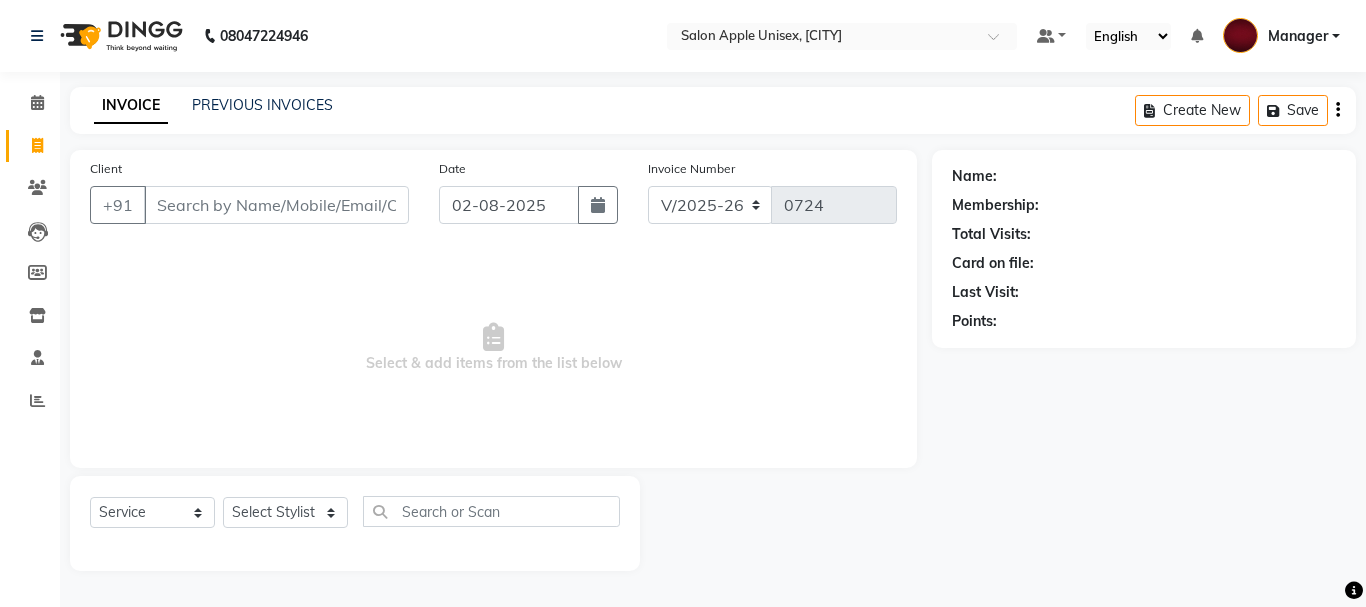 click on "Client" at bounding box center (276, 205) 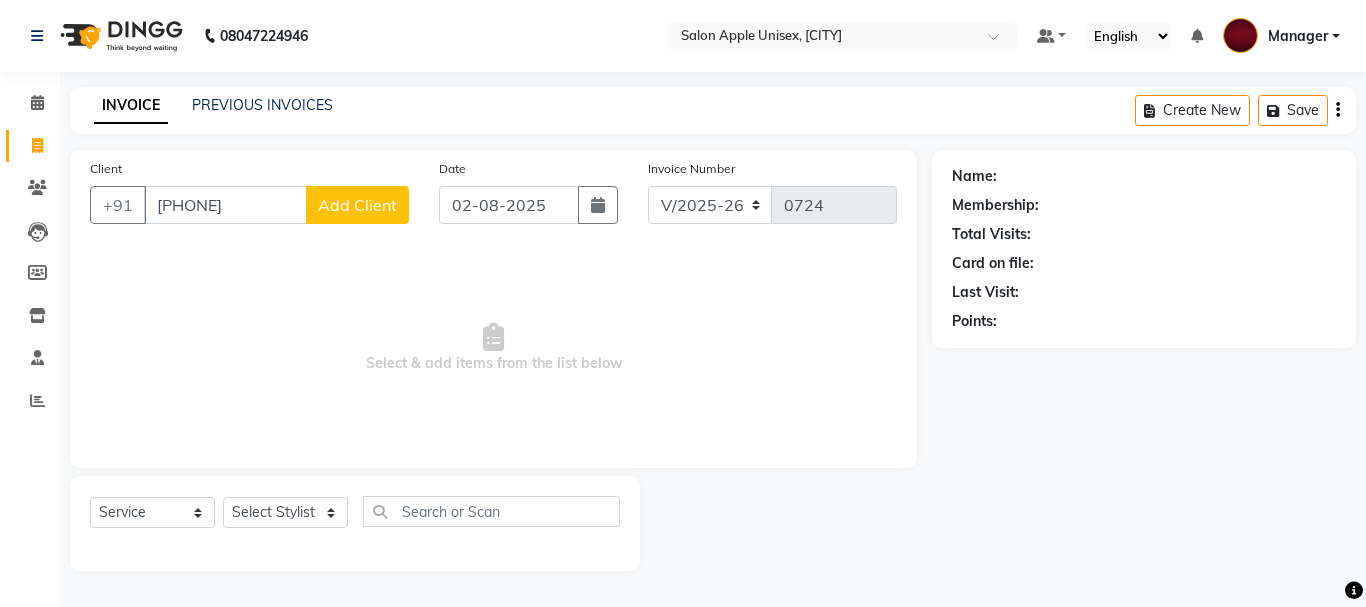 type on "[PHONE]" 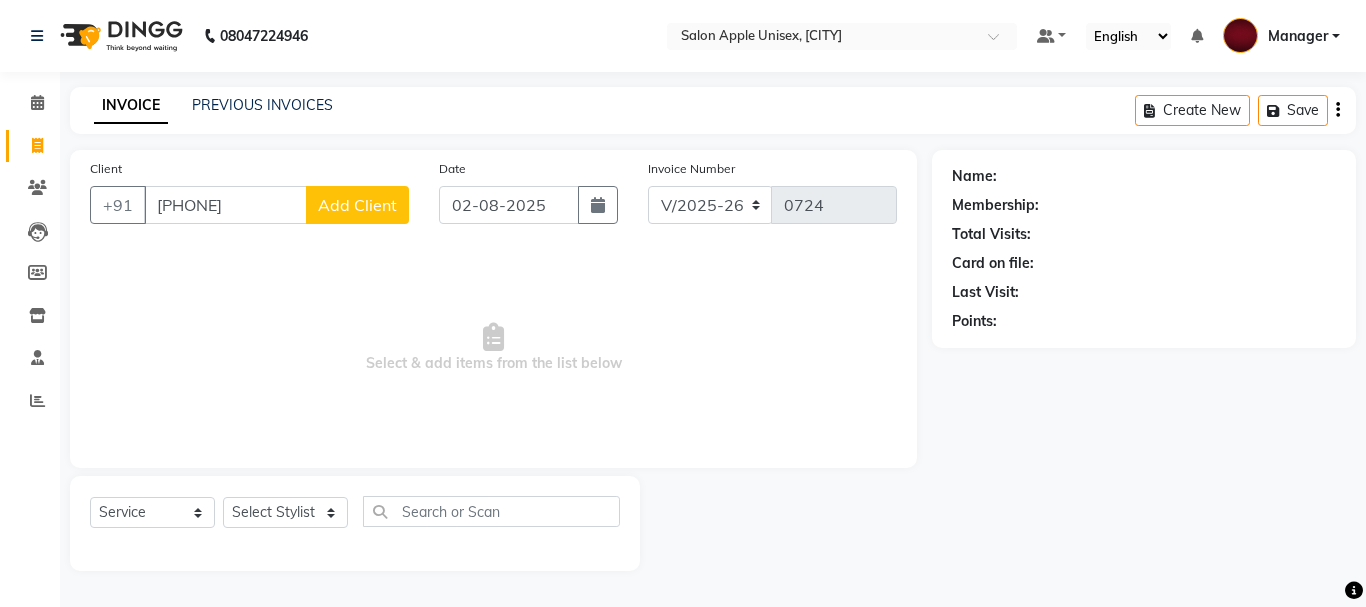 select on "22" 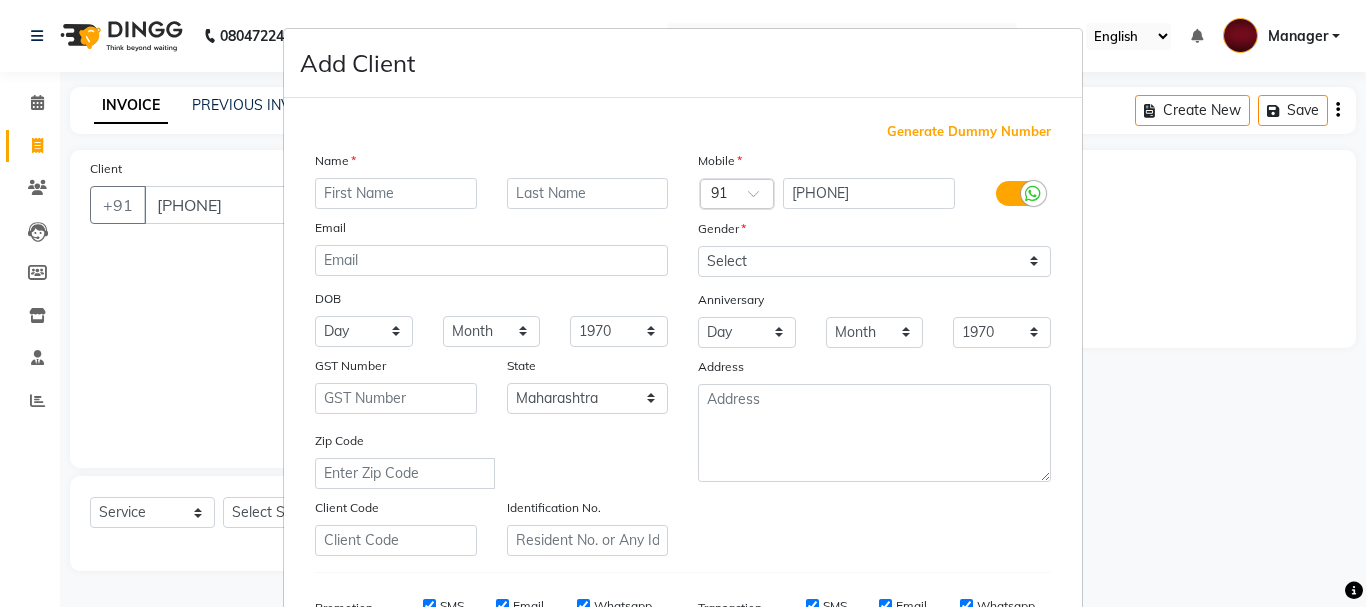 drag, startPoint x: 401, startPoint y: 188, endPoint x: 429, endPoint y: 203, distance: 31.764761 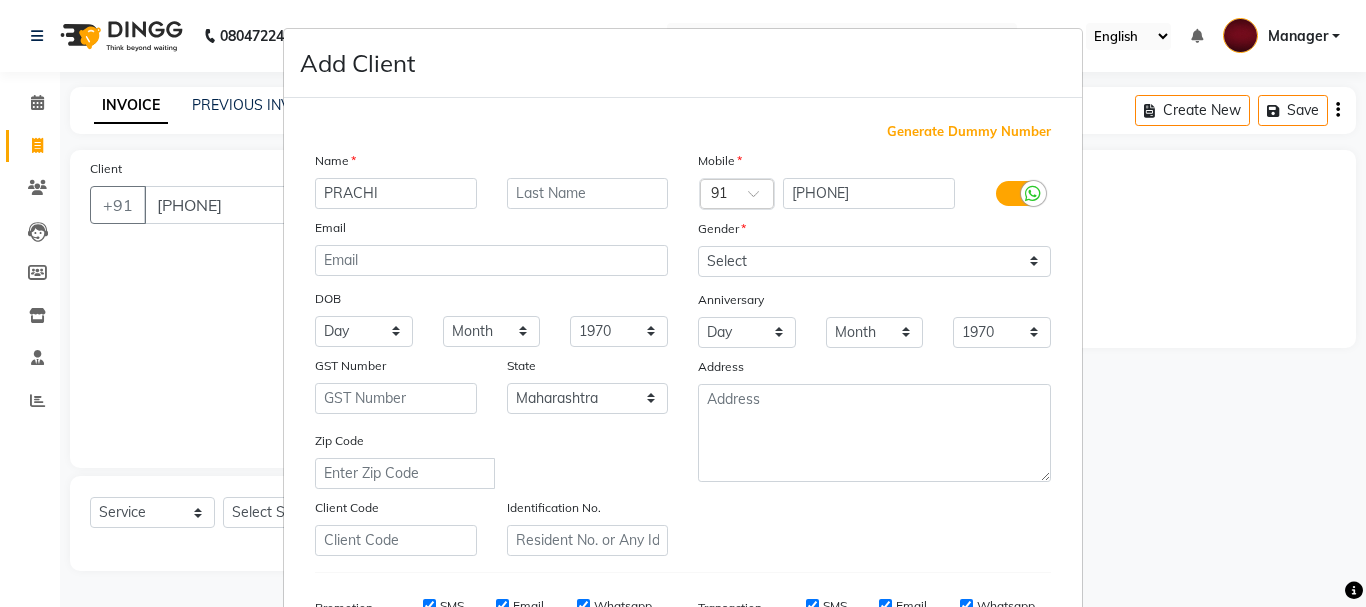 type on "PRACHI" 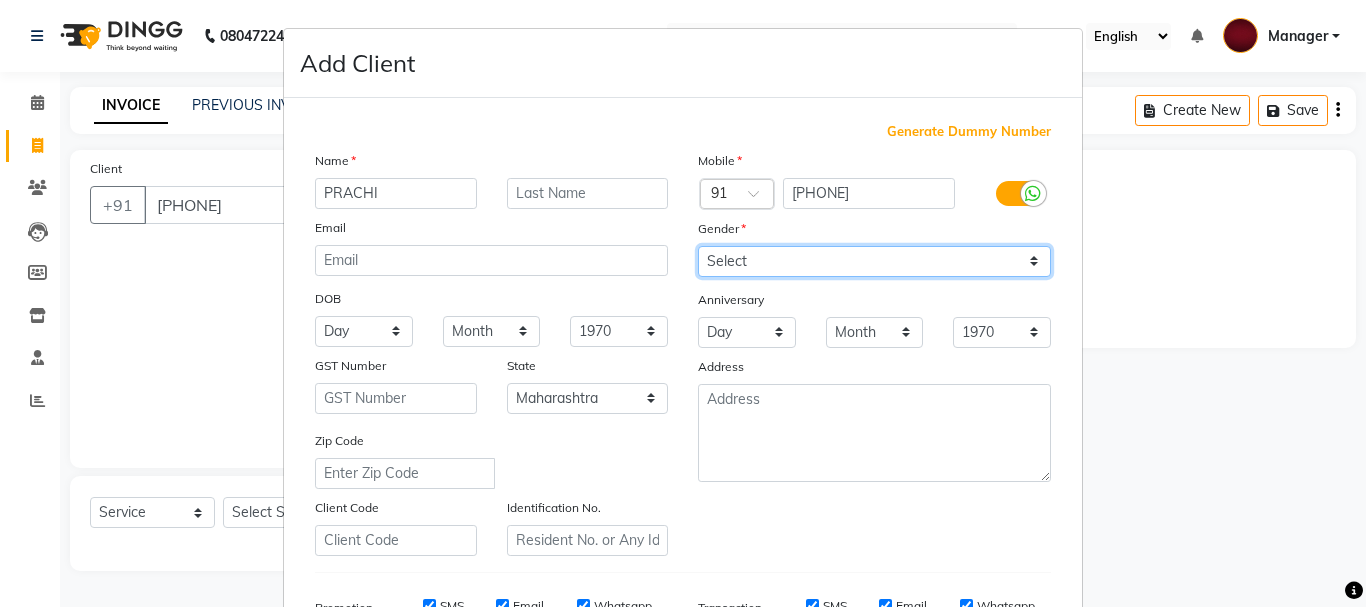 click on "Select Male Female Other Prefer Not To Say" at bounding box center [874, 261] 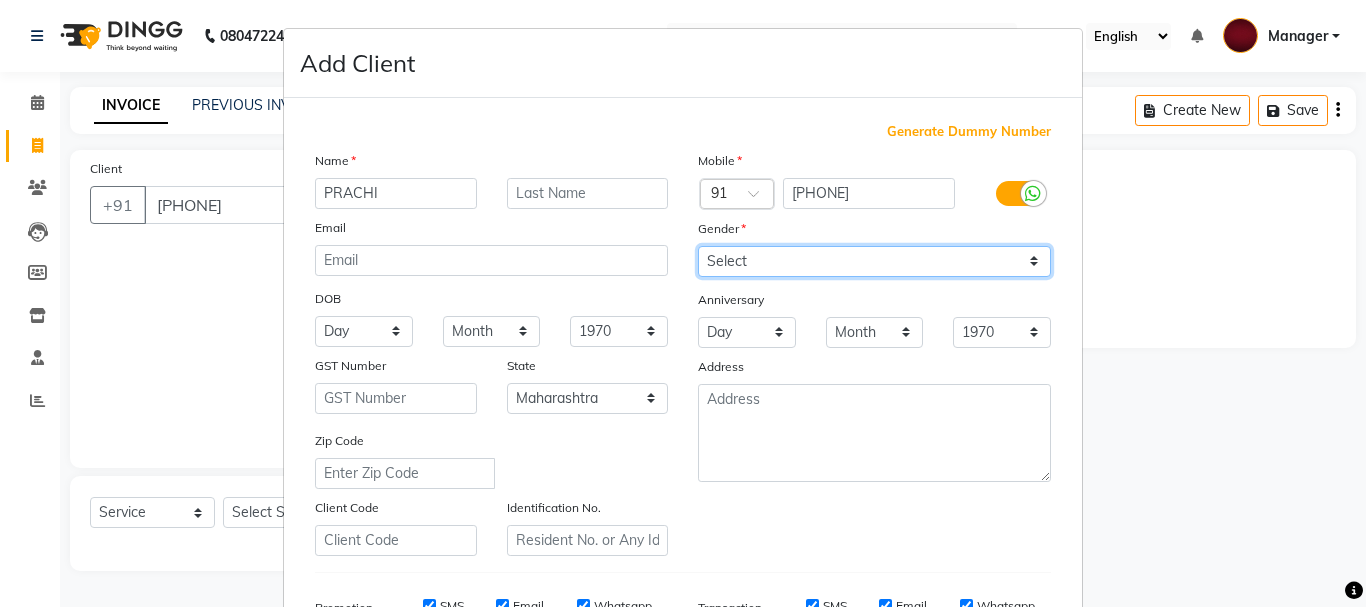 select on "female" 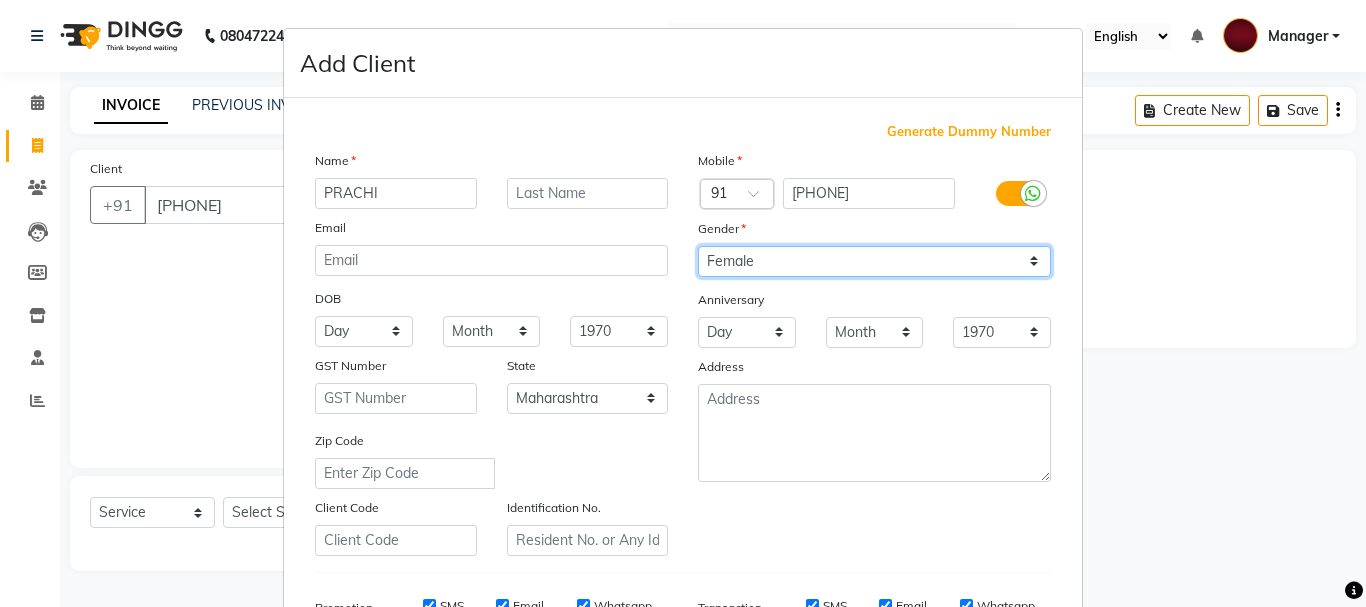 click on "Select Male Female Other Prefer Not To Say" at bounding box center (874, 261) 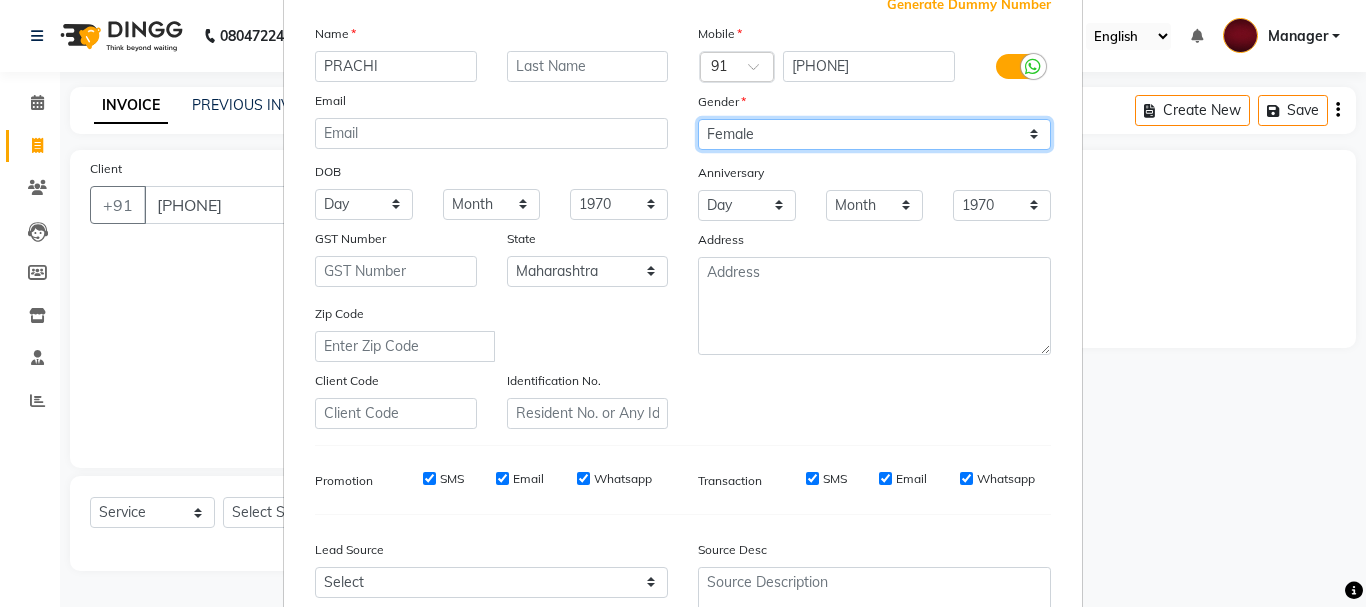 scroll, scrollTop: 316, scrollLeft: 0, axis: vertical 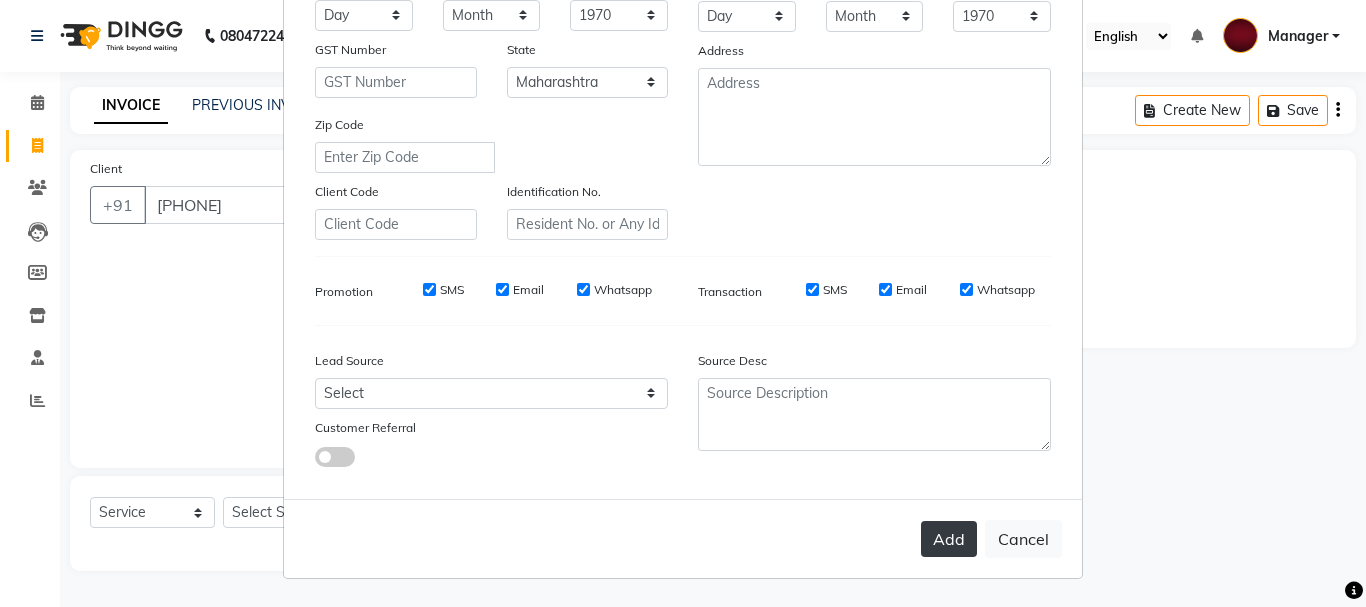 click on "Add" at bounding box center (949, 539) 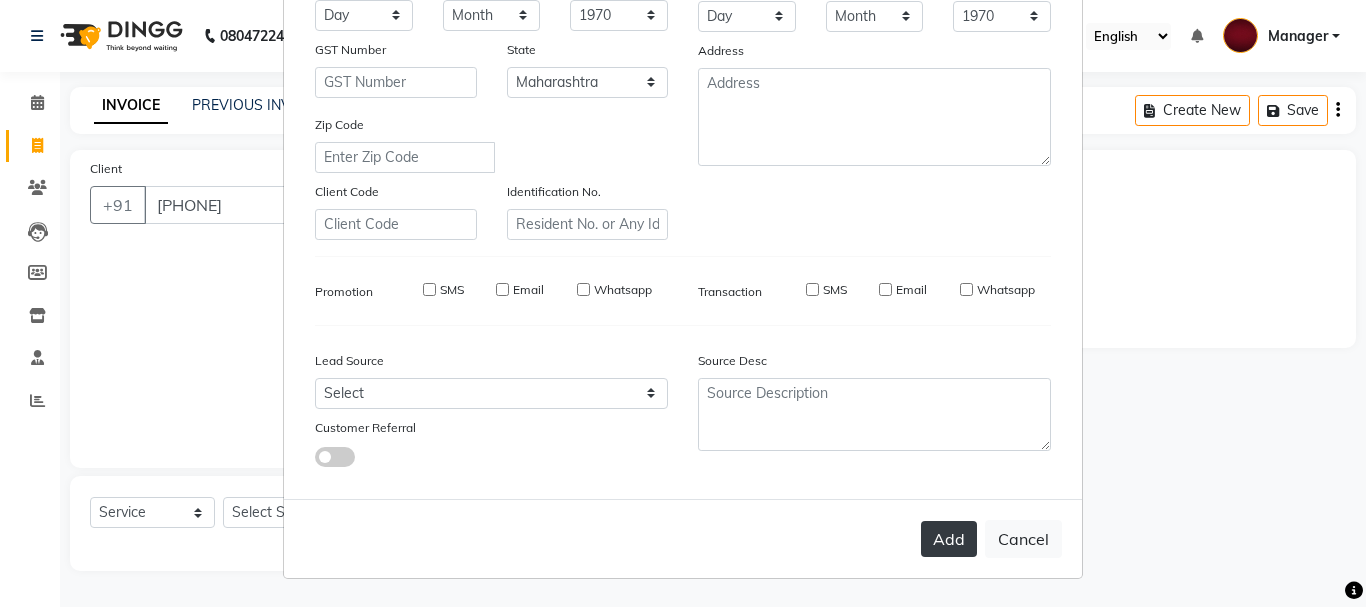 type 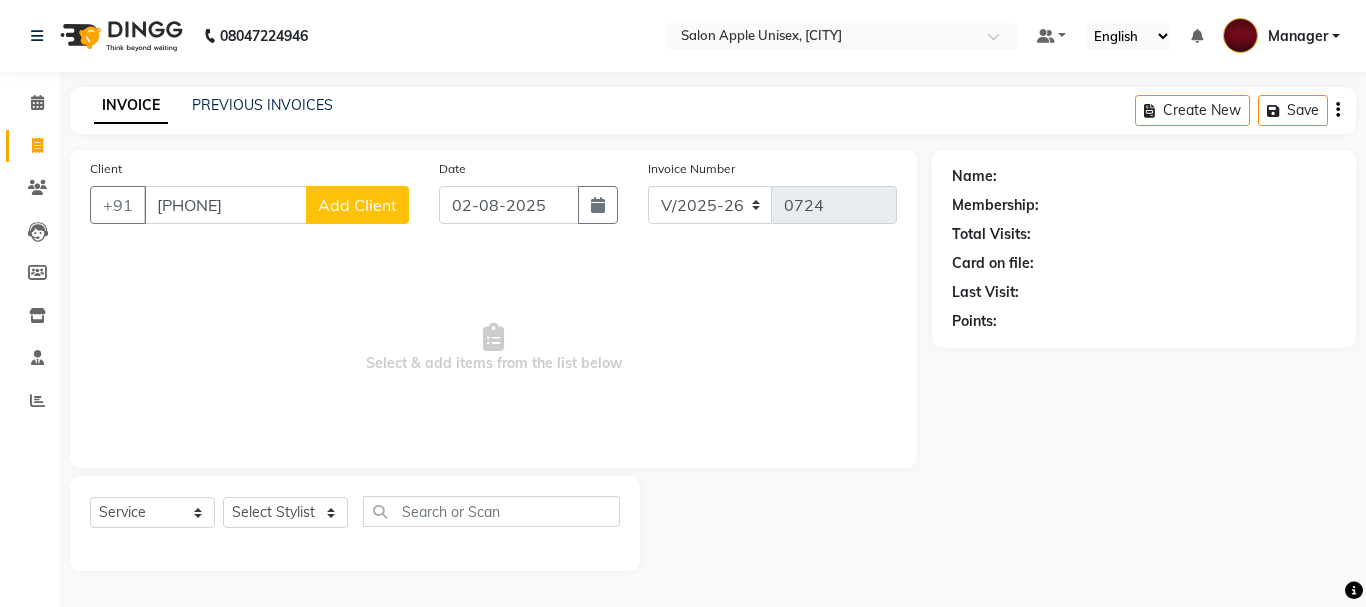 click on "Add Client" 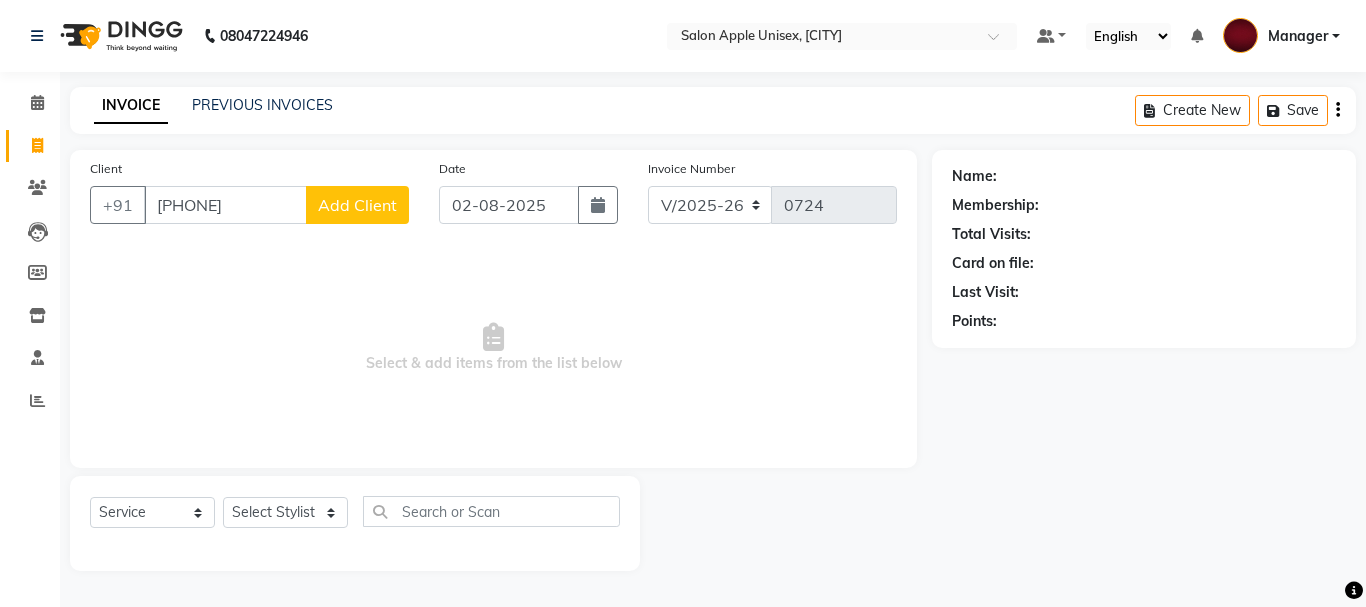 select on "22" 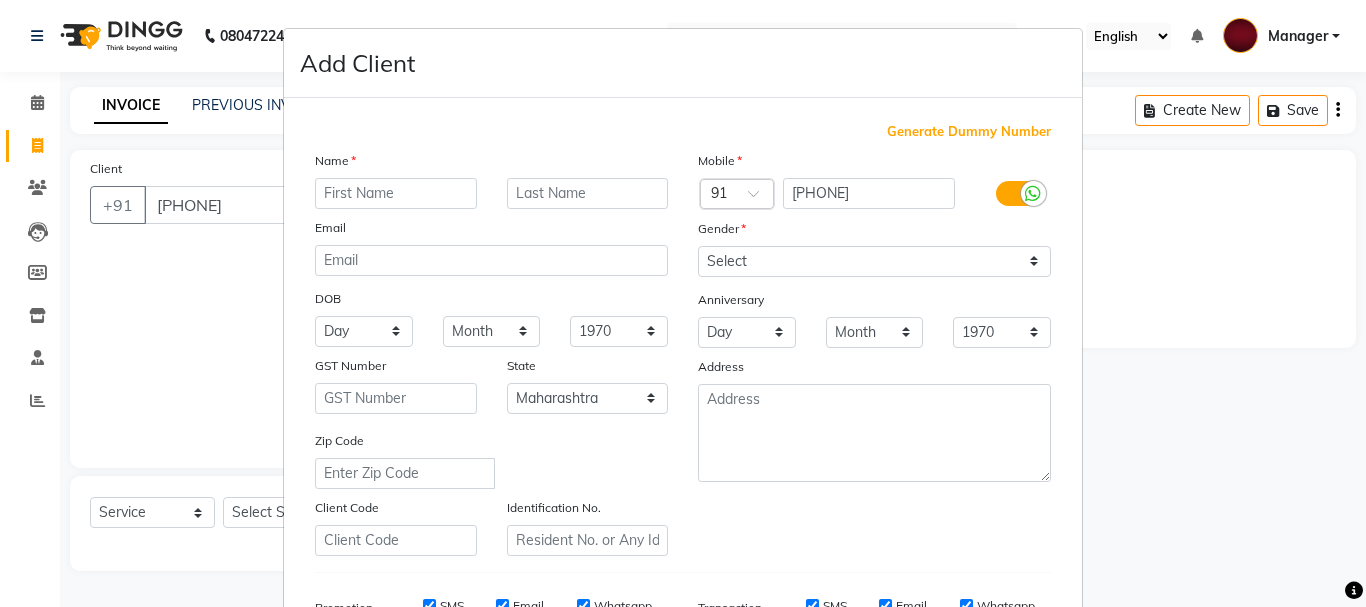 click at bounding box center (396, 193) 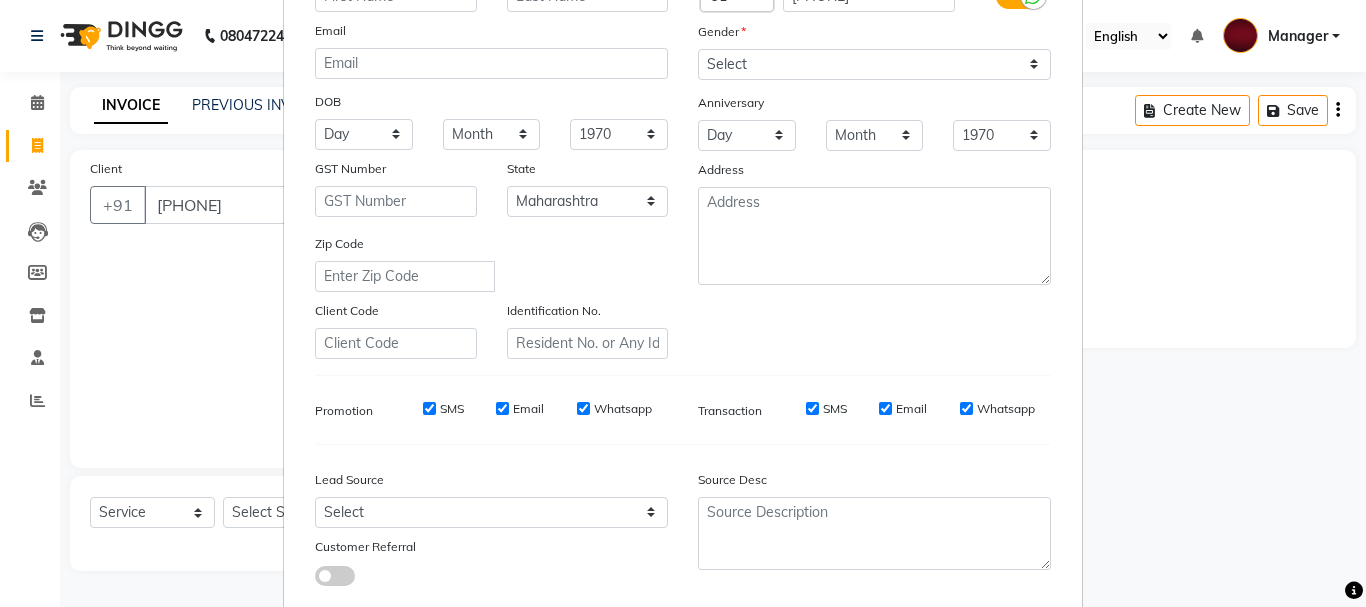 scroll, scrollTop: 0, scrollLeft: 0, axis: both 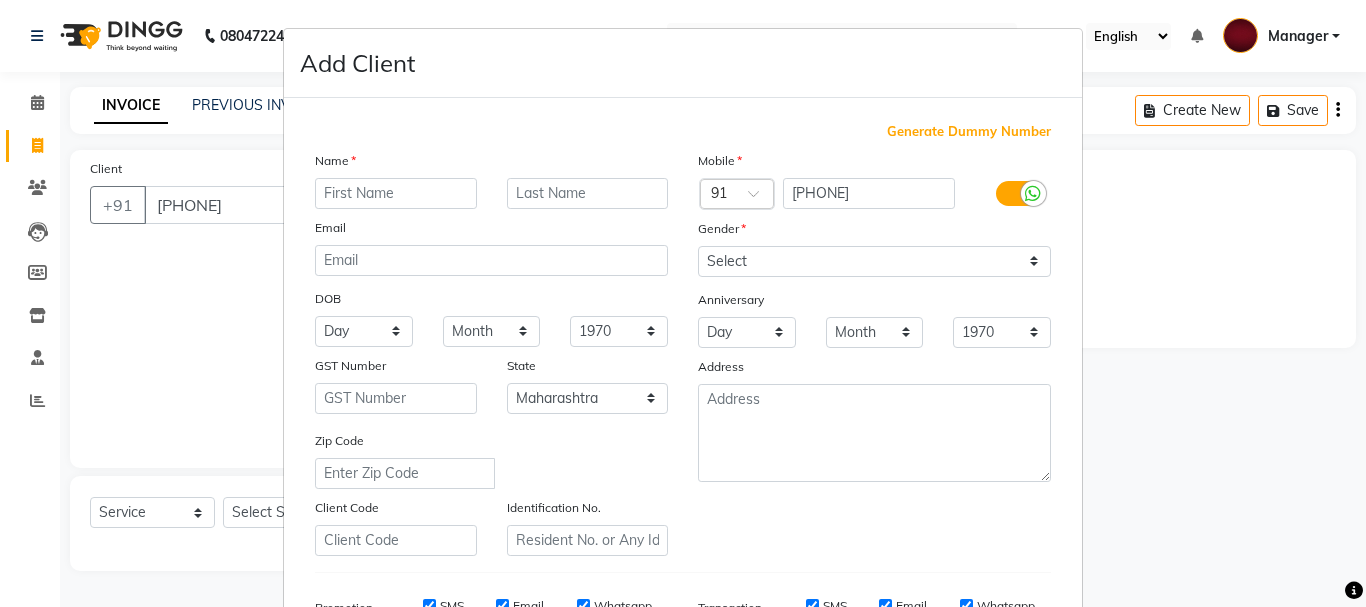 click at bounding box center (396, 193) 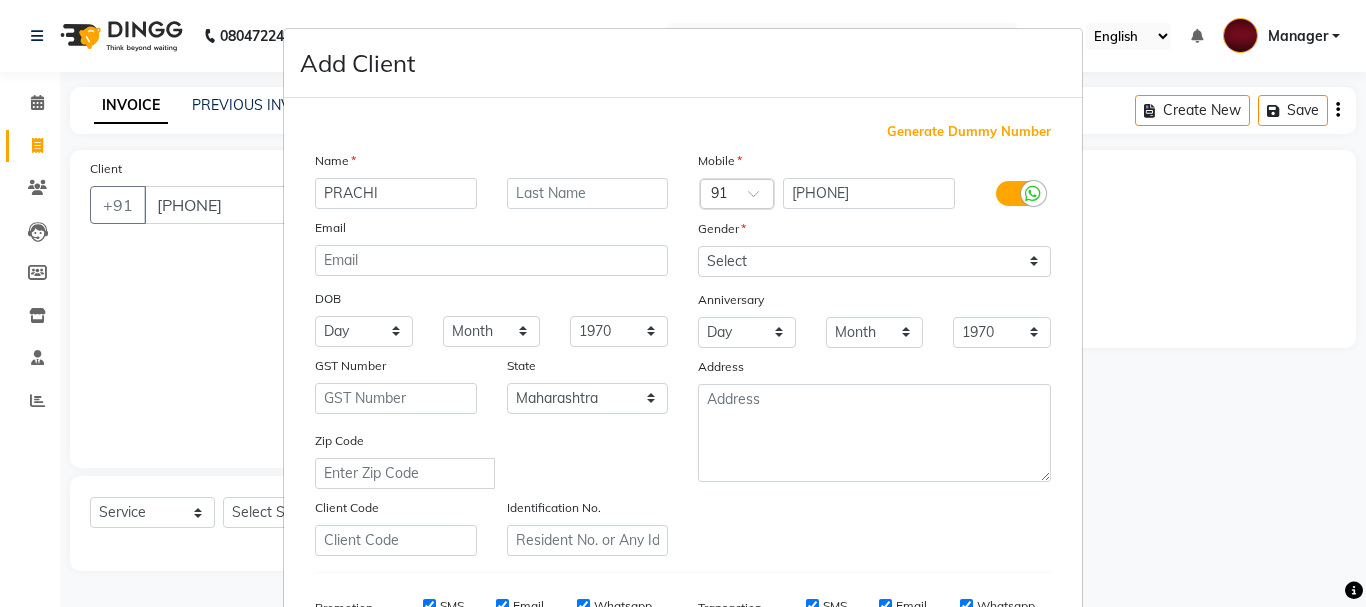 type on "PRACHI" 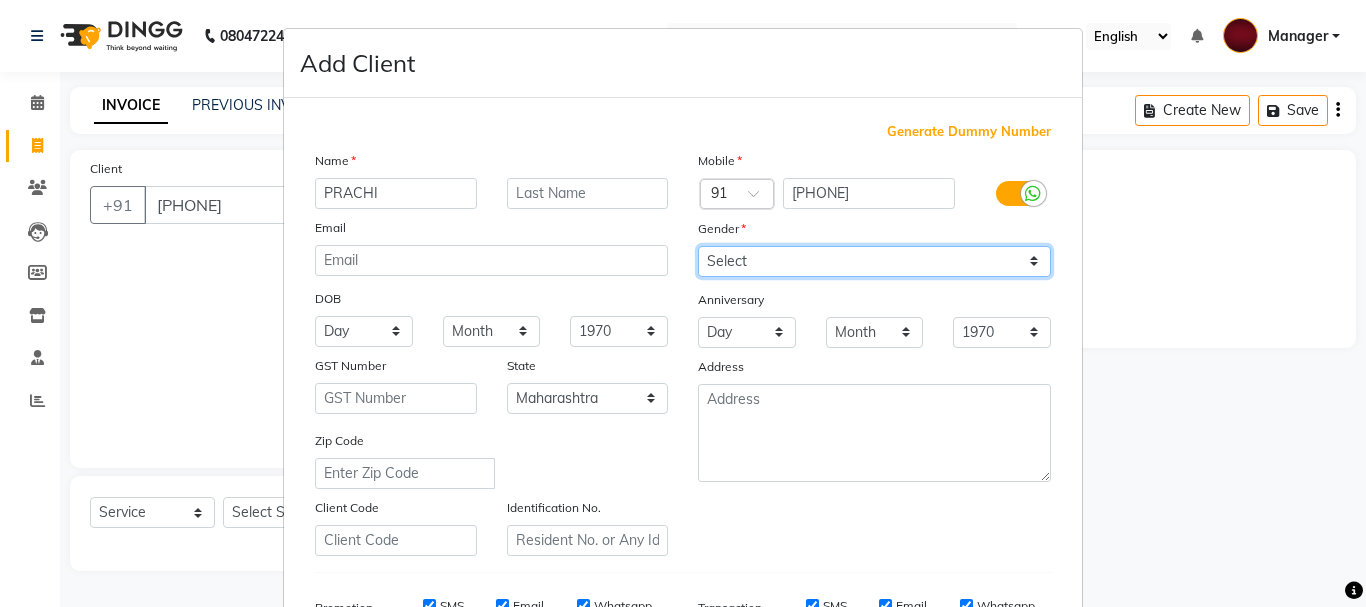 click on "Select Male Female Other Prefer Not To Say" at bounding box center (874, 261) 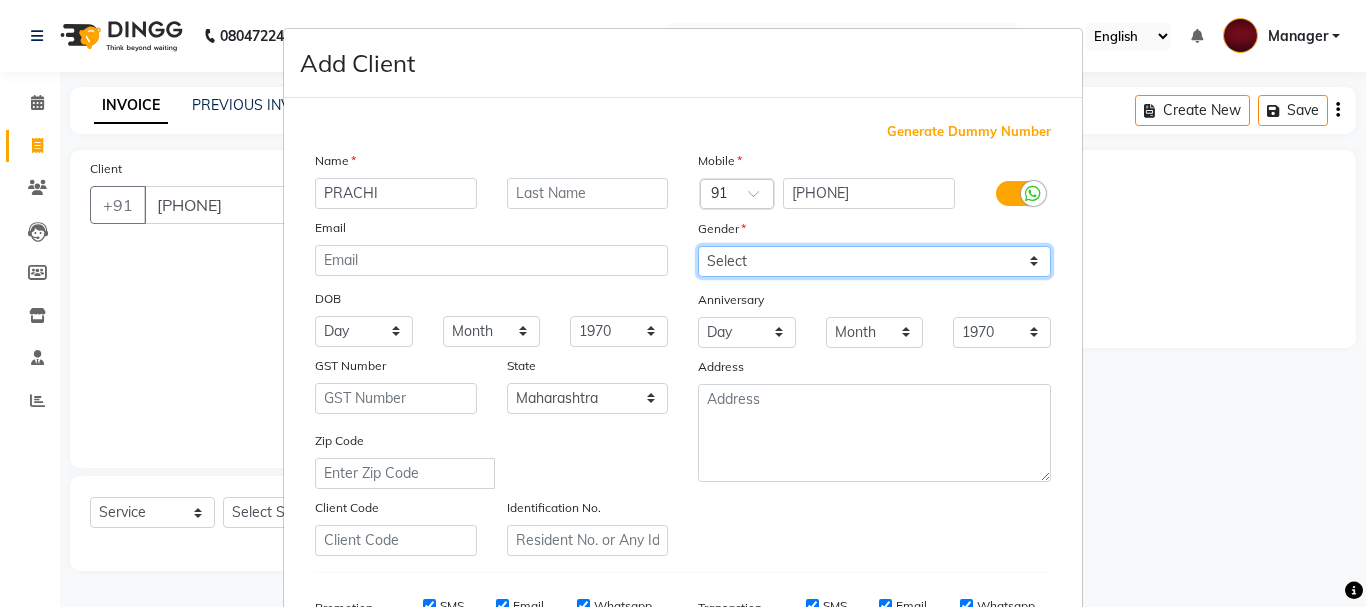 select on "female" 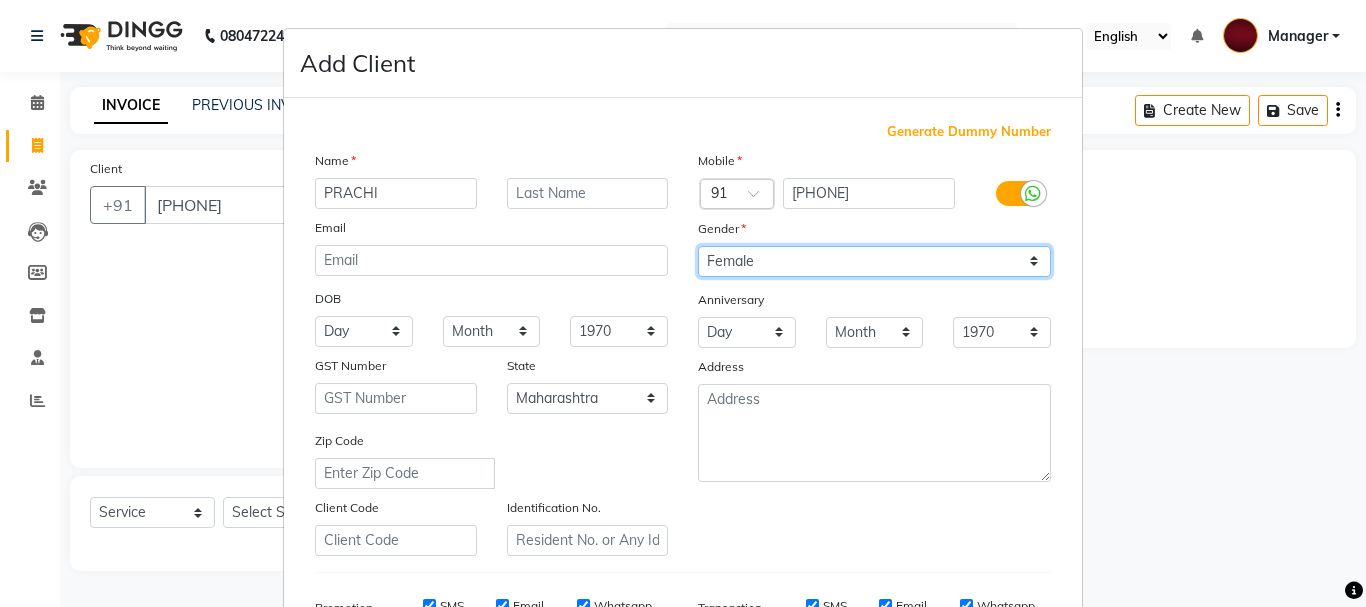 click on "Select Male Female Other Prefer Not To Say" at bounding box center [874, 261] 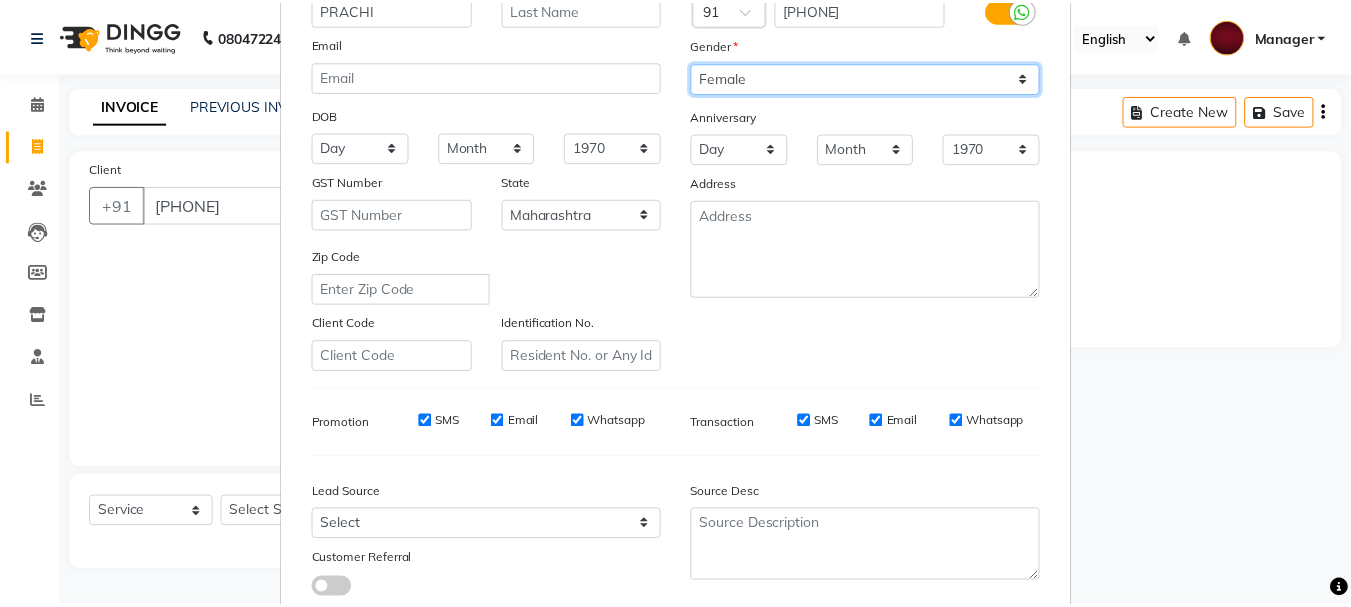 scroll, scrollTop: 316, scrollLeft: 0, axis: vertical 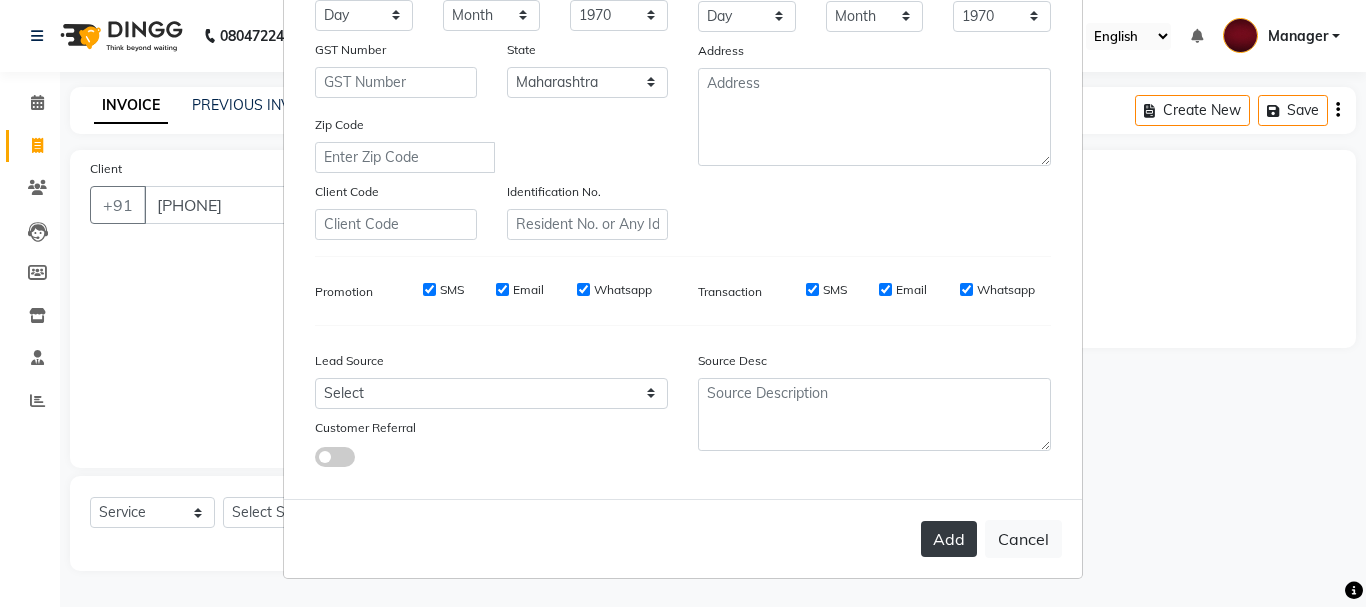 click on "Add" at bounding box center [949, 539] 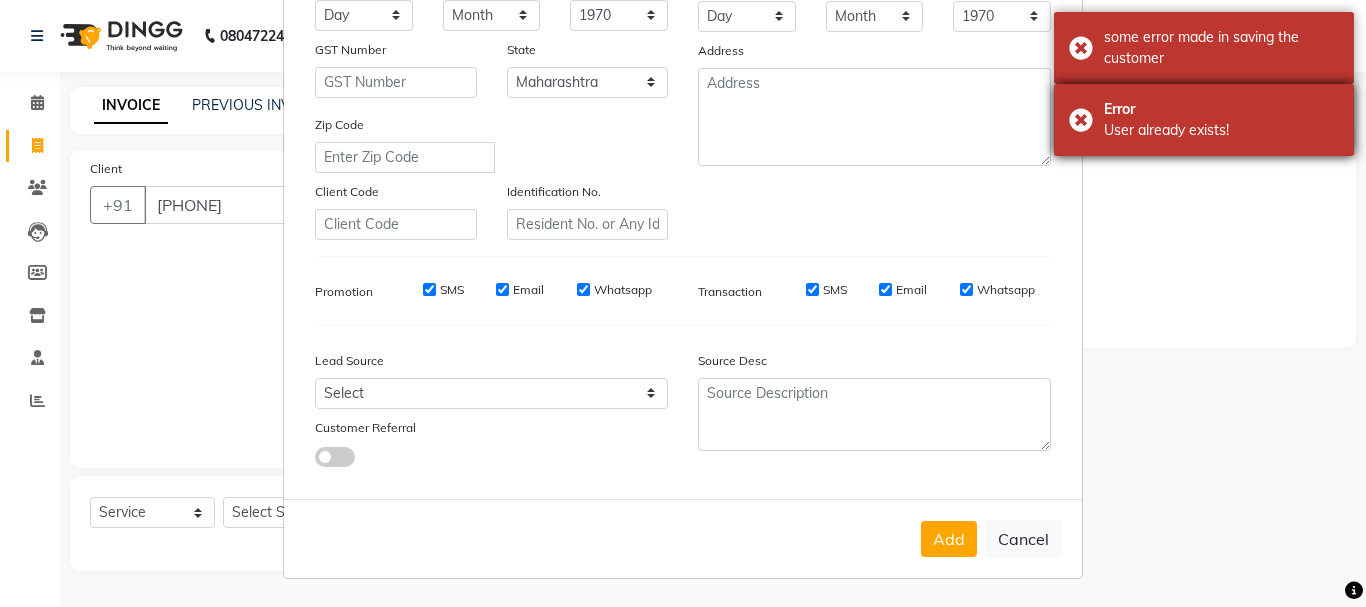 click on "Error   User already exists!" at bounding box center [1204, 120] 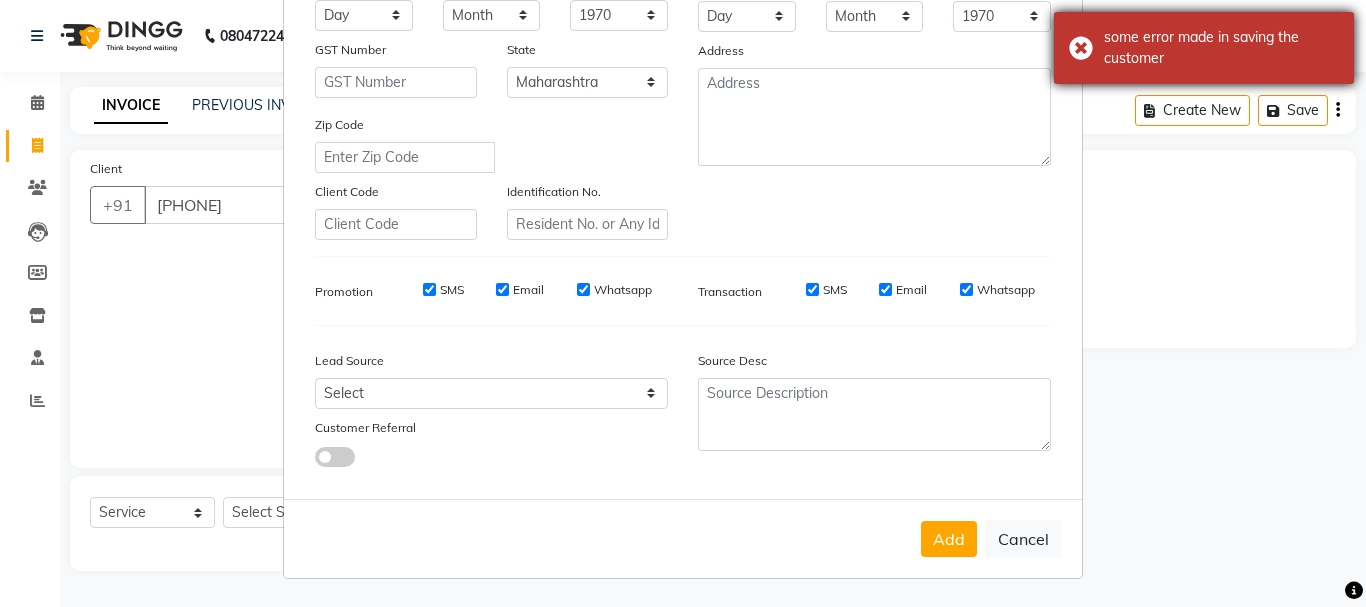 click on "some error made in saving the customer" at bounding box center (1204, 48) 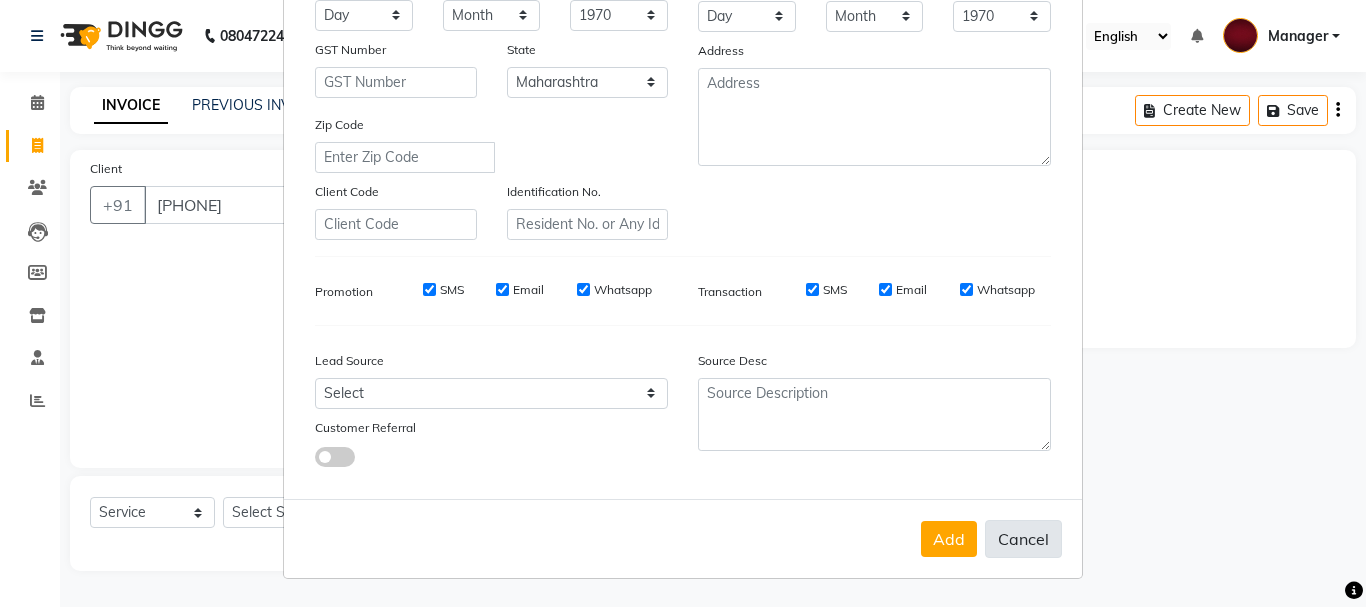 click on "Cancel" at bounding box center [1023, 539] 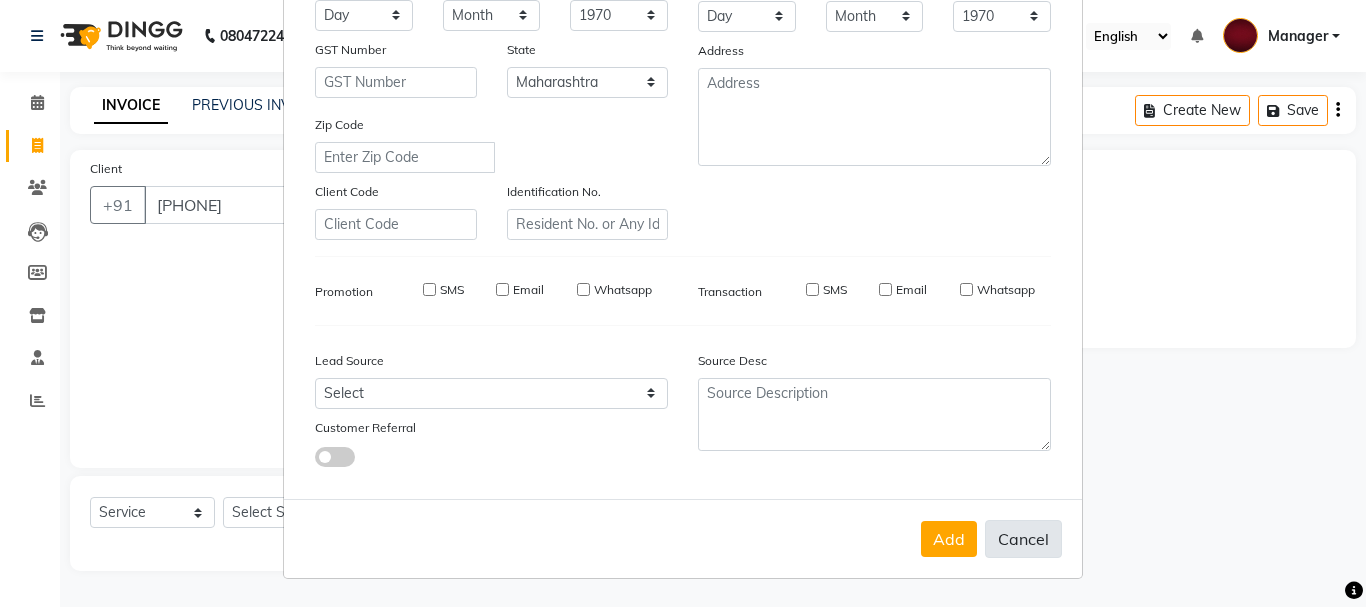 type 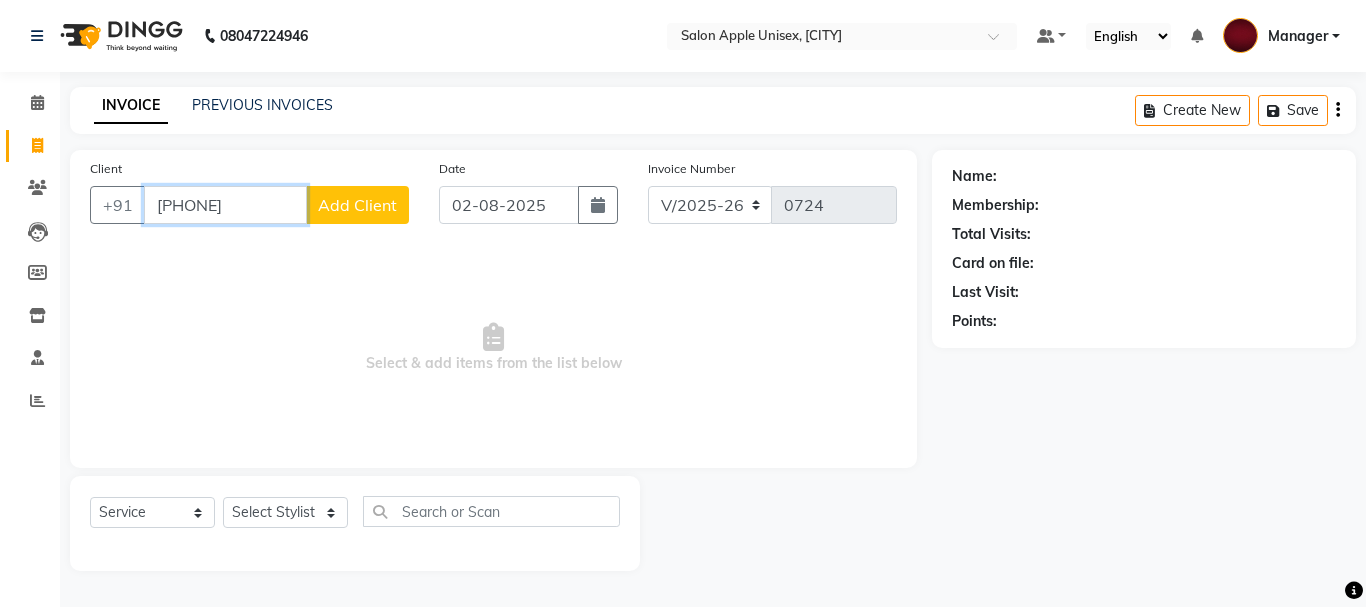 click on "[PHONE]" at bounding box center (225, 205) 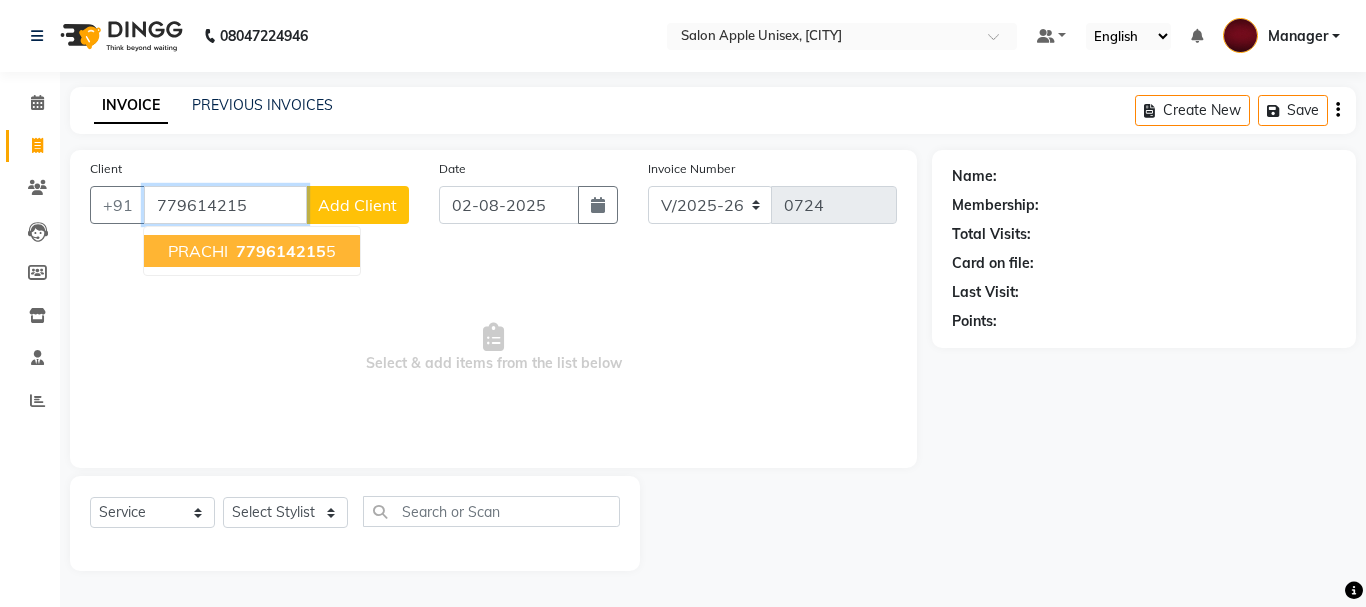 click on "PRACHI" at bounding box center [198, 251] 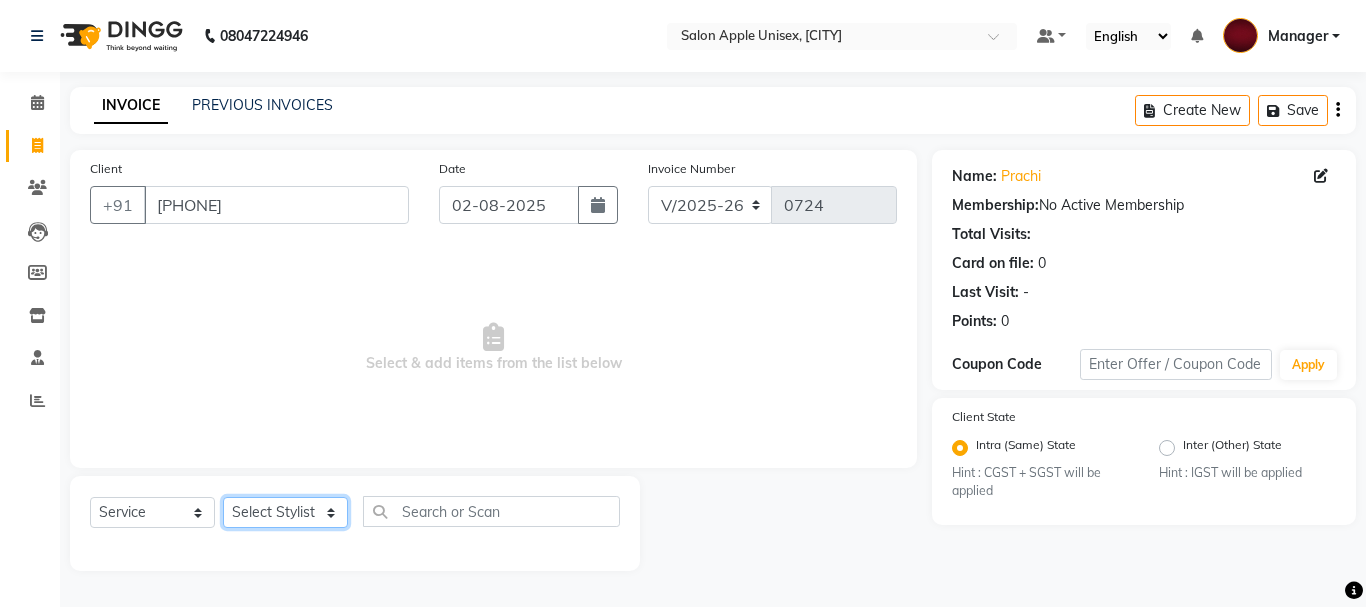 click on "Select Stylist [FIRST] (Owner) Manager [FIRST] (Owner) [FIRST] [LAST] [FIRST] [LAST]  [FIRST] [LAST] [FIRST] [LAST] [FIRST] [LAST] [FIRST] [LAST] [FIRST] [LAST] [FIRST] [LAST] [FIRST] [LAST]" 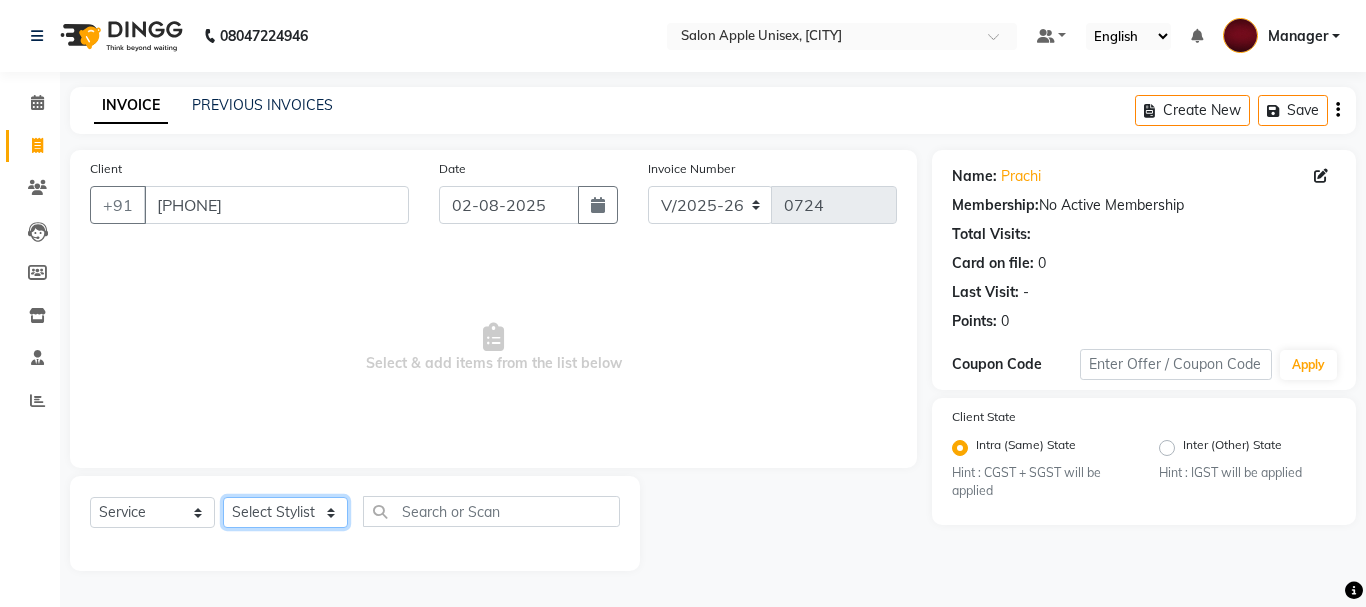 select on "47178" 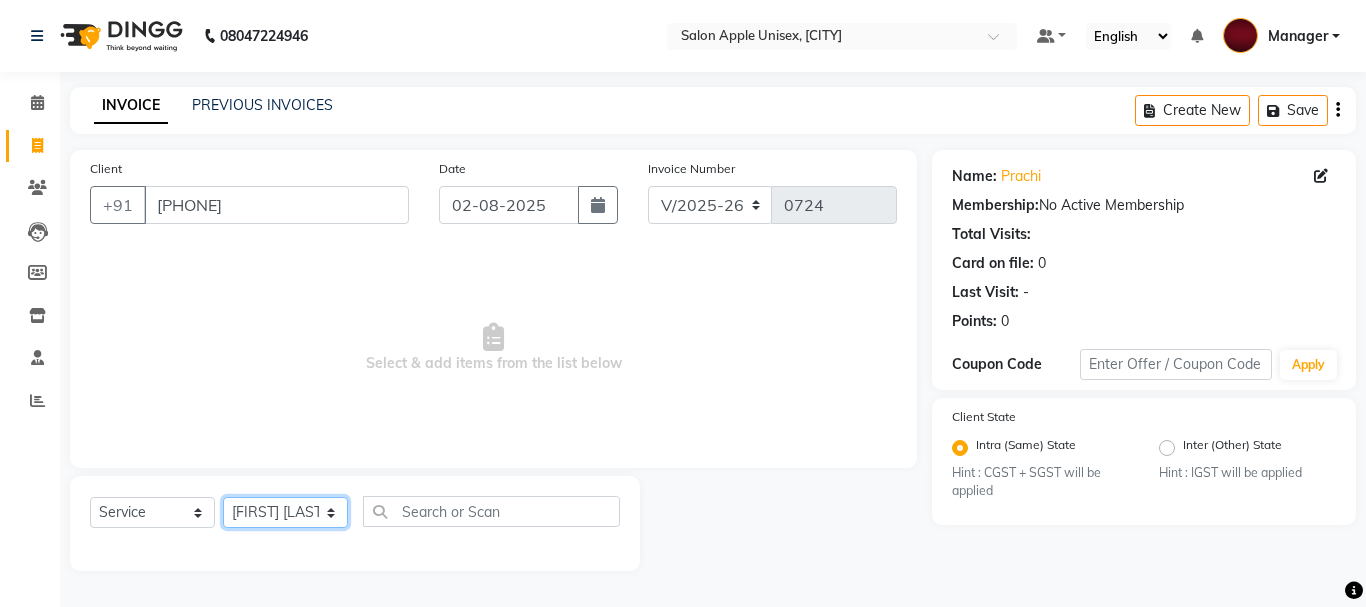 click on "Select Stylist [FIRST] (Owner) Manager [FIRST] (Owner) [FIRST] [LAST] [FIRST] [LAST]  [FIRST] [LAST] [FIRST] [LAST] [FIRST] [LAST] [FIRST] [LAST] [FIRST] [LAST] [FIRST] [LAST] [FIRST] [LAST]" 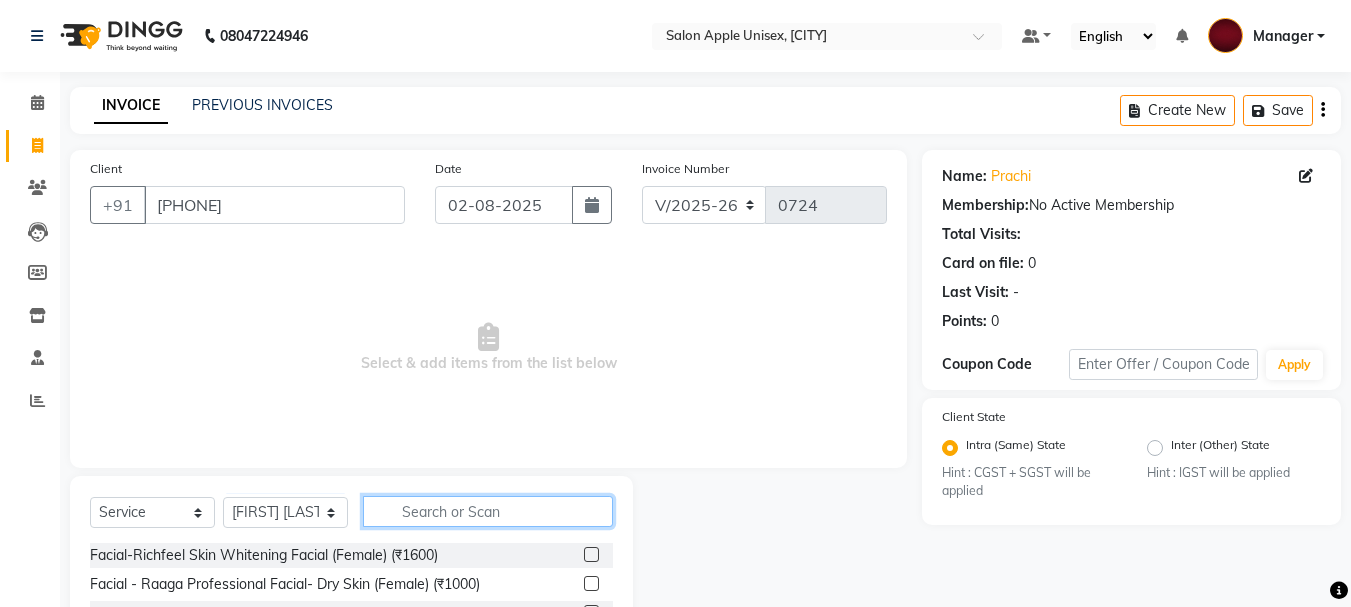 click 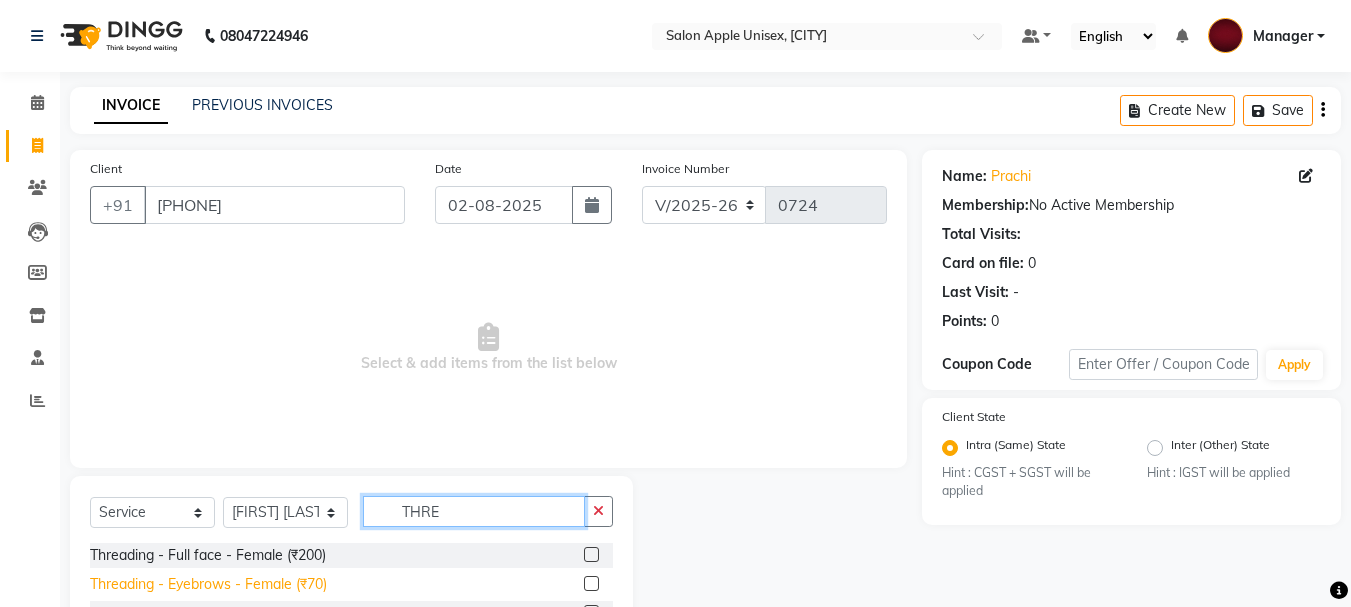 type on "THRE" 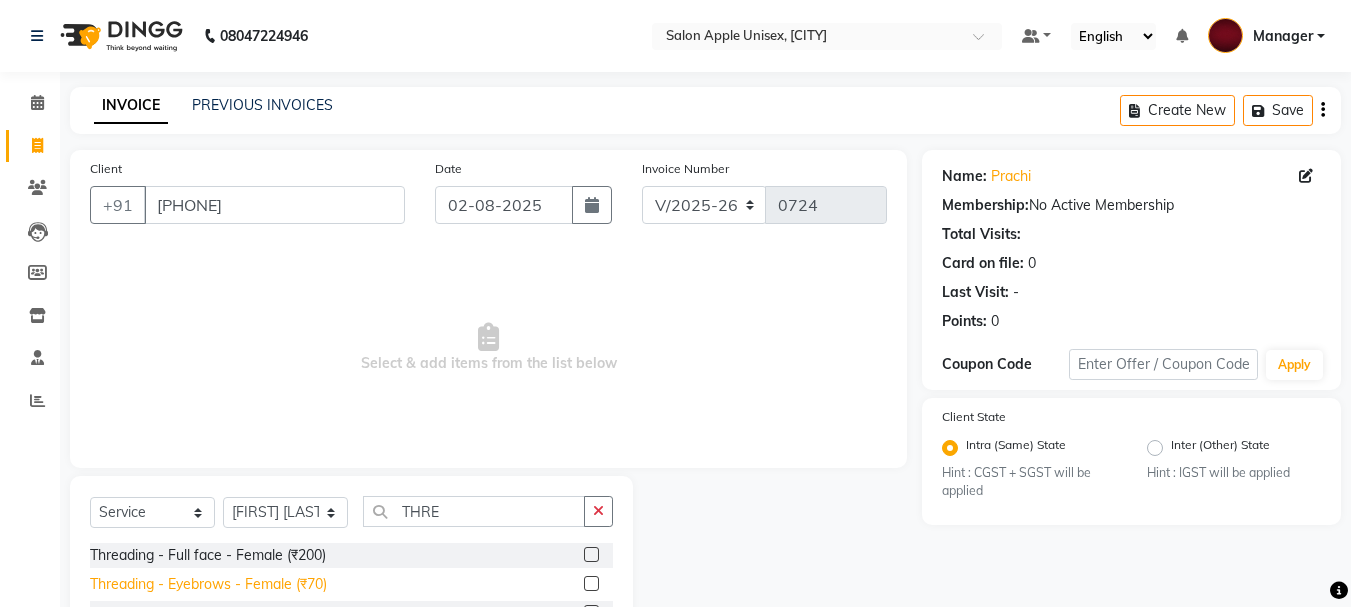 click on "Threading - Eyebrows - Female (₹70)" 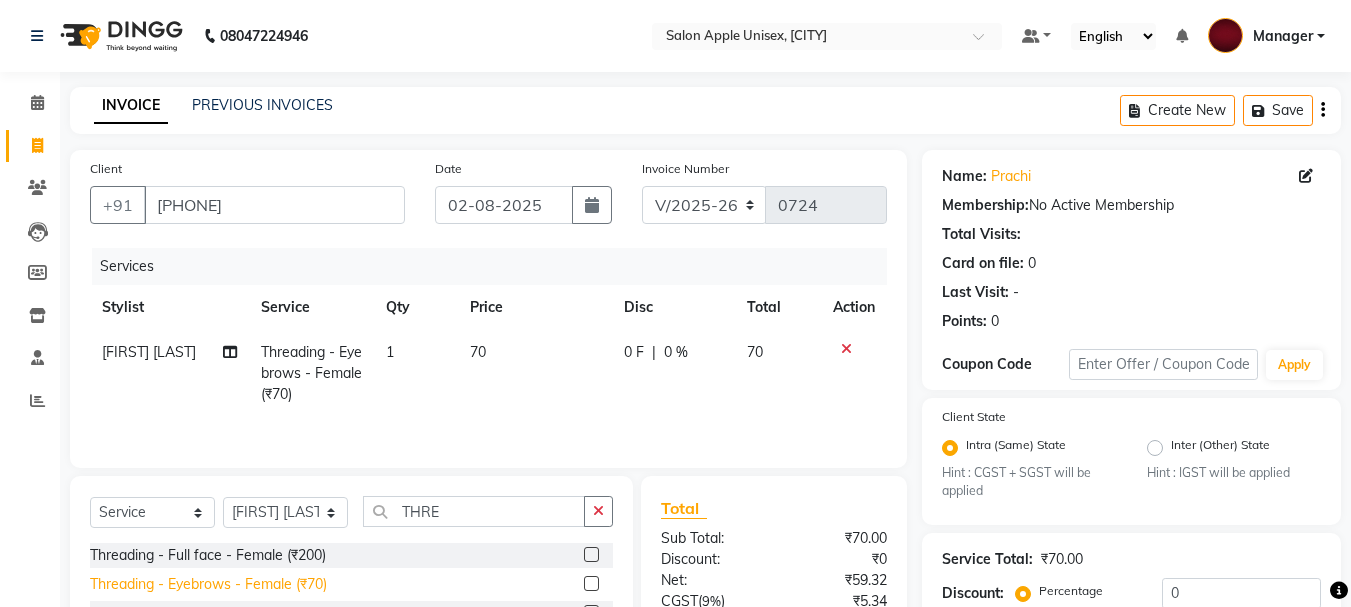click on "Threading - Eyebrows - Female (₹70)" 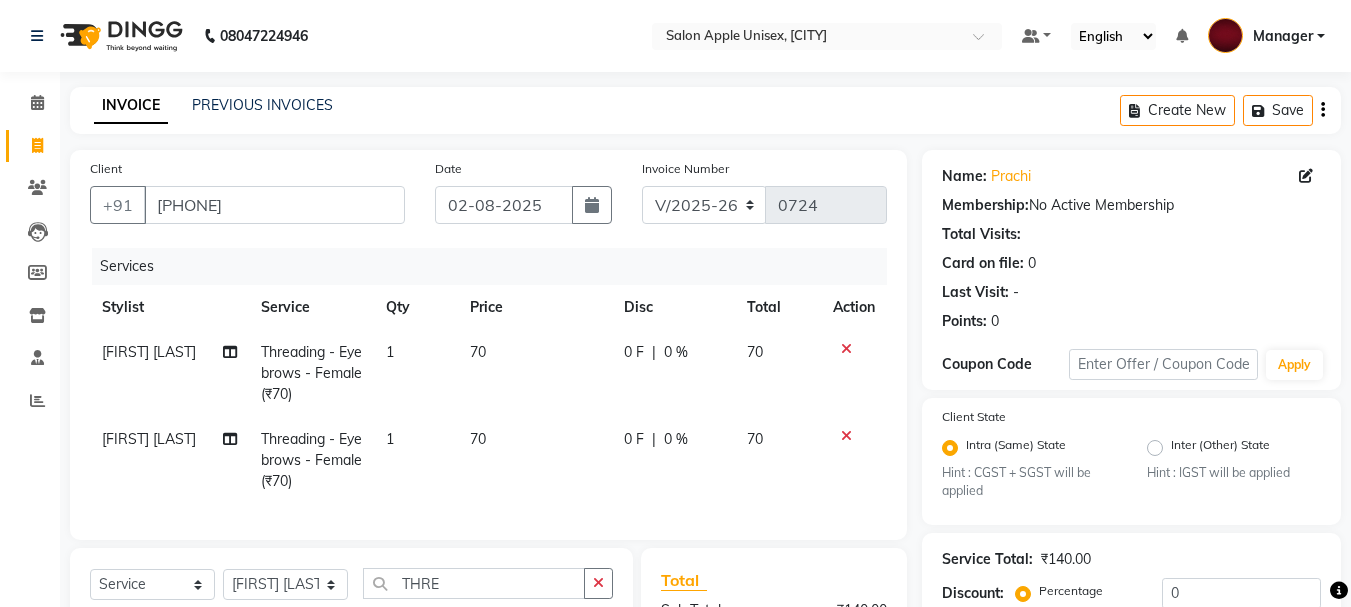 checkbox on "false" 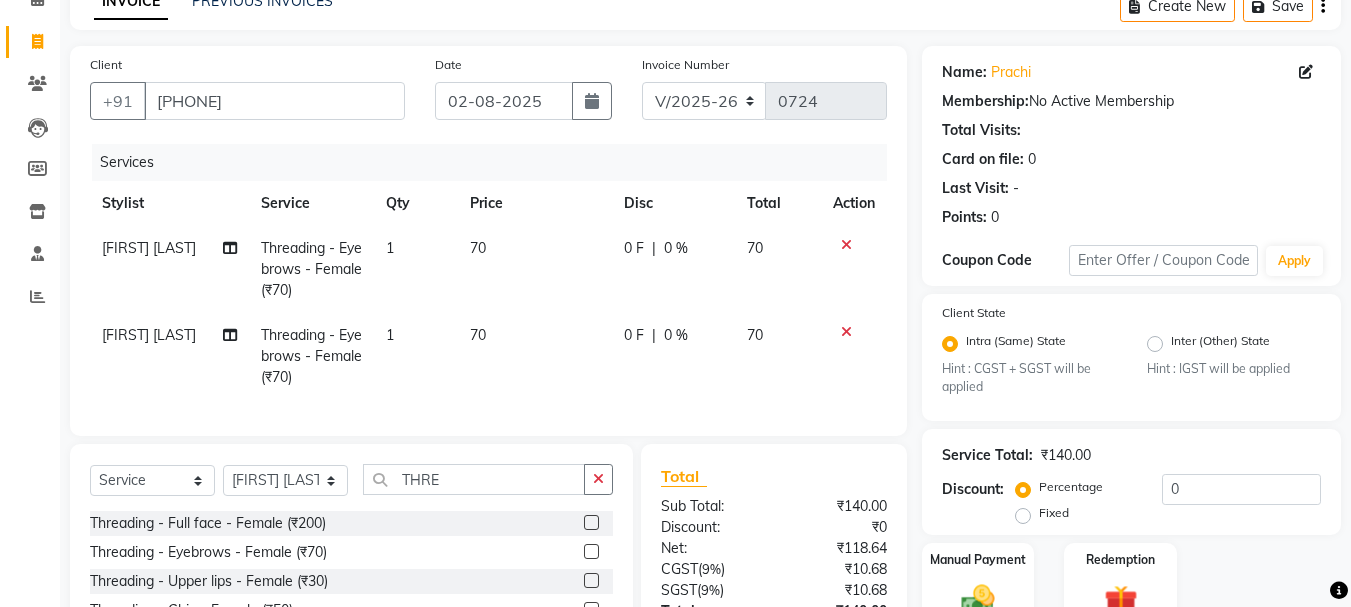 scroll, scrollTop: 281, scrollLeft: 0, axis: vertical 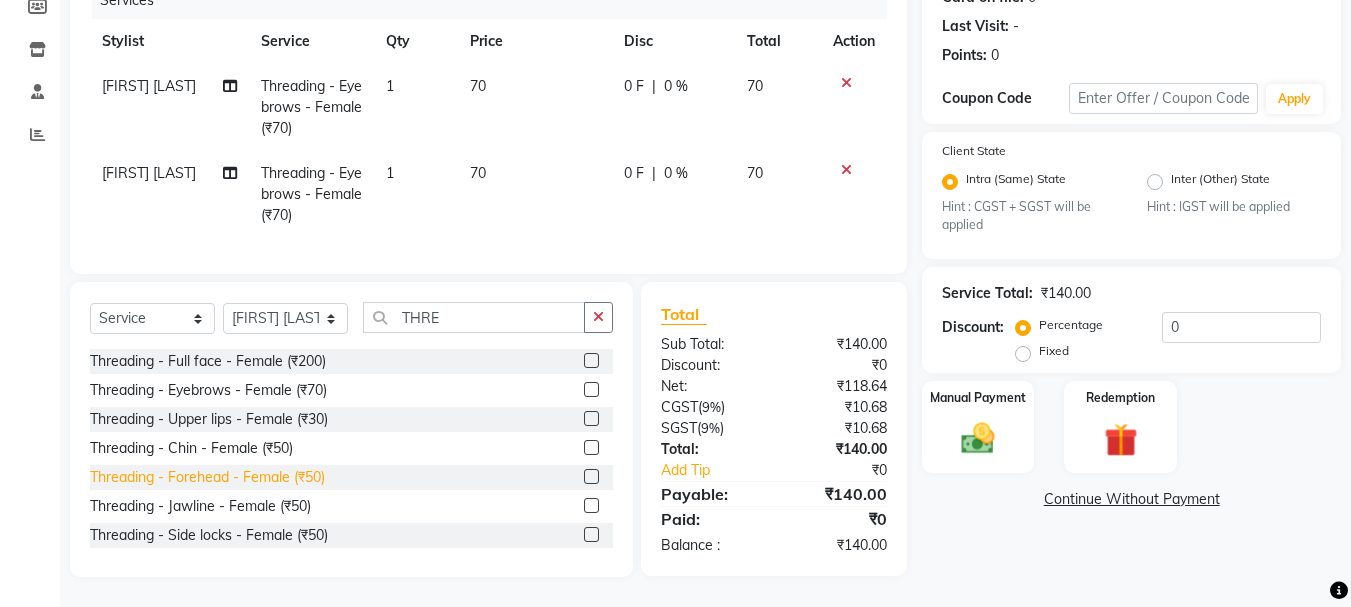 click on "Threading - Forehead - Female (₹50)" 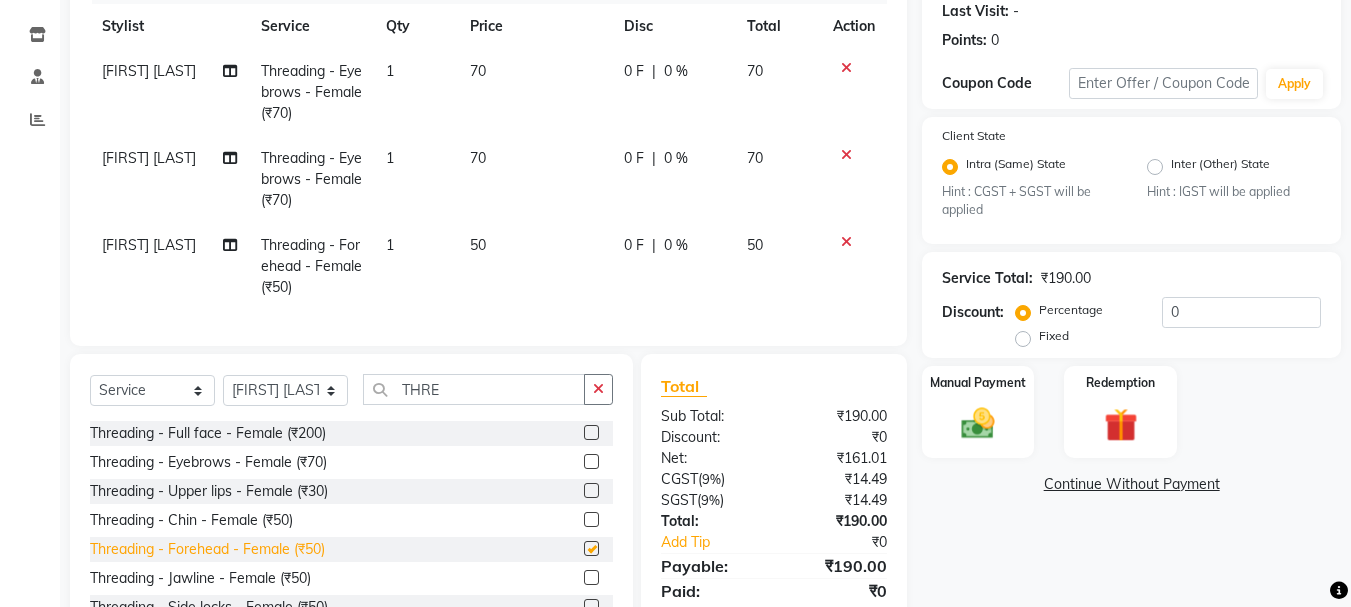 checkbox on "false" 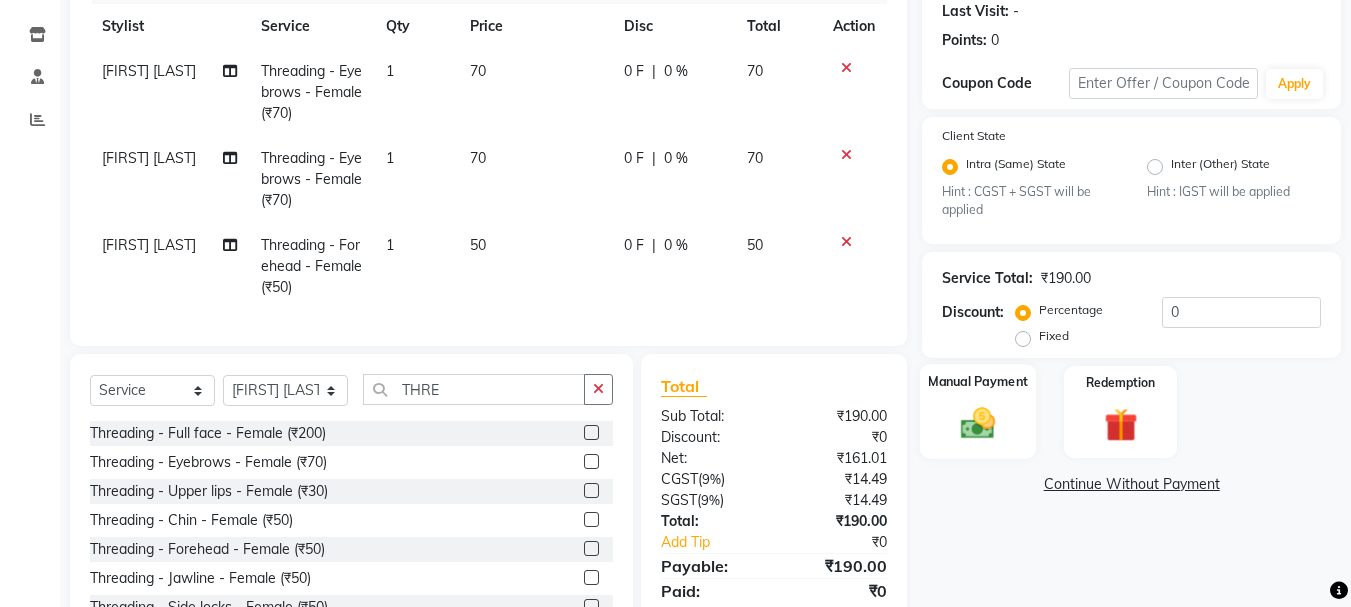 click 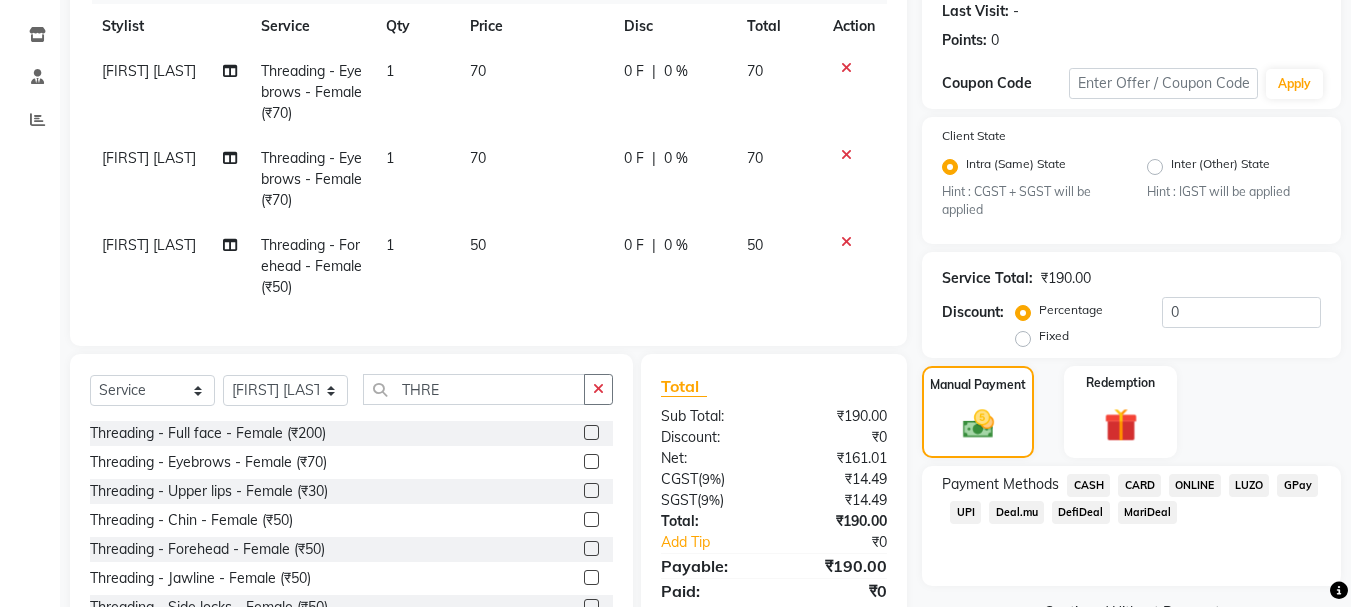 click on "CASH" 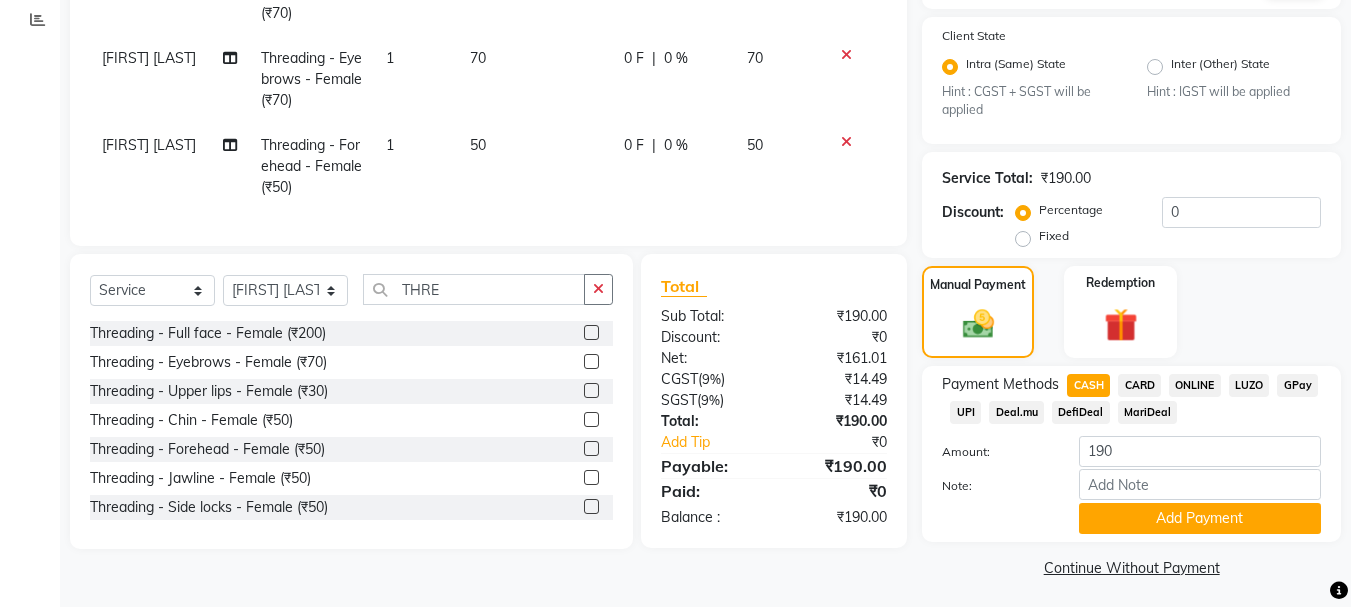 scroll, scrollTop: 387, scrollLeft: 0, axis: vertical 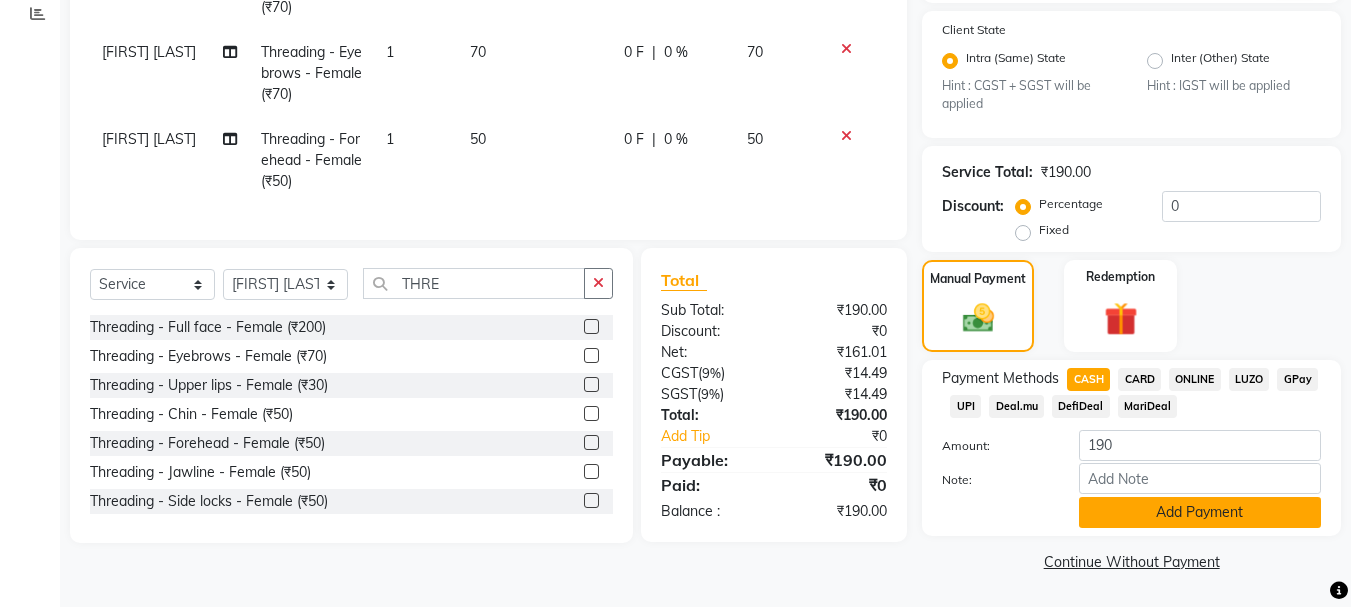 click on "Add Payment" 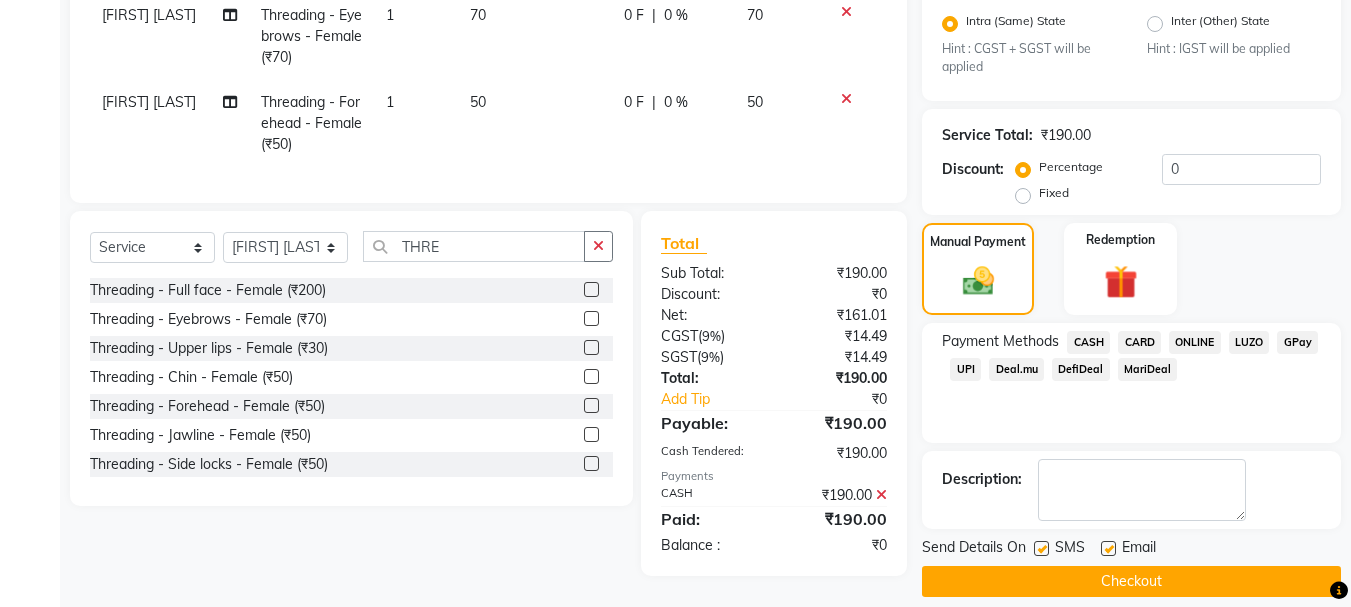scroll, scrollTop: 444, scrollLeft: 0, axis: vertical 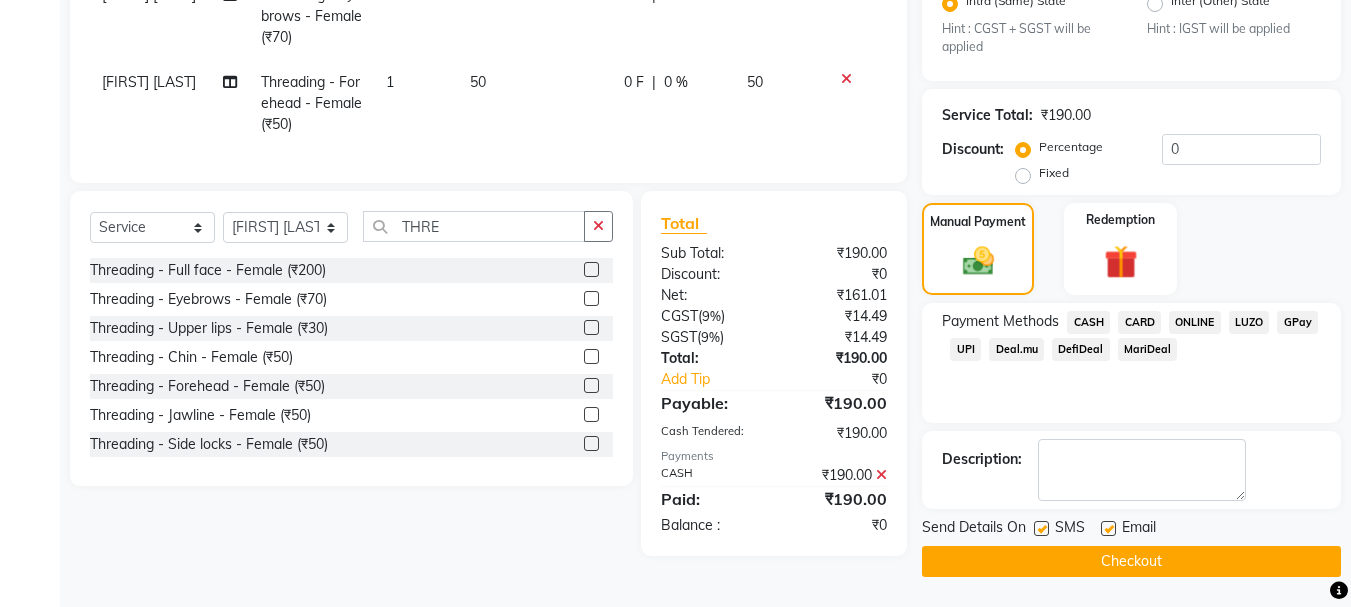 click on "Checkout" 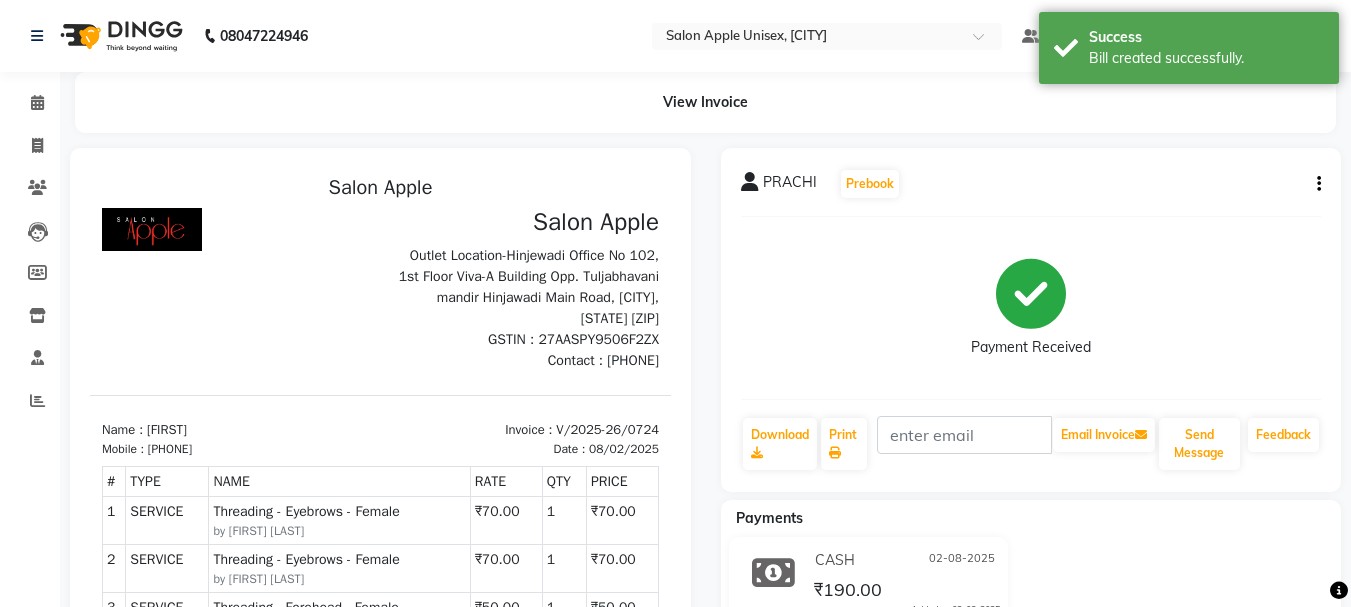 scroll, scrollTop: 0, scrollLeft: 0, axis: both 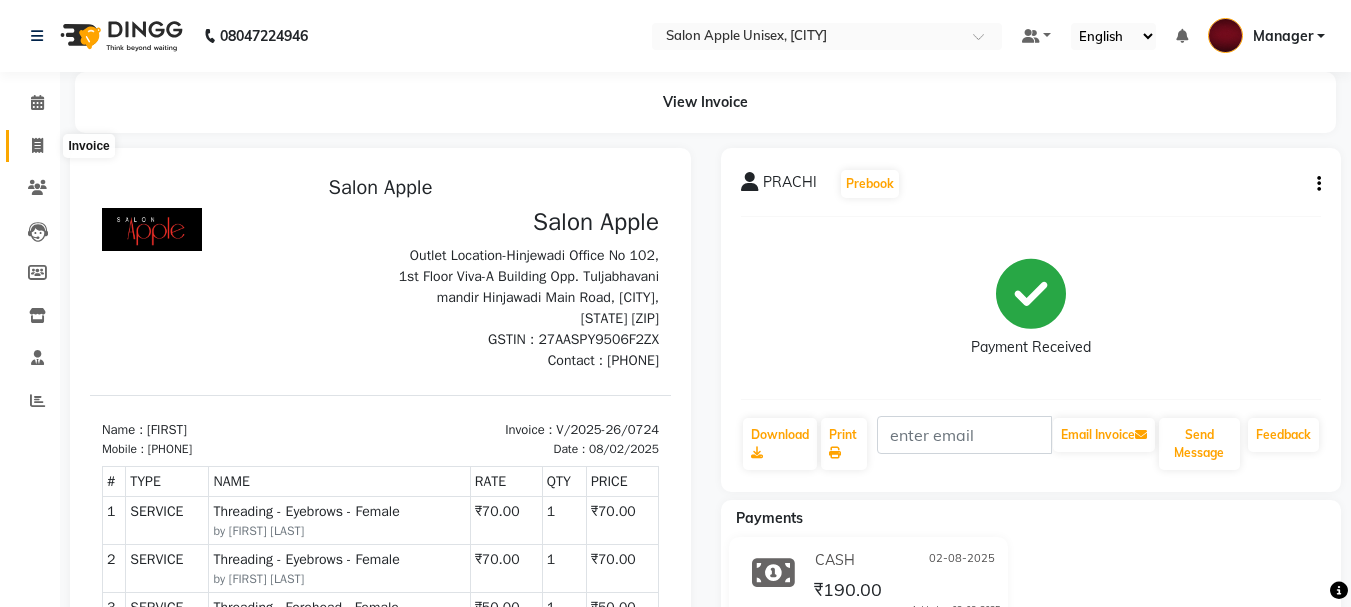 click 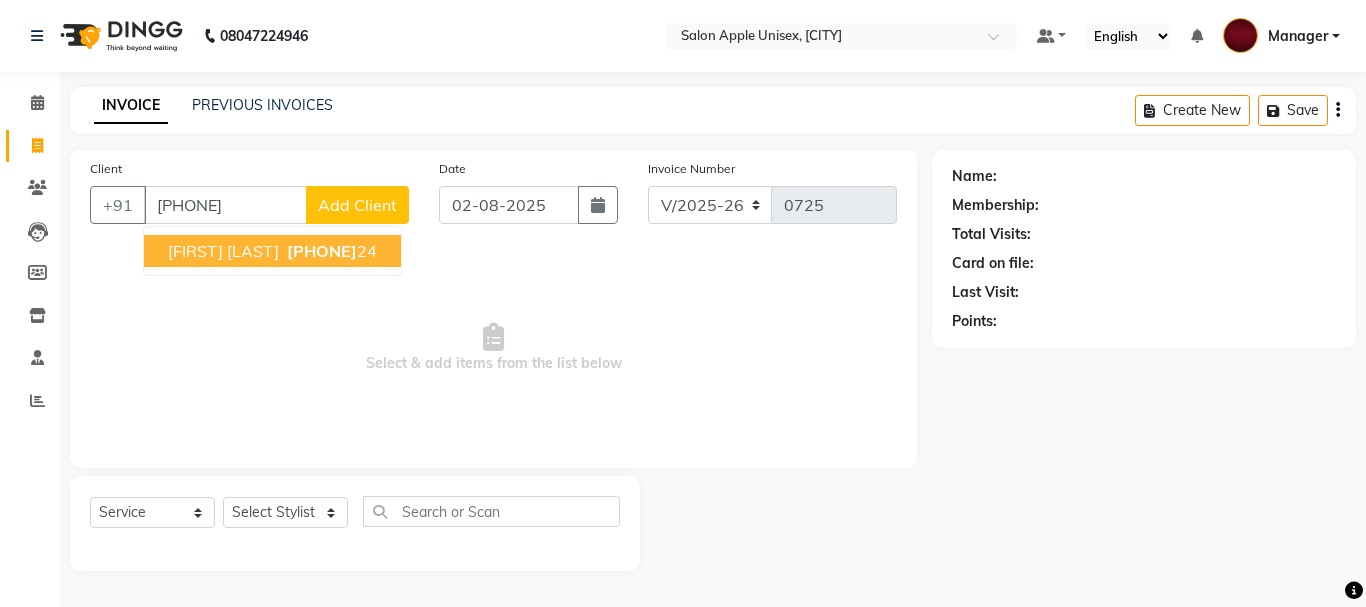 click on "[FIRST] [LAST]" at bounding box center [223, 251] 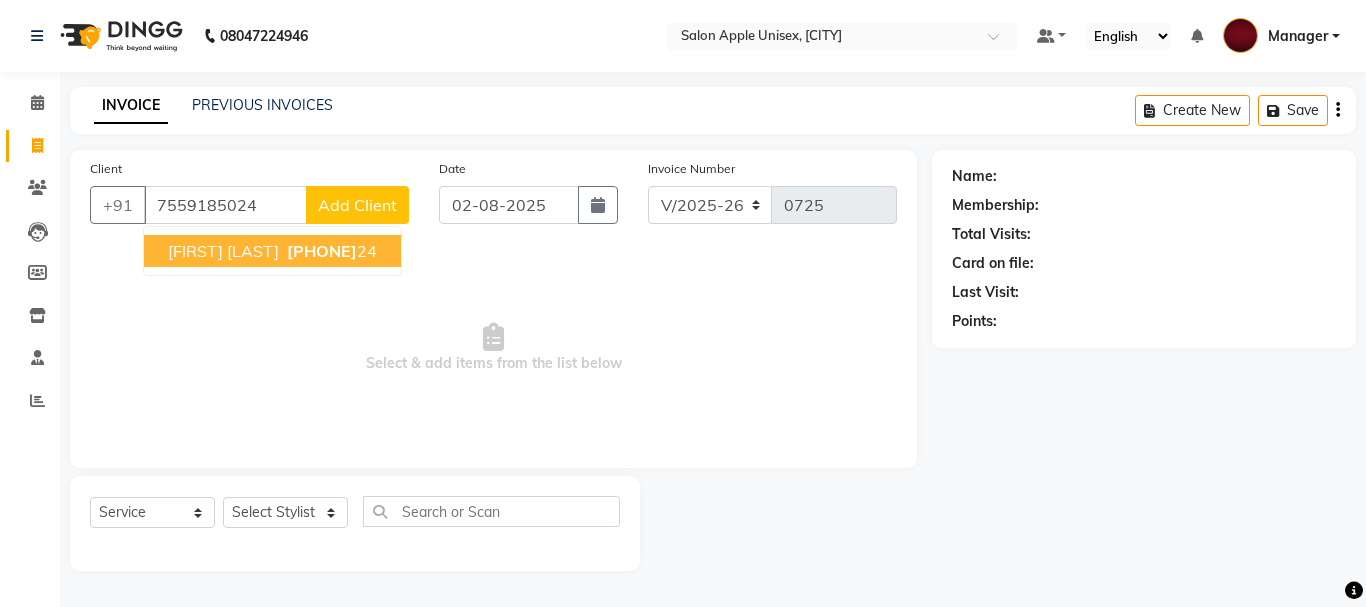type on "7559185024" 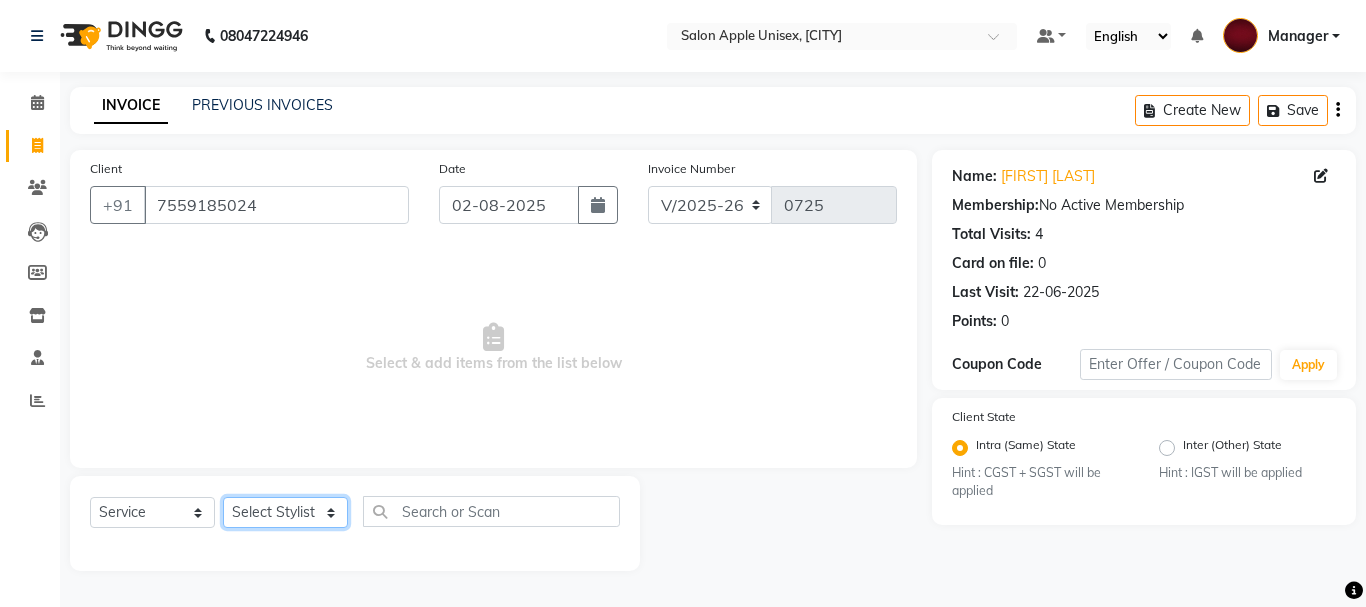 click on "Select Stylist [FIRST] (Owner) Manager [FIRST] (Owner) [FIRST] [LAST] [FIRST] [LAST]  [FIRST] [LAST] [FIRST] [LAST] [FIRST] [LAST] [FIRST] [LAST] [FIRST] [LAST] [FIRST] [LAST] [FIRST] [LAST]" 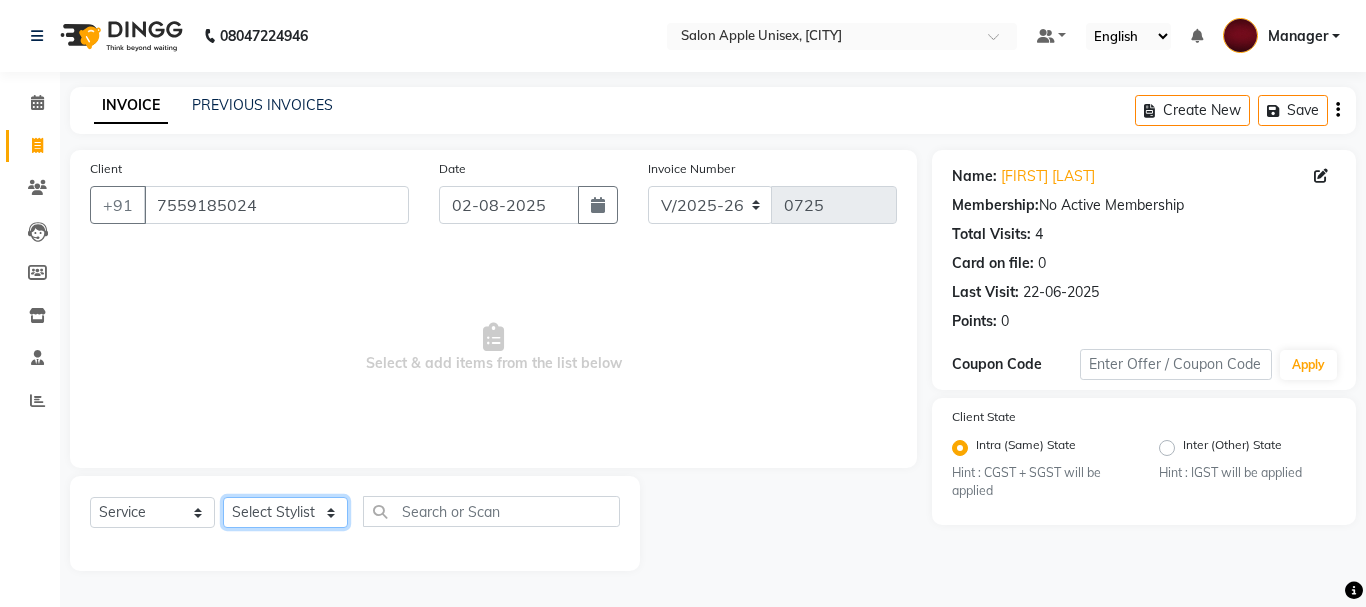 select on "47178" 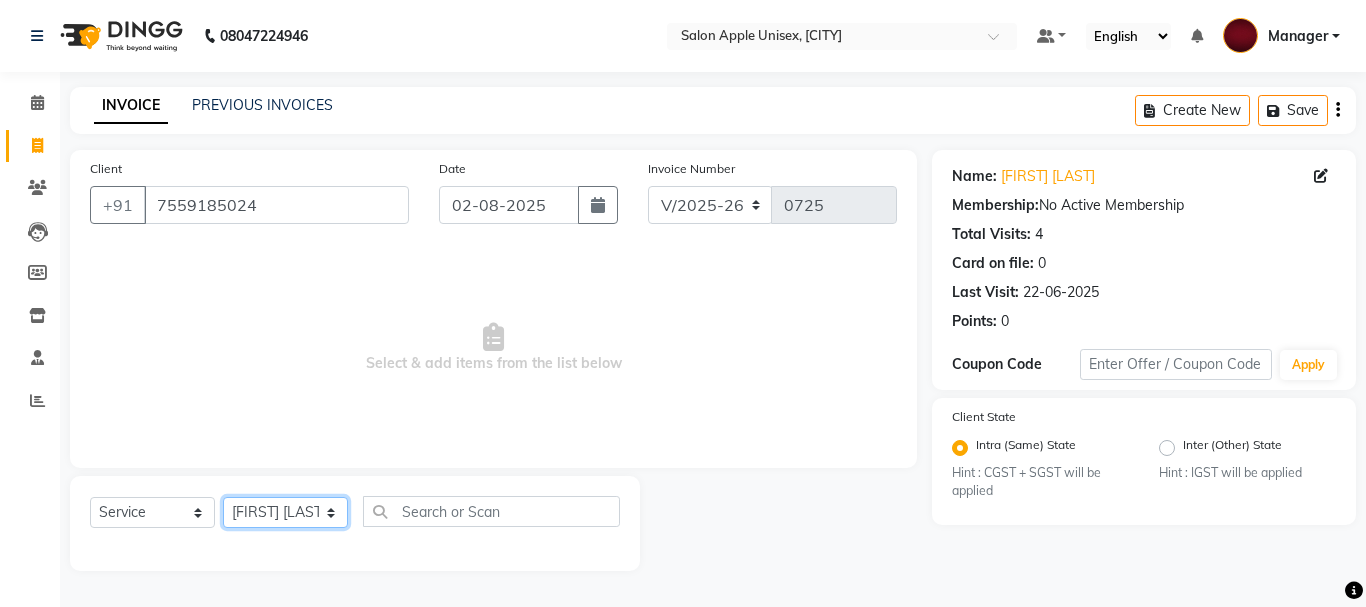 click on "Select Stylist [FIRST] (Owner) Manager [FIRST] (Owner) [FIRST] [LAST] [FIRST] [LAST]  [FIRST] [LAST] [FIRST] [LAST] [FIRST] [LAST] [FIRST] [LAST] [FIRST] [LAST] [FIRST] [LAST] [FIRST] [LAST]" 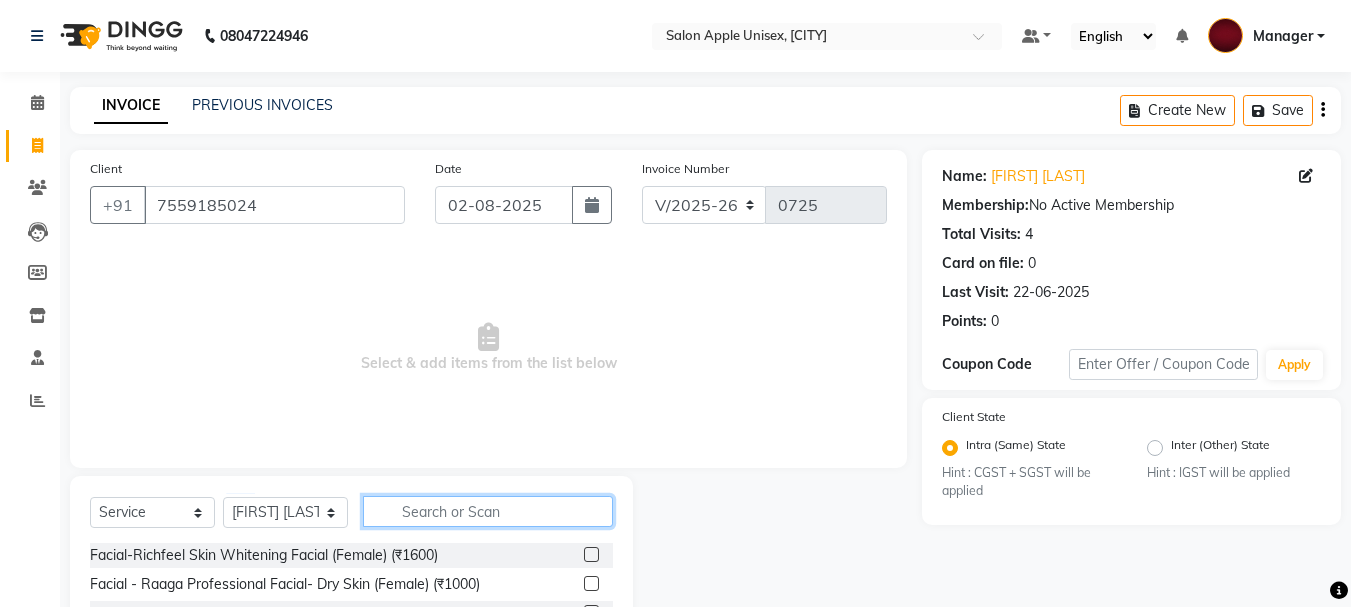 click 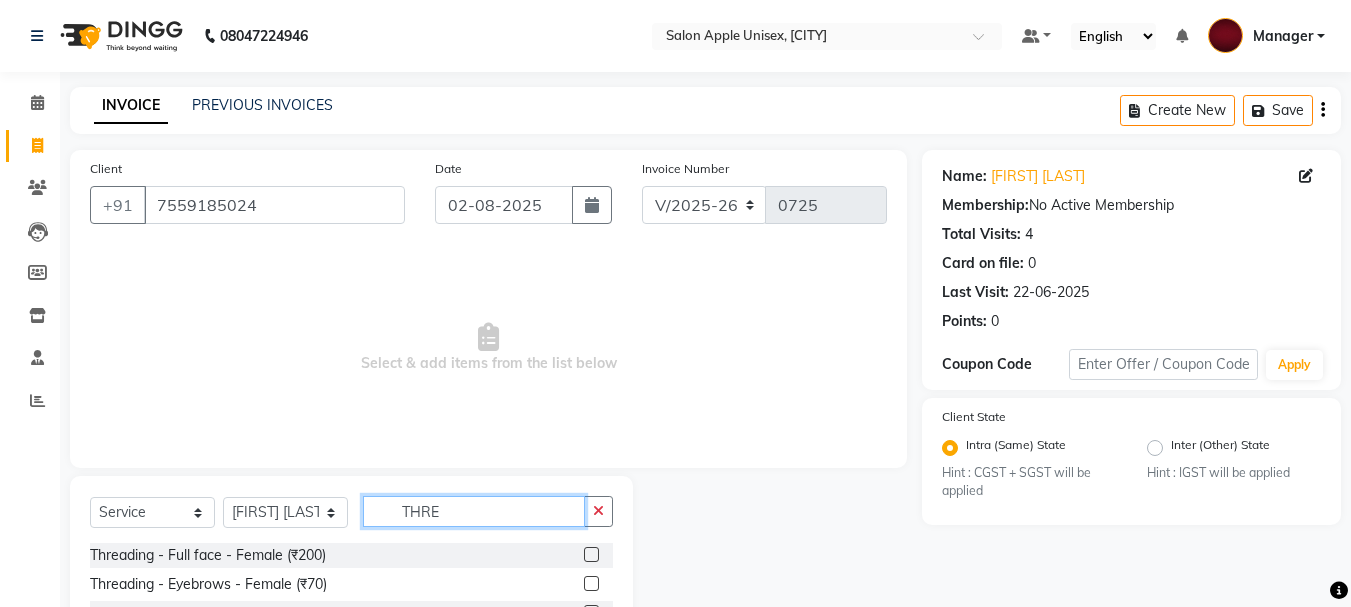 type on "THRE" 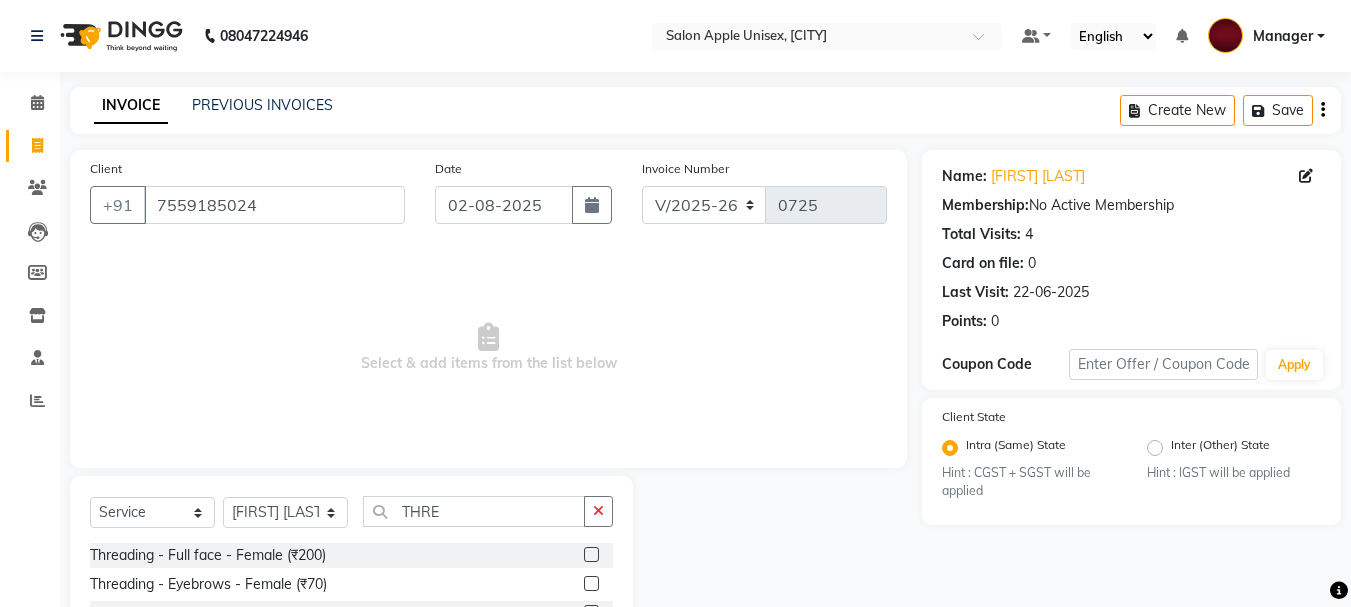 click on "Threading - Eyebrows - Female (₹70)" 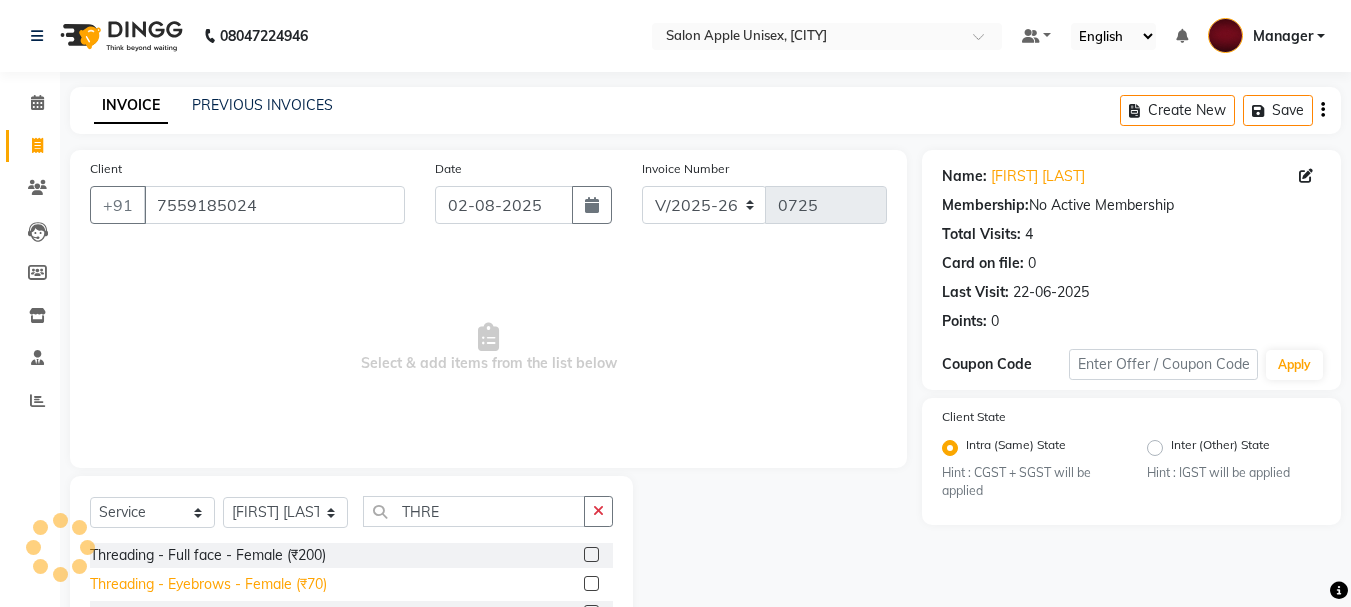 click on "Threading - Eyebrows - Female (₹70)" 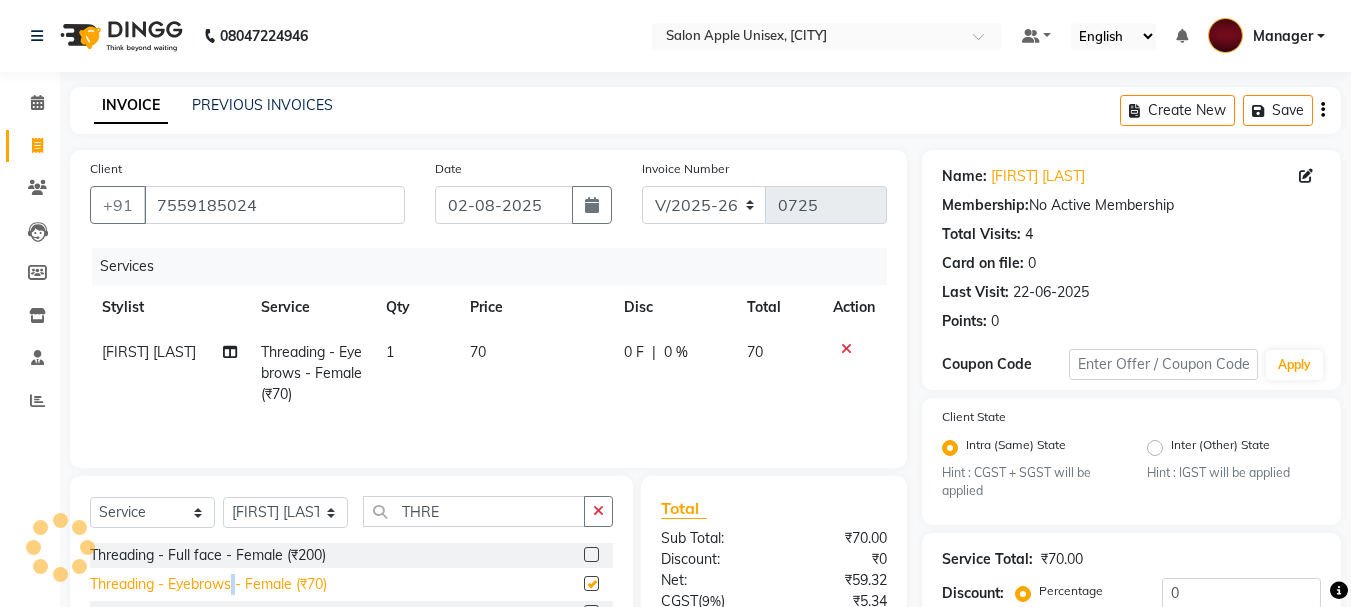 checkbox on "false" 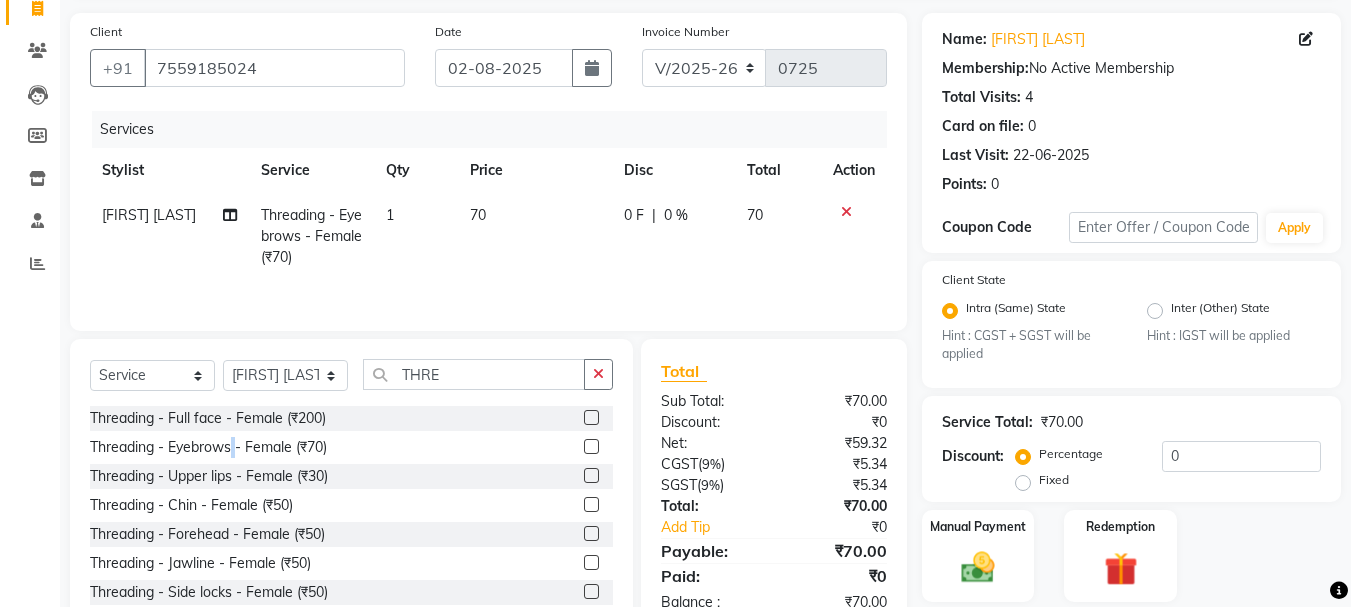 scroll, scrollTop: 203, scrollLeft: 0, axis: vertical 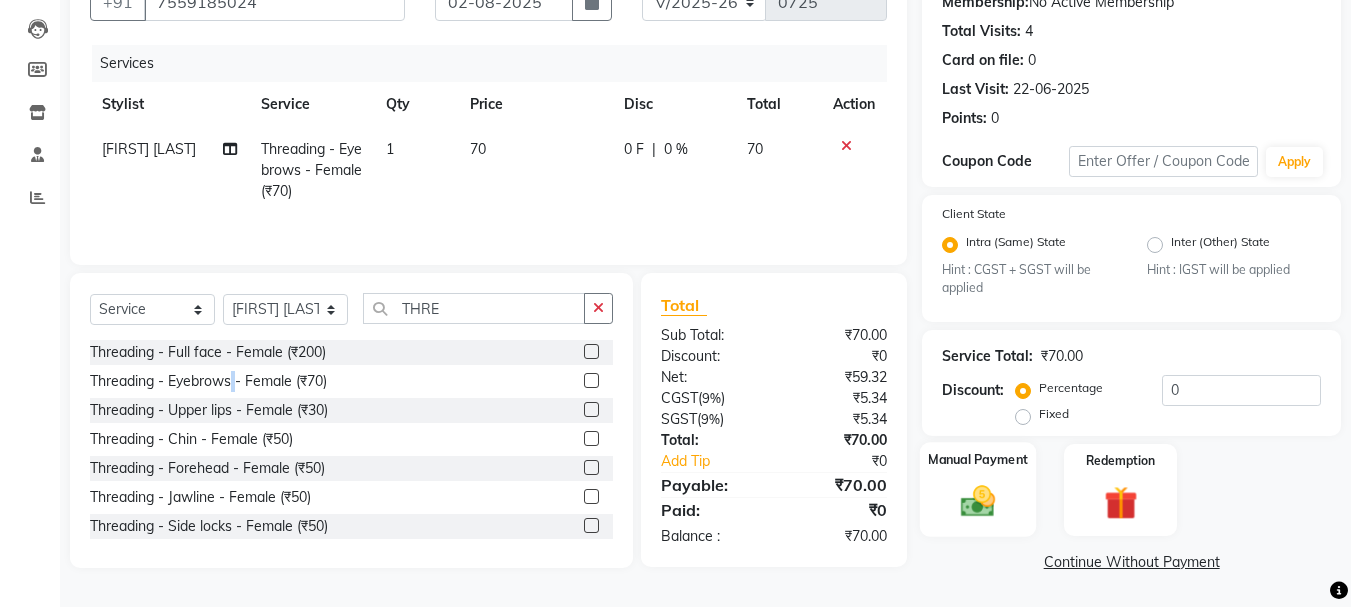 click 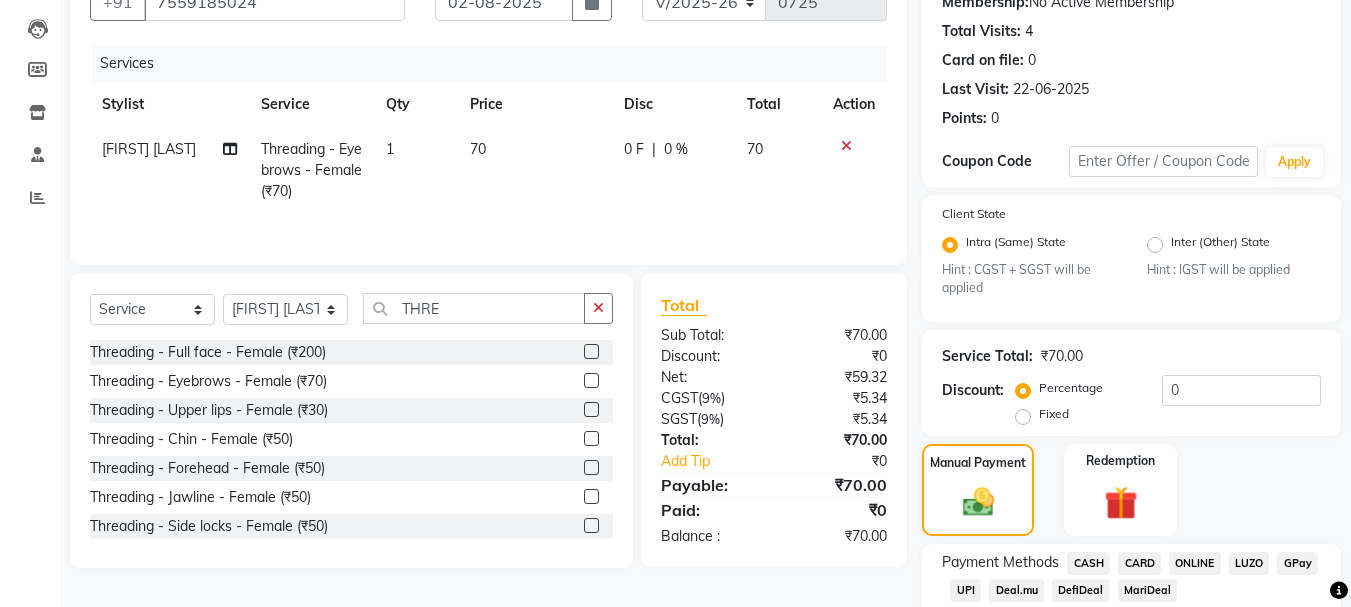 click on "UPI" 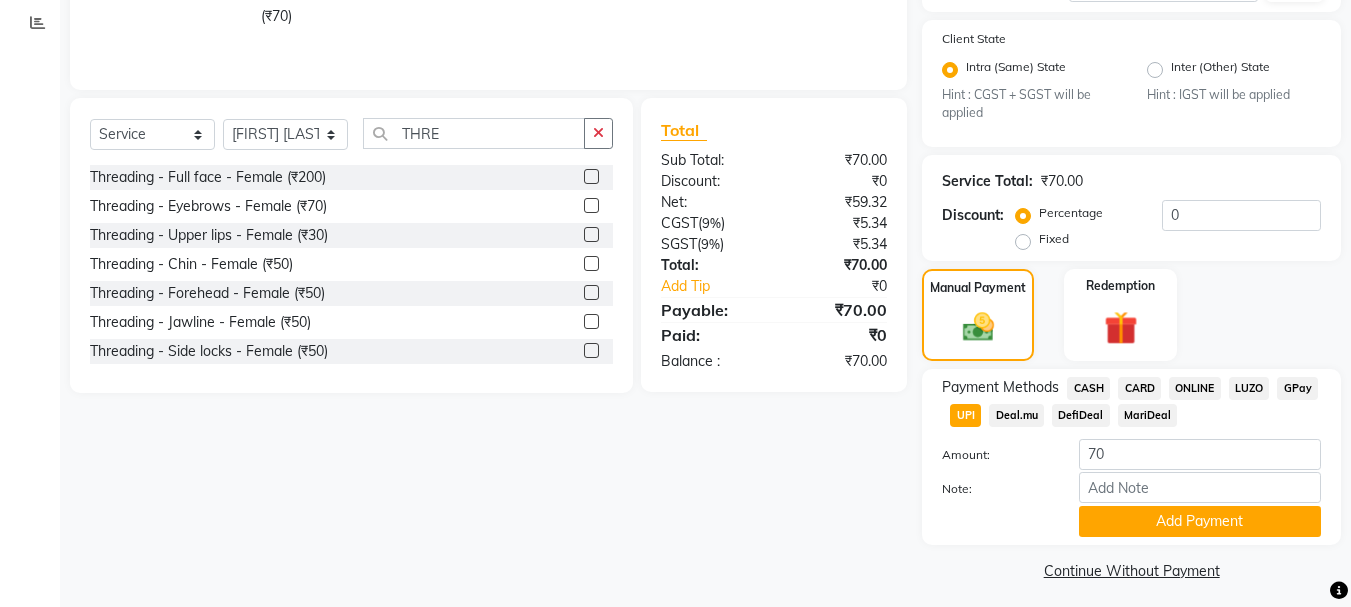 scroll, scrollTop: 387, scrollLeft: 0, axis: vertical 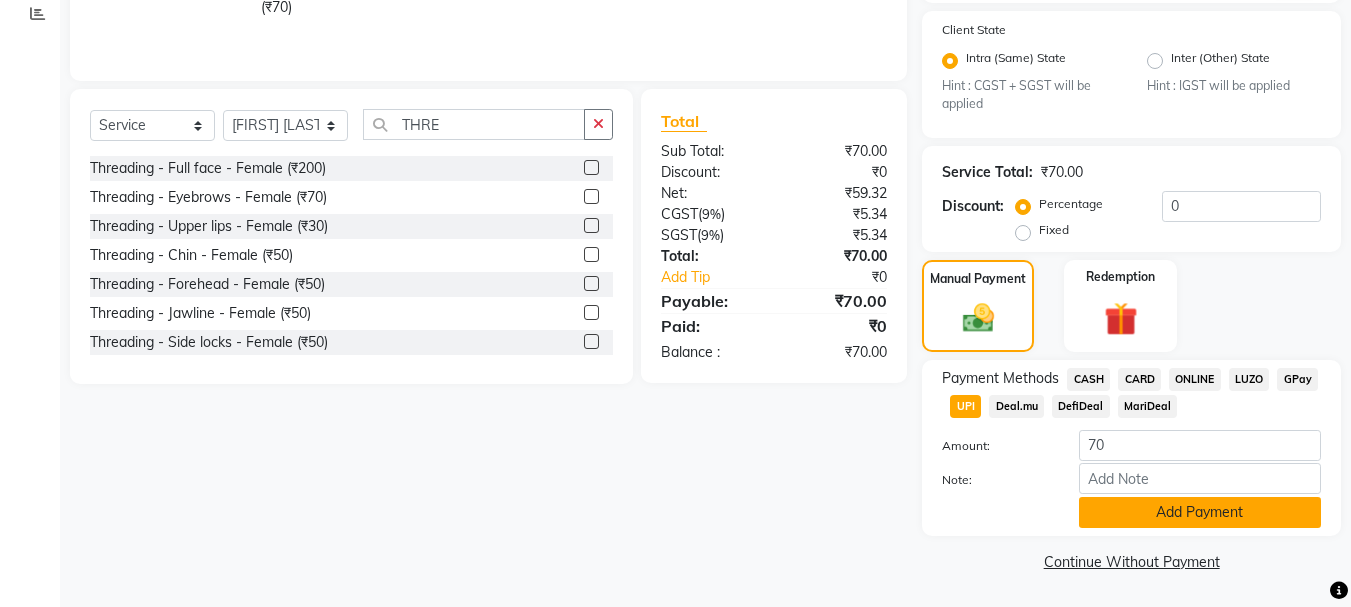 click on "Add Payment" 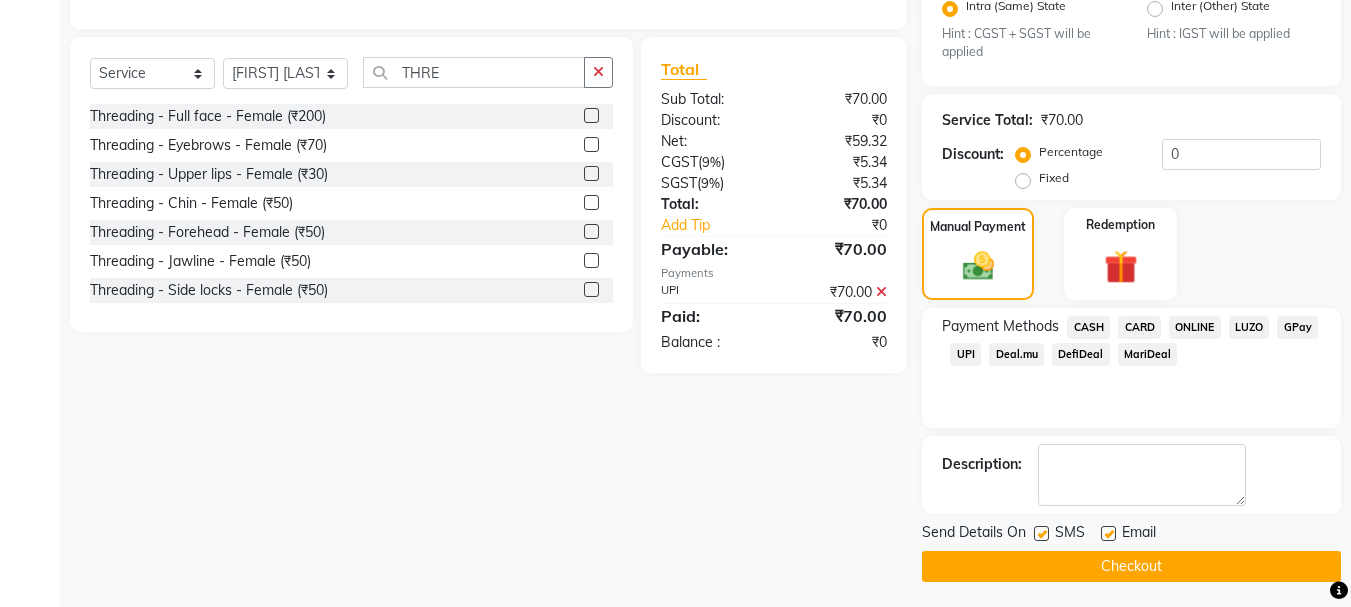scroll, scrollTop: 444, scrollLeft: 0, axis: vertical 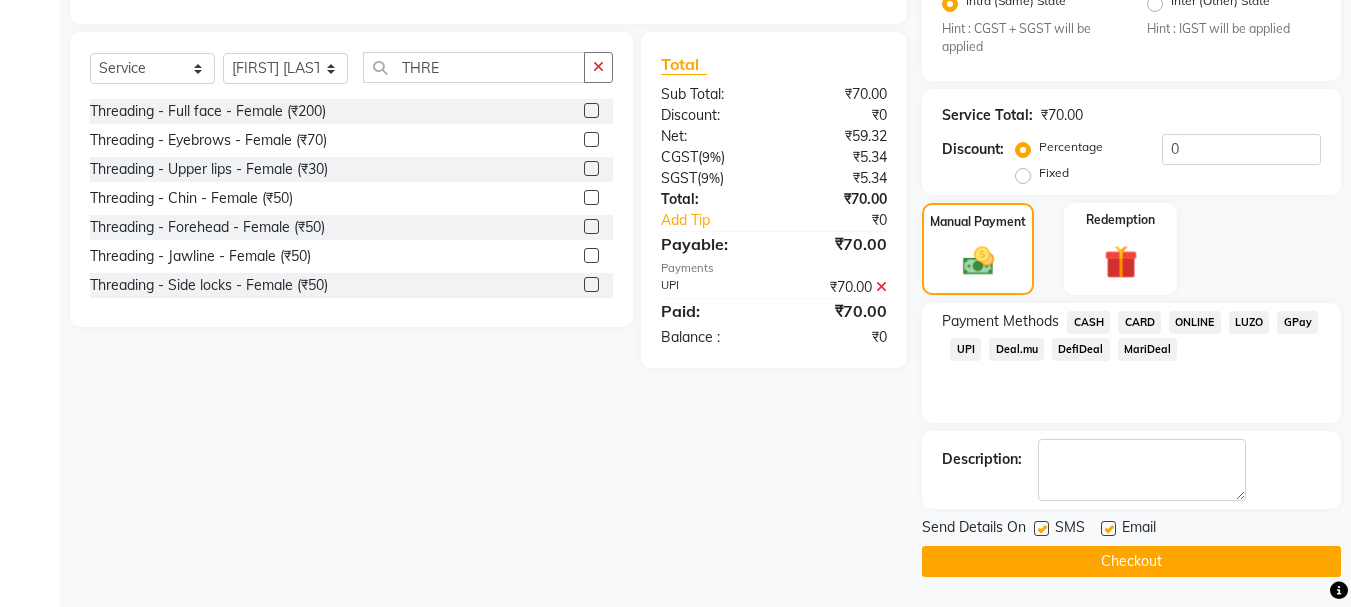 click on "Checkout" 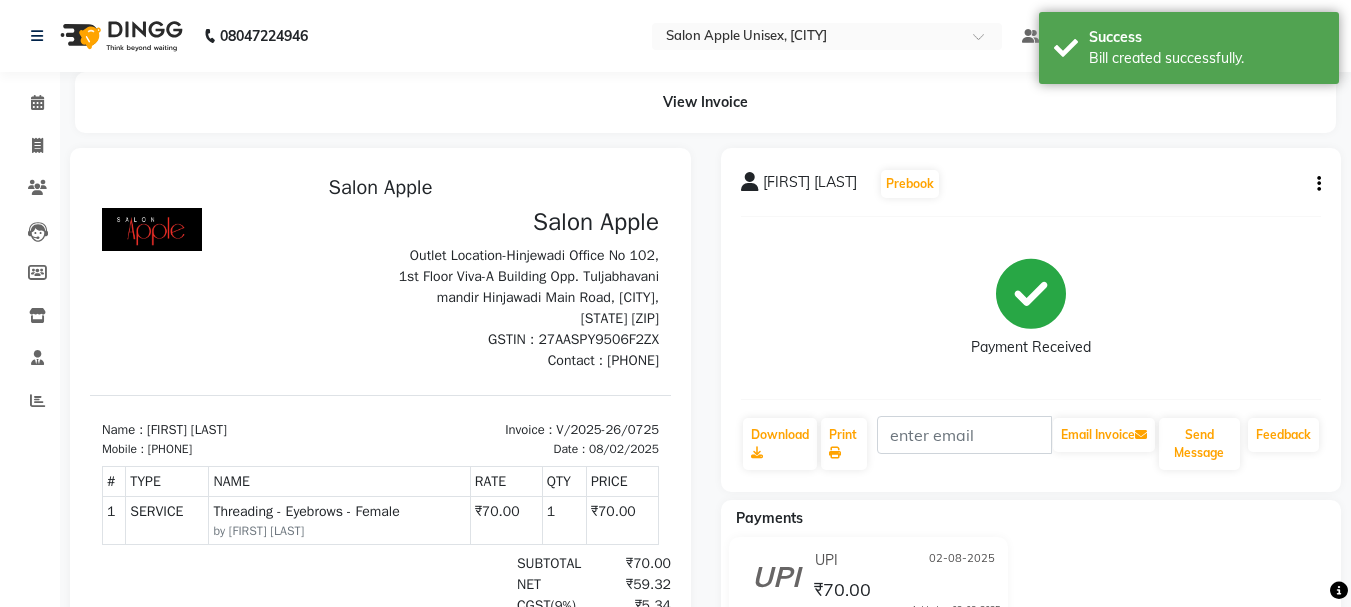 scroll, scrollTop: 0, scrollLeft: 0, axis: both 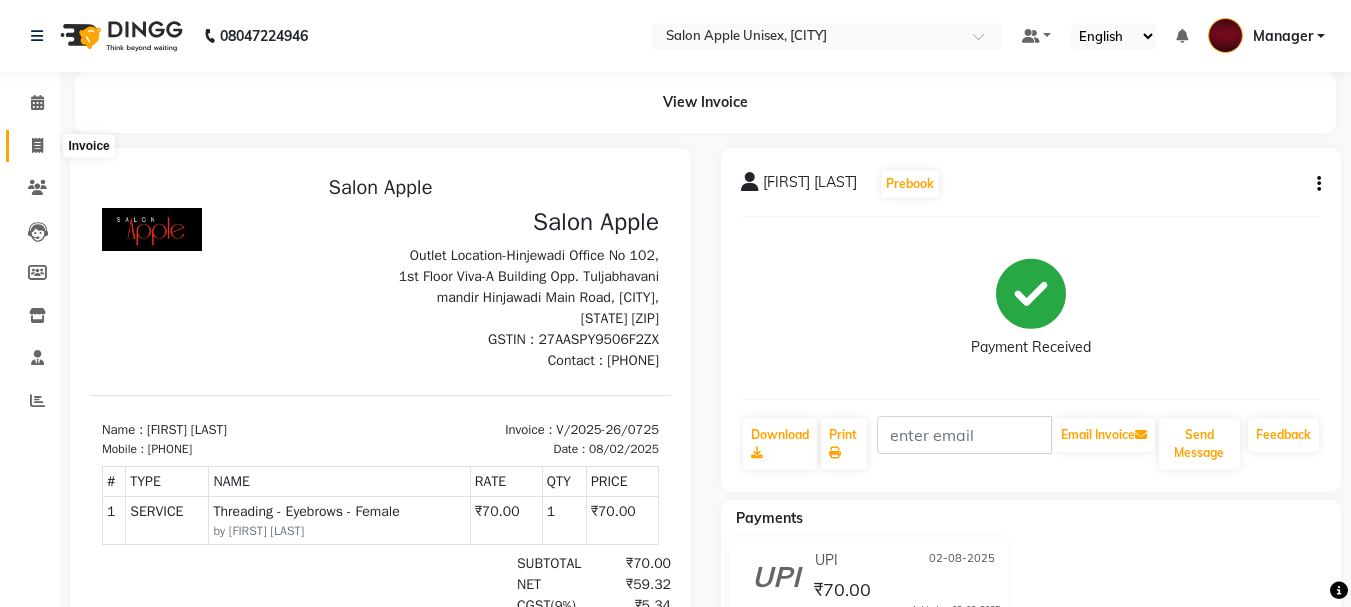 click 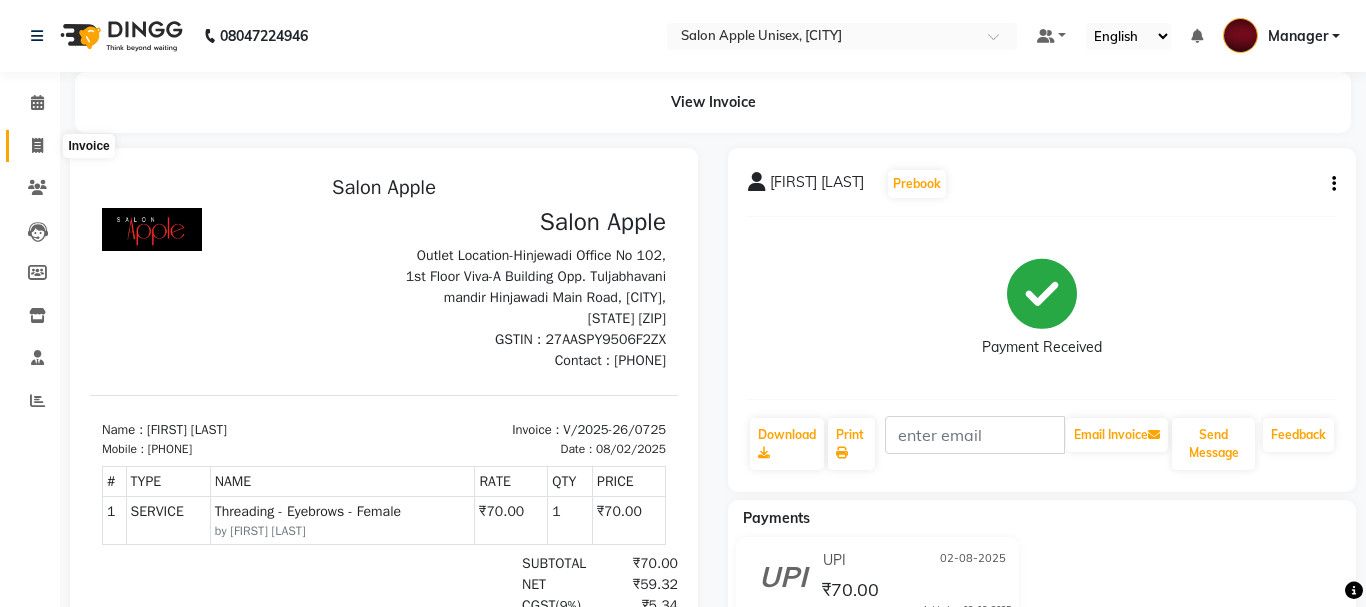 select on "112" 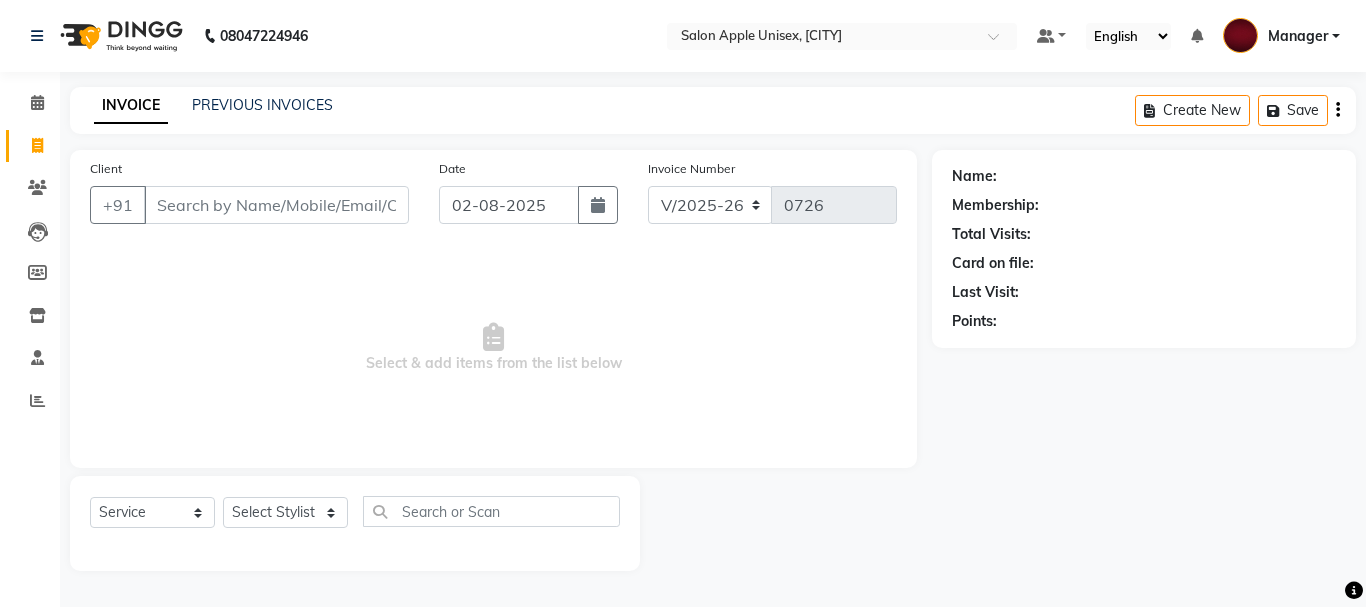 click on "Client" at bounding box center [276, 205] 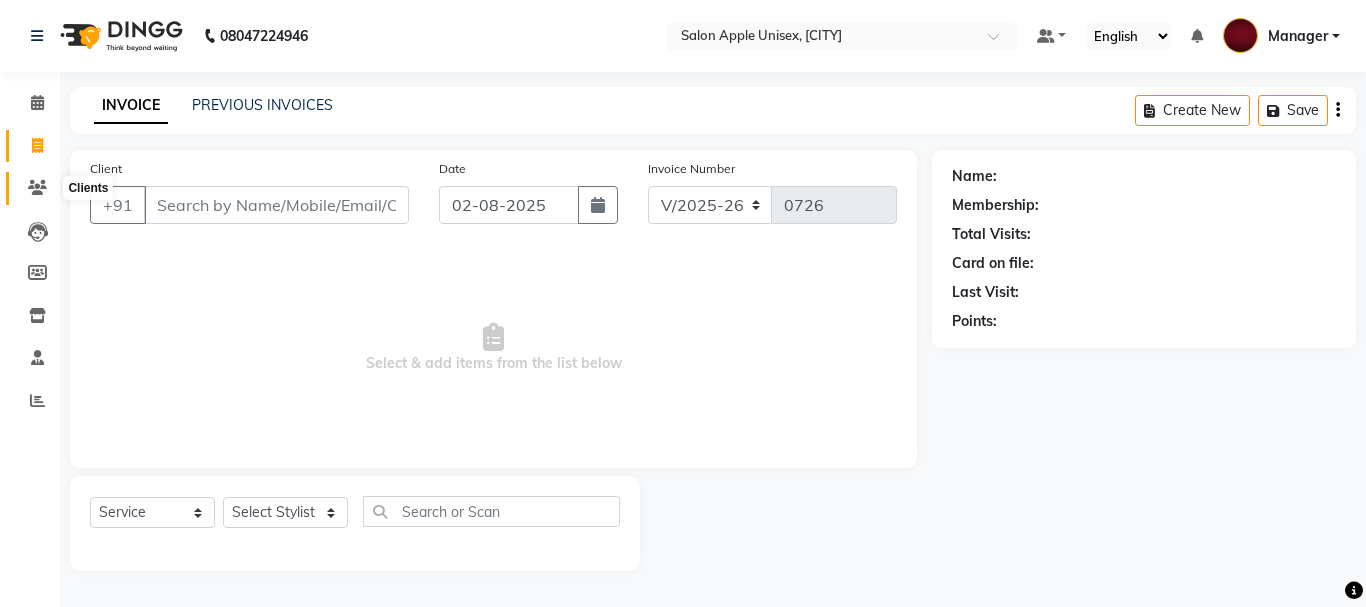 click 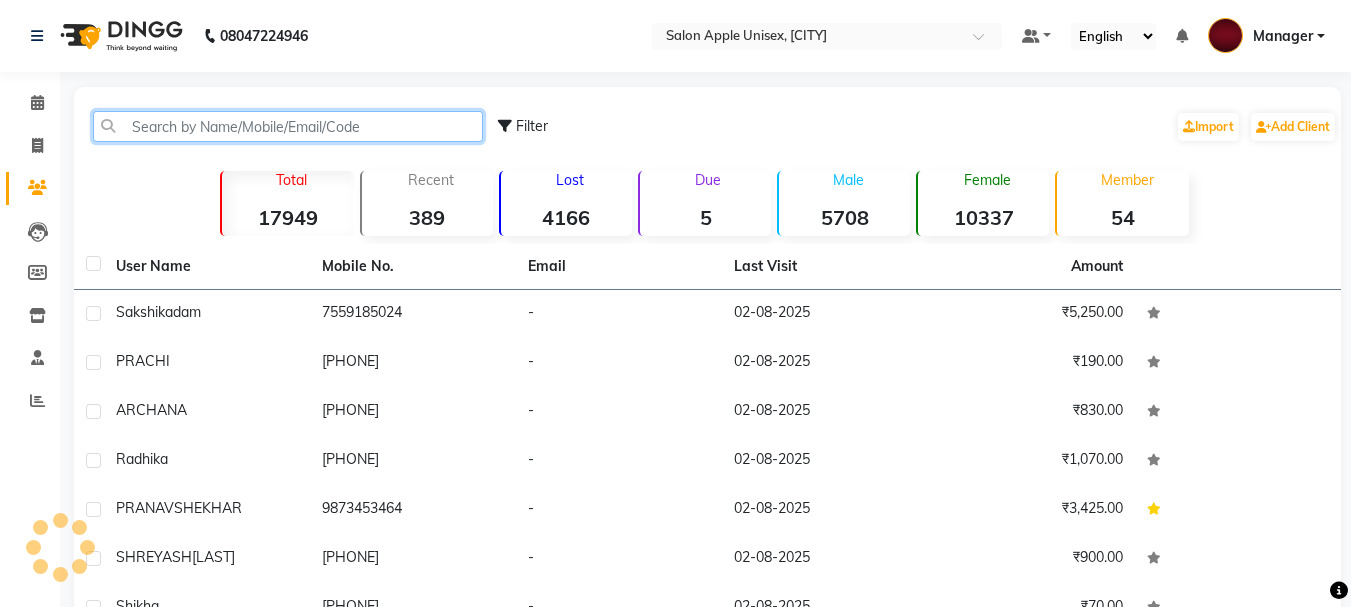 click 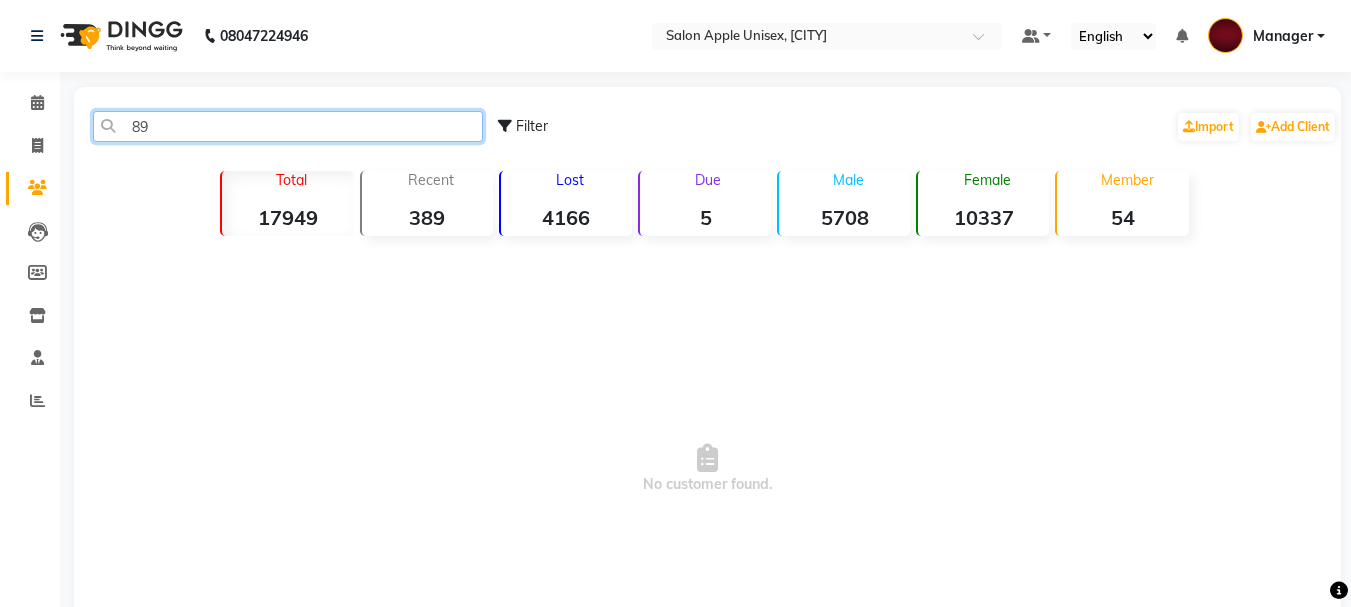 type on "8" 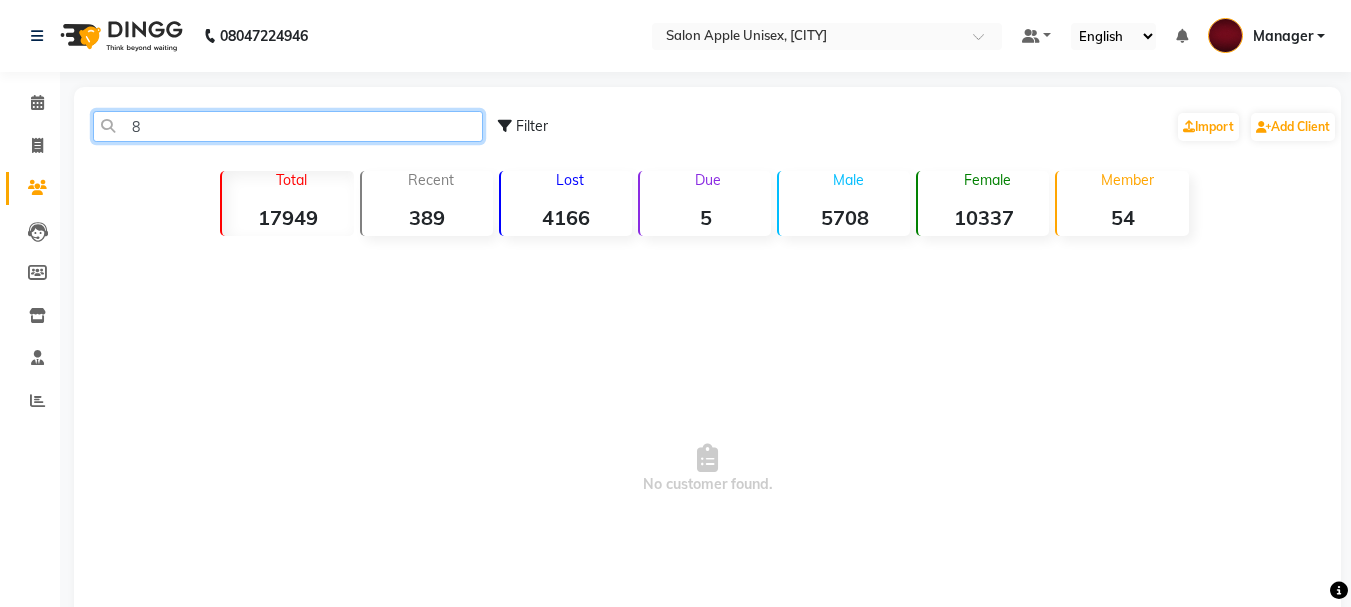 type 